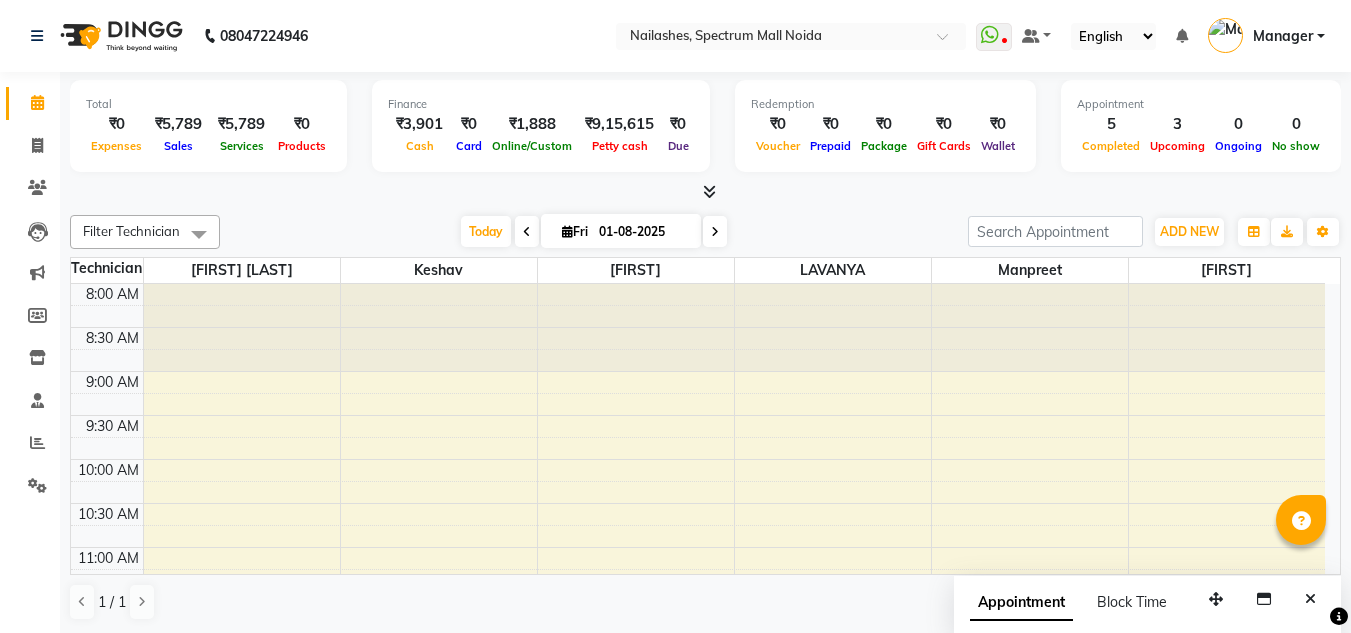 scroll, scrollTop: 1, scrollLeft: 0, axis: vertical 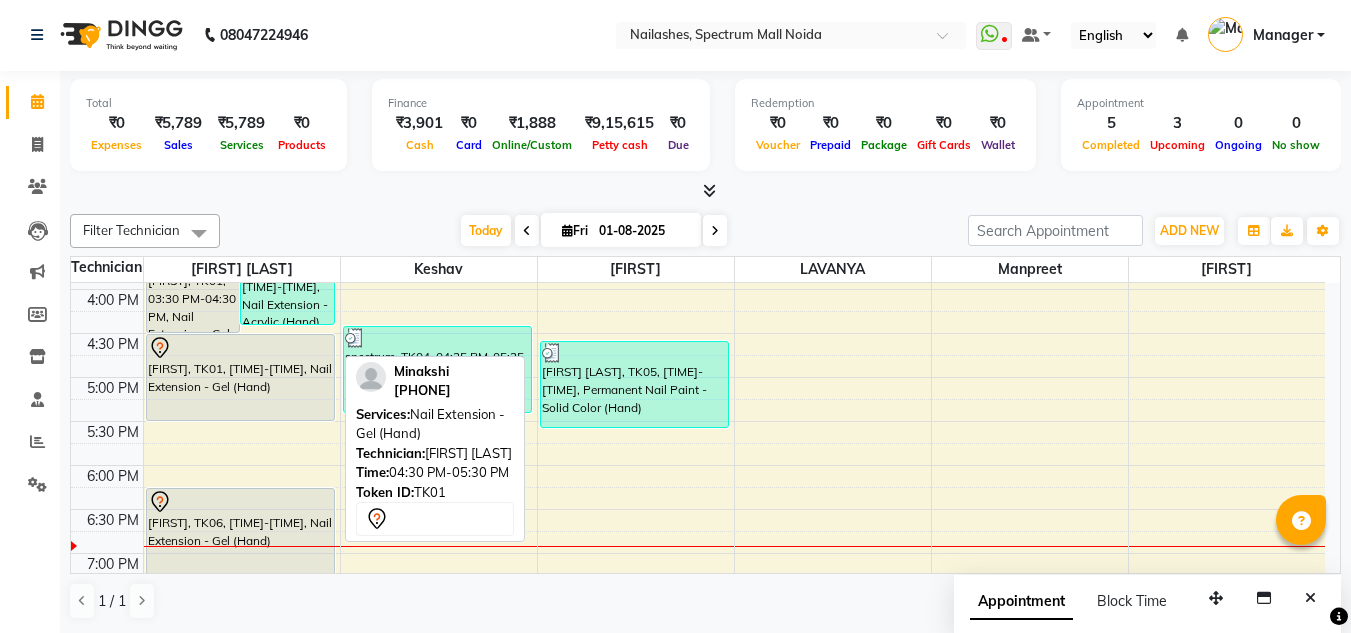 click on "[FIRST], TK01, [TIME]-[TIME], Nail Extension - Gel (Hand)" at bounding box center [240, 377] 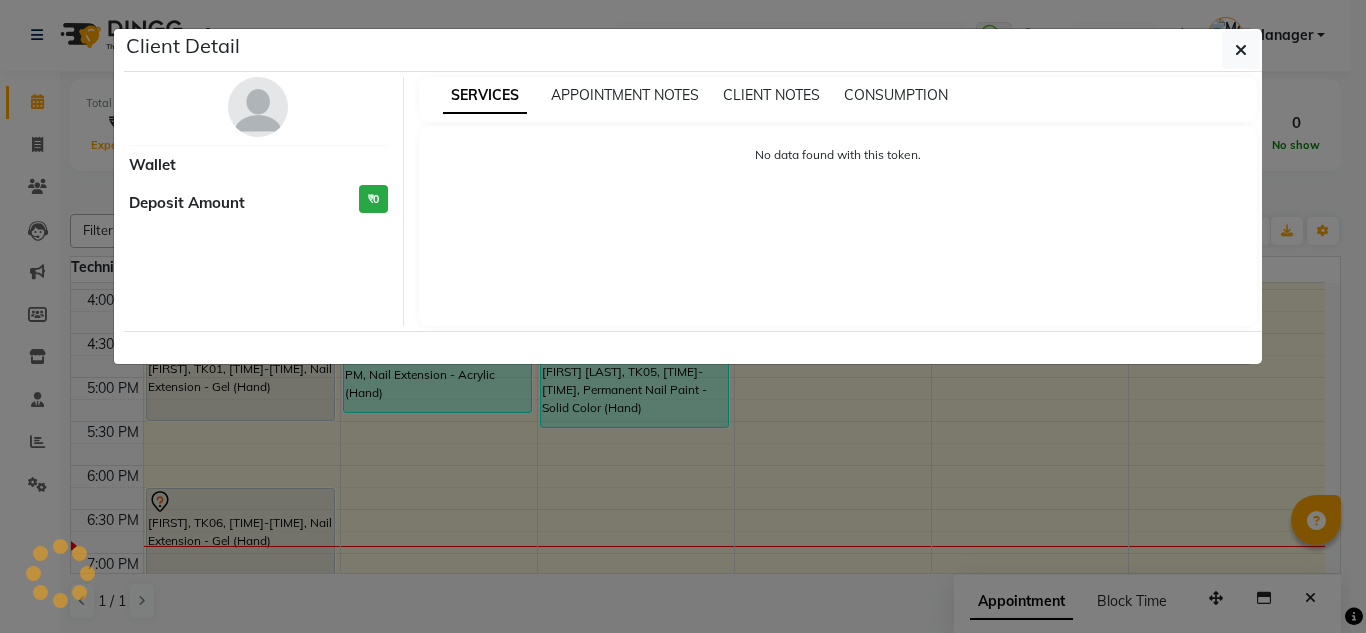 select on "7" 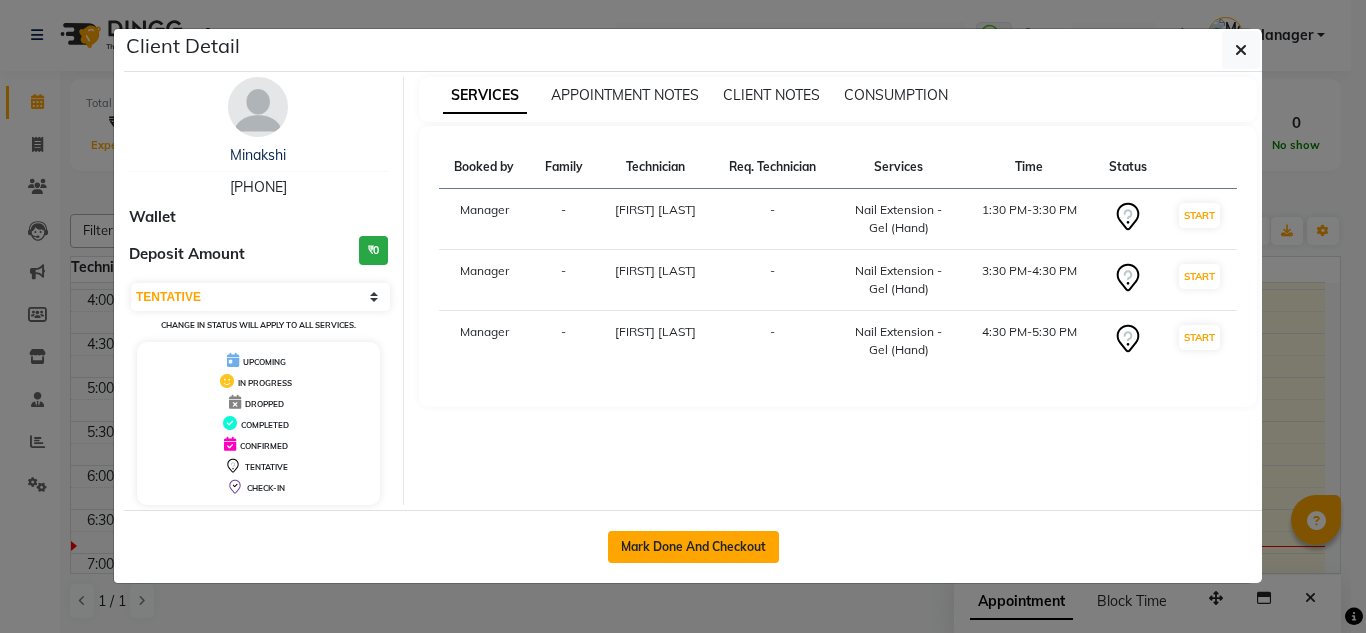 click on "Mark Done And Checkout" 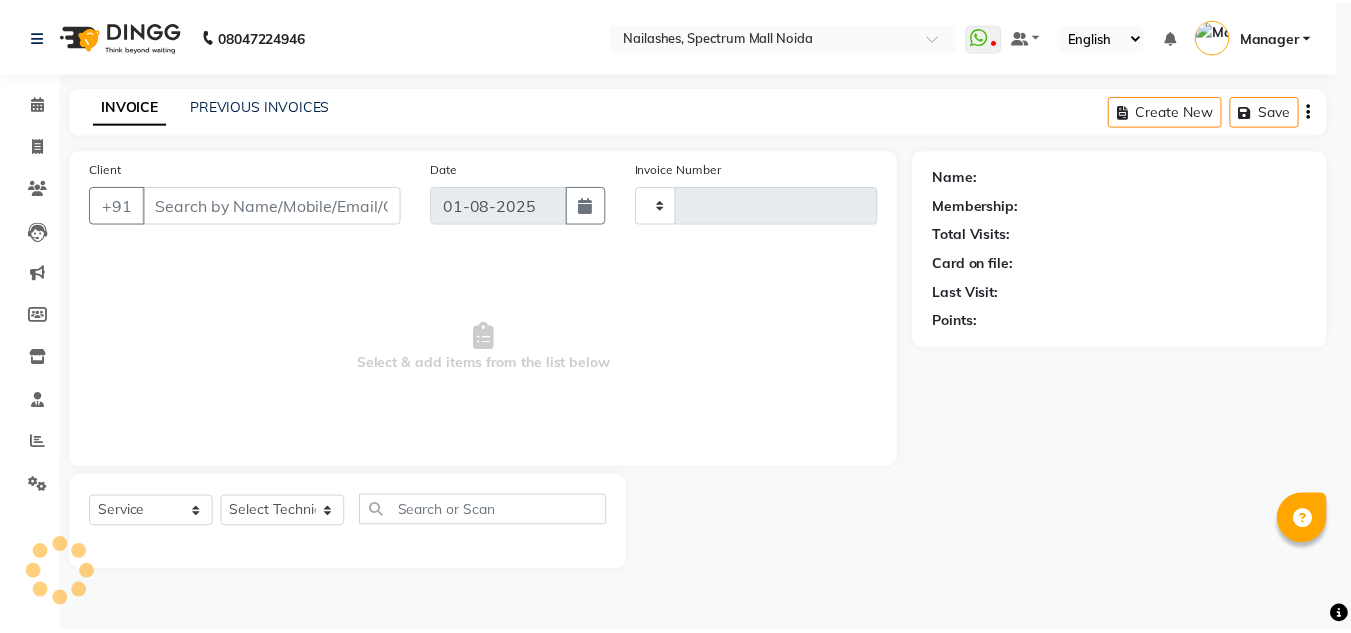 scroll, scrollTop: 0, scrollLeft: 0, axis: both 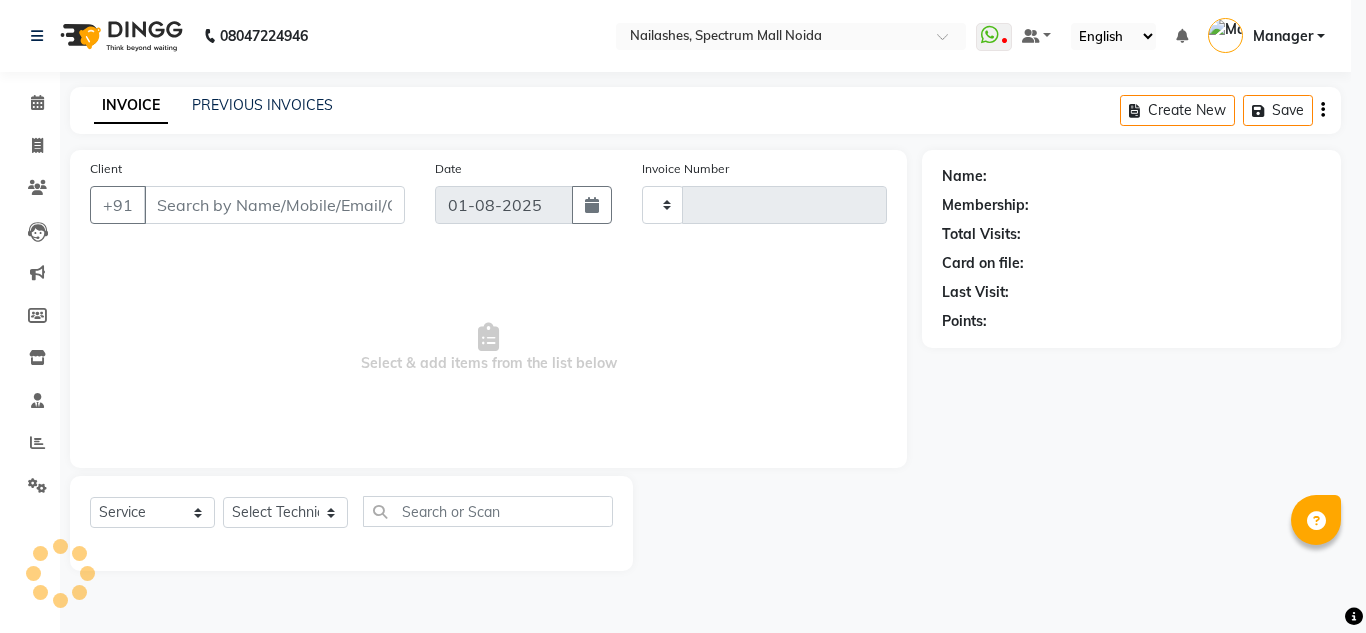 type on "0659" 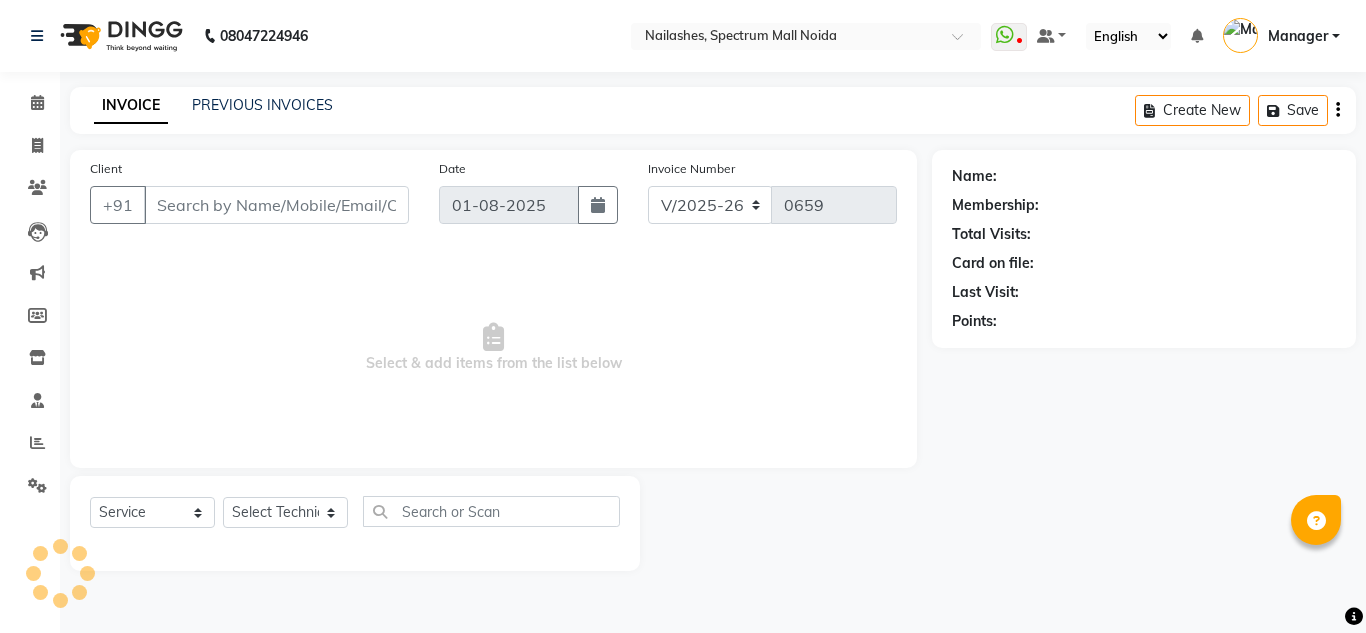 type on "97******43" 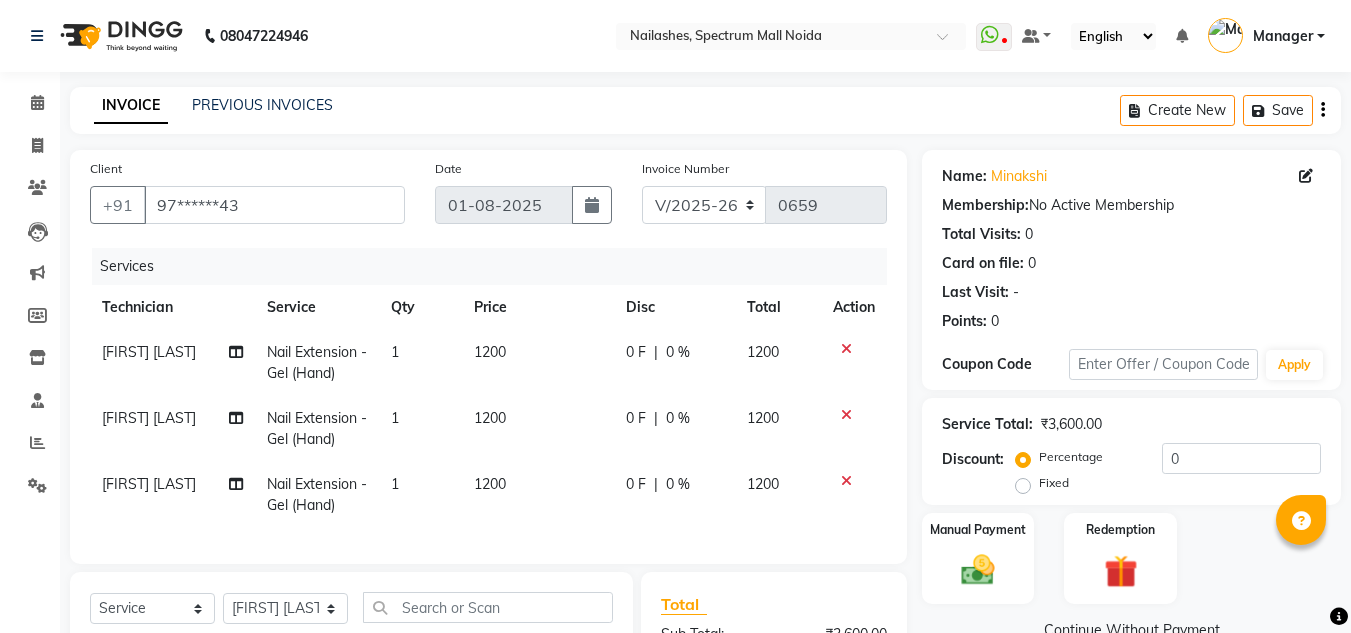 click on "[FIRST] [LAST]" 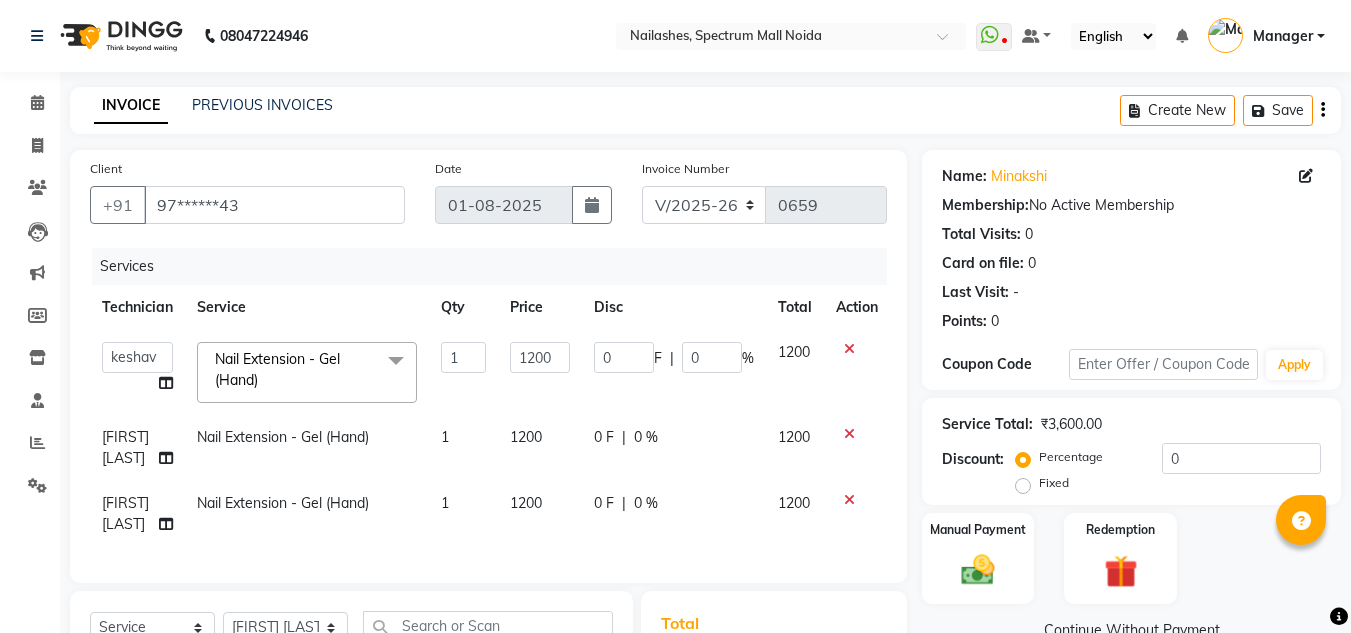 select on "46557" 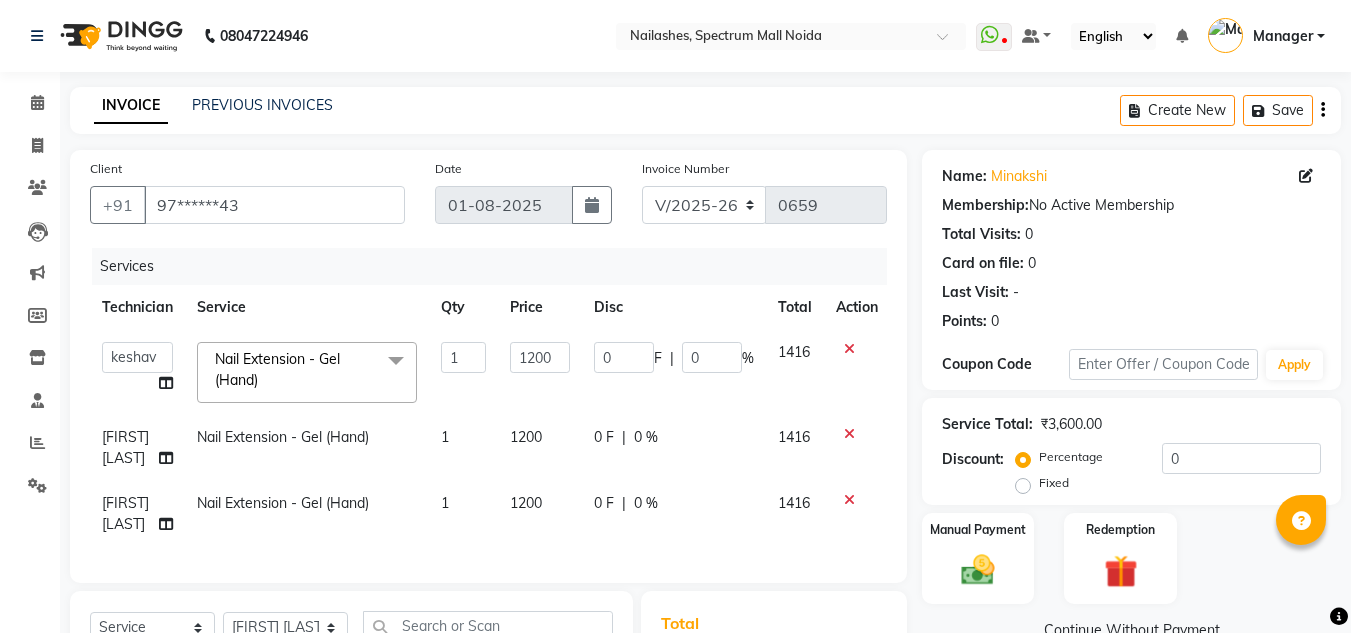 click on "[FIRST] [LAST]" 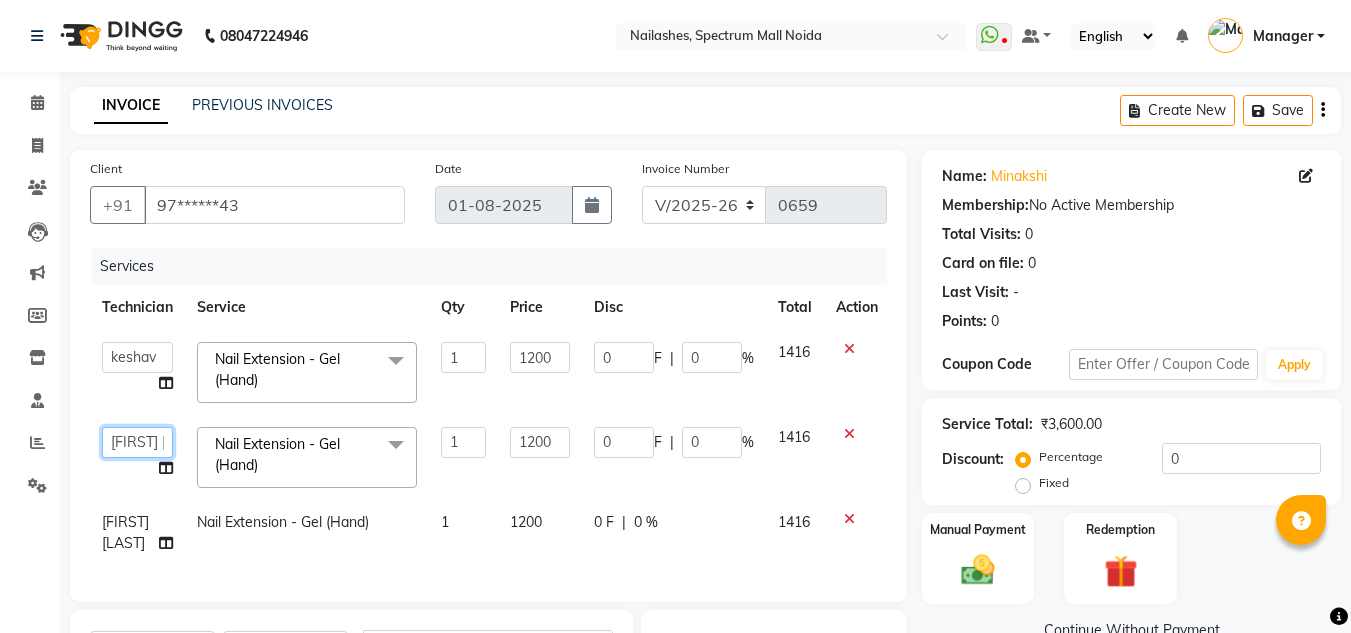 click on "[FIRST]   [FIRST]   [FIRST]   Manager   [FIRST]   [FIRST]   [FIRST]" 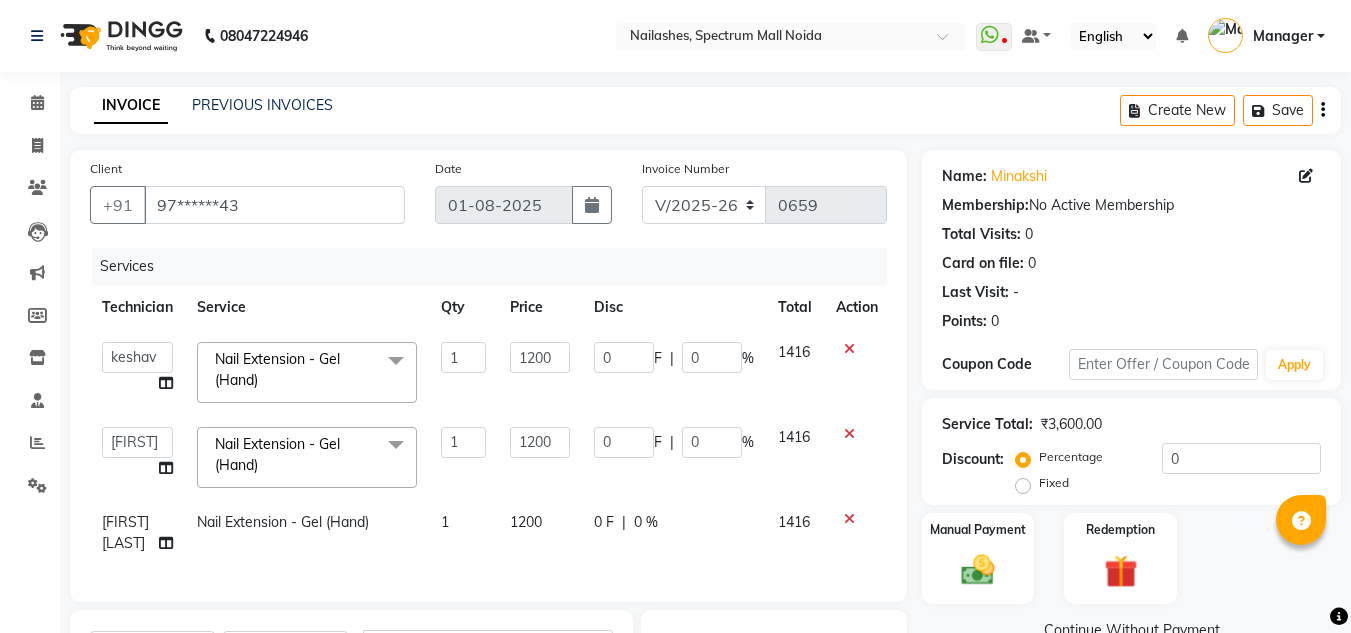 select on "86547" 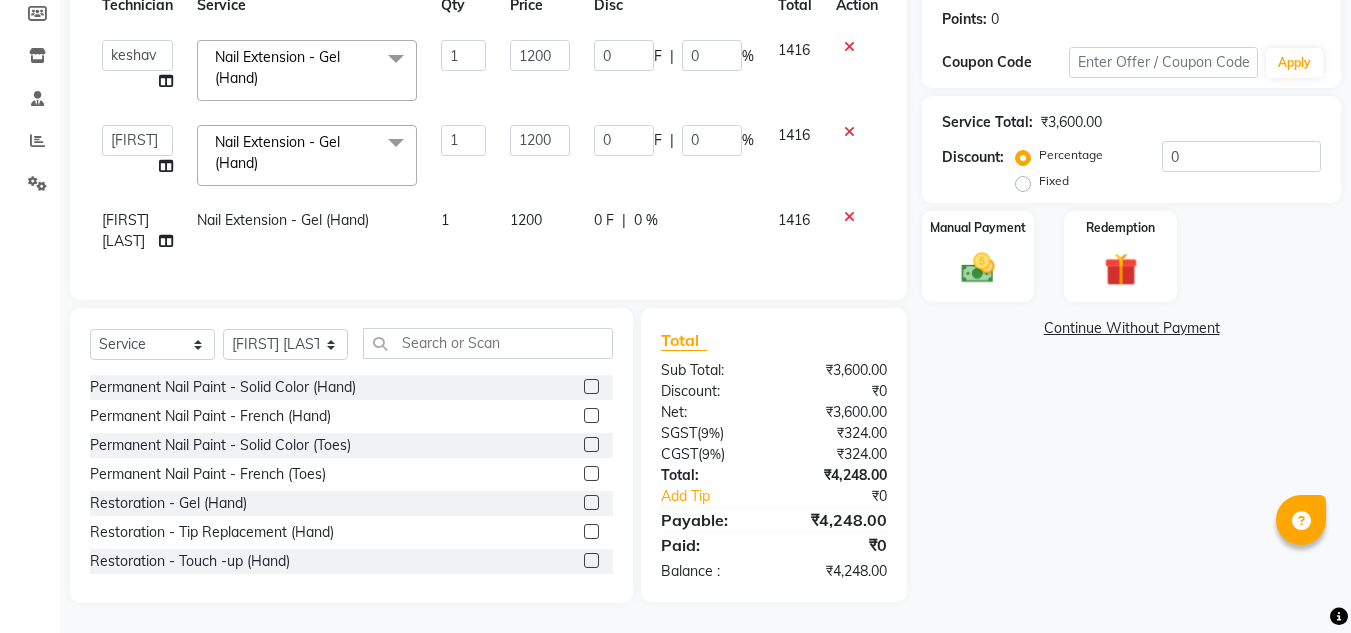 scroll, scrollTop: 218, scrollLeft: 0, axis: vertical 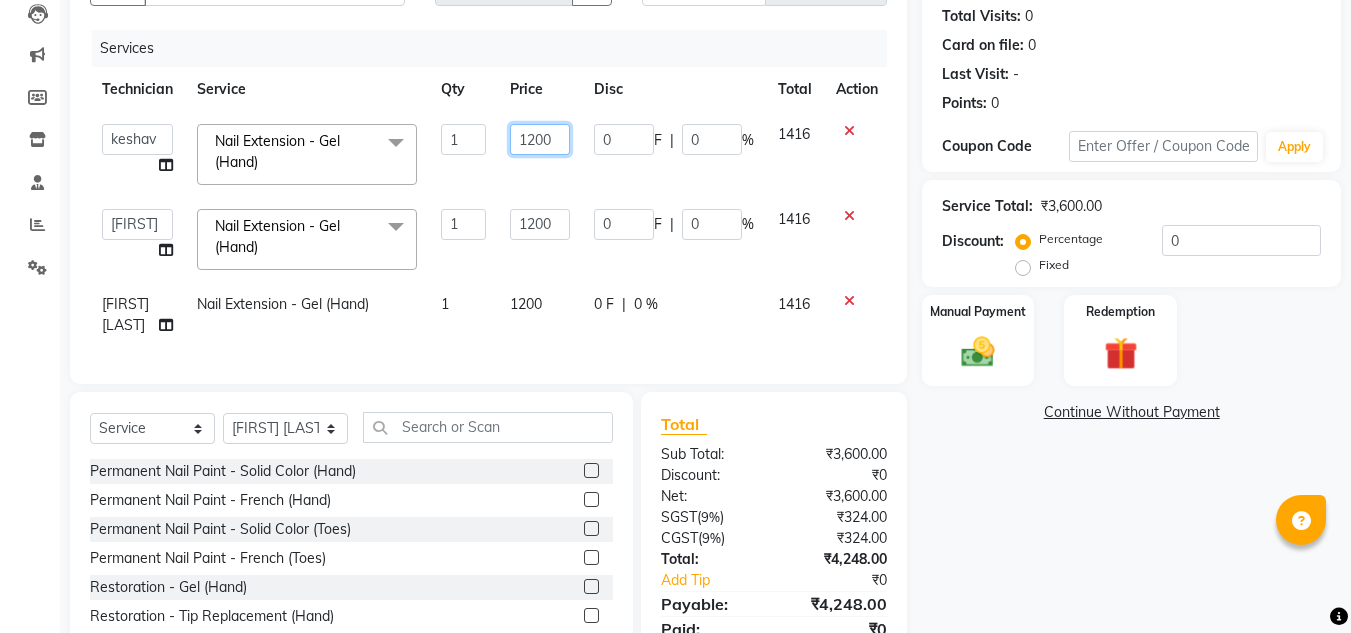 click on "1200" 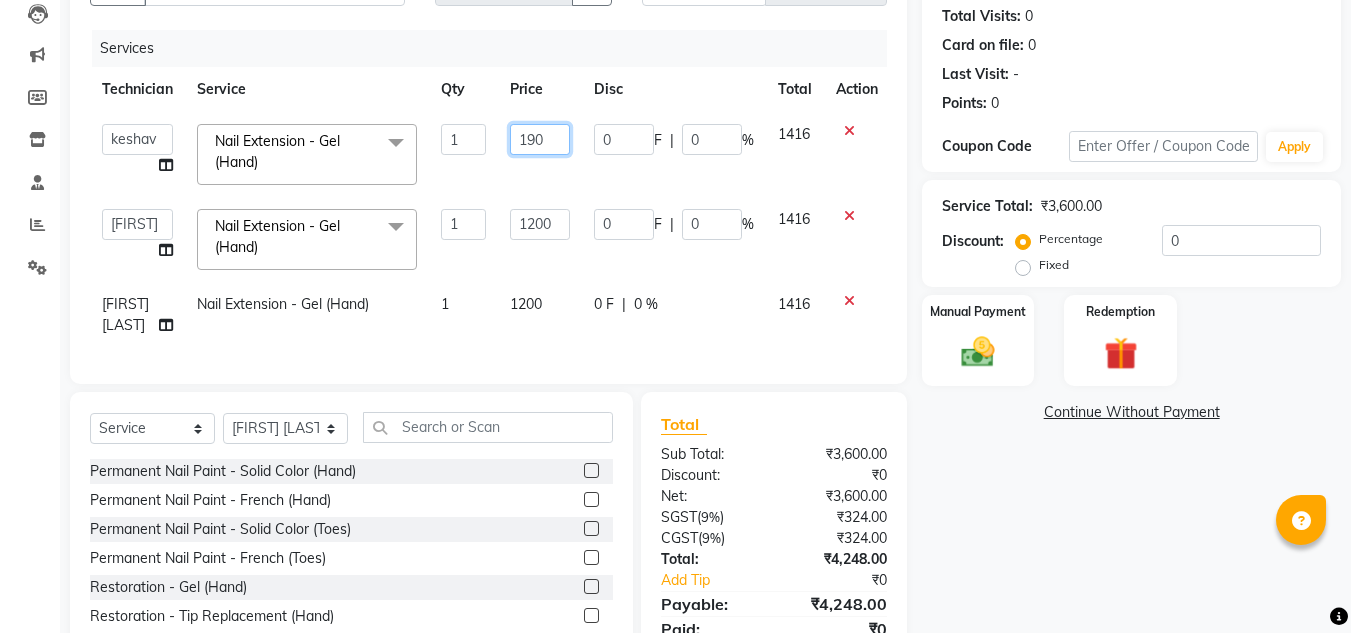 type on "1900" 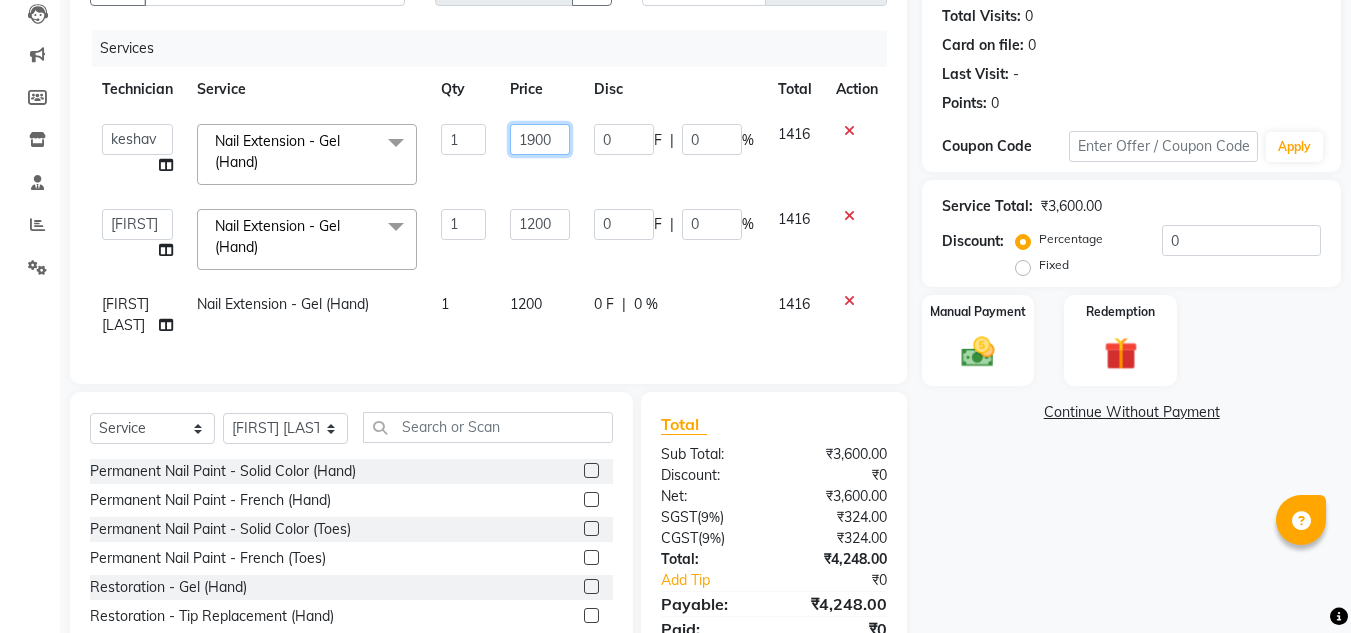 click on "1900" 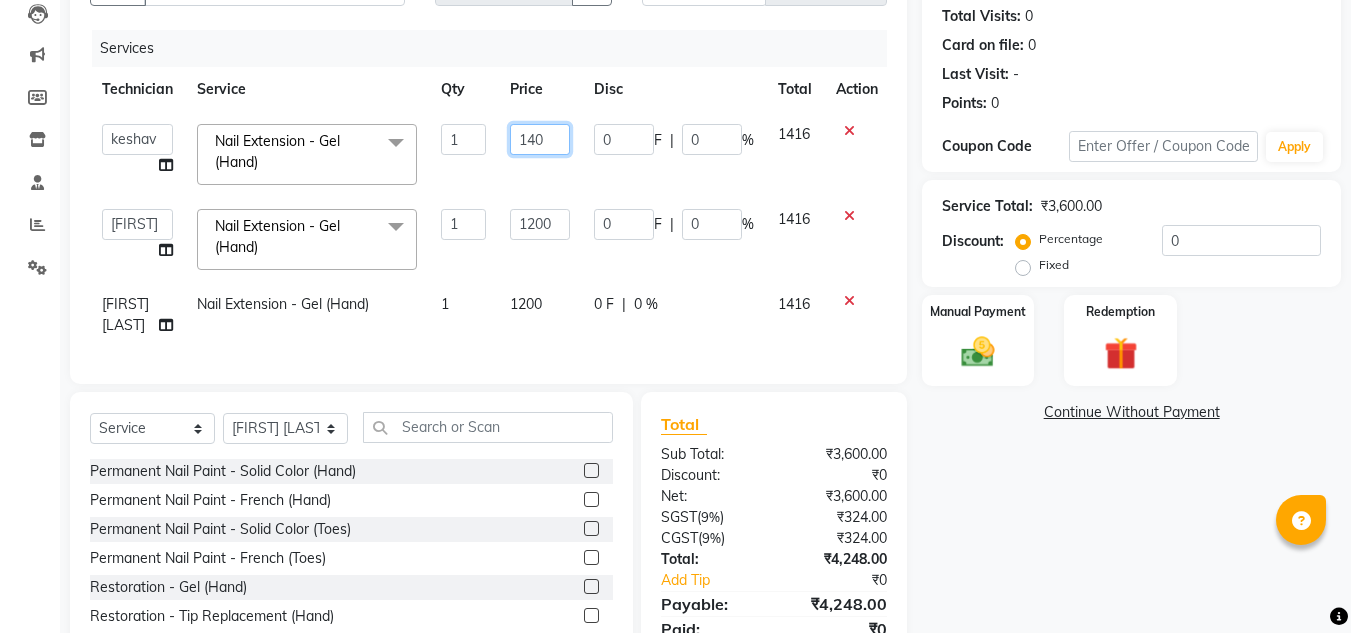 type on "1400" 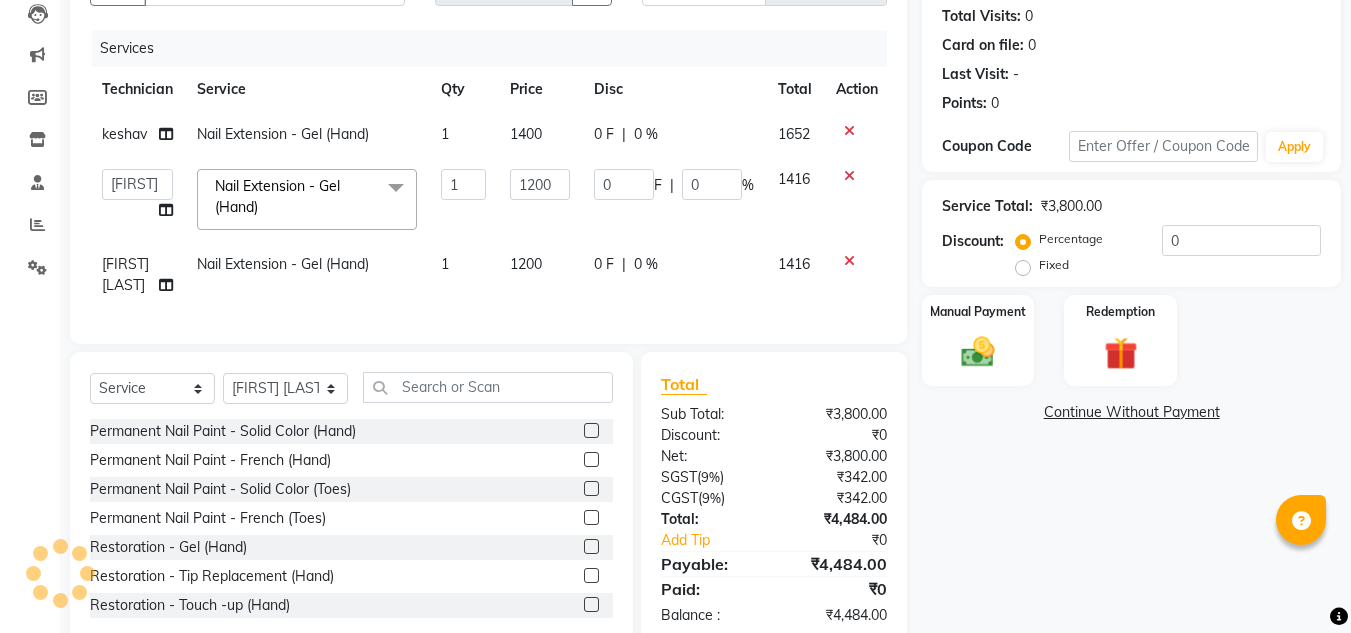 click on "keshav Nail Extension - Gel (Hand) 1 1400 0 F | 0 % 1652 [FIRST] [LAST] keshav LAVANYA Manager Manpreet Nitika rishika Nail Extension - Gel (Hand) x Permanent Nail Paint - Solid Color (Hand) Permanent Nail Paint - French (Hand) Permanent Nail Paint - Solid Color (Toes) Permanent Nail Paint - French (Toes) Restoration - Gel (Hand) Restoration - Tip Replacement (Hand) Restoration - Touch -up (Hand) Restoration - Gel Color Changes (Hand) Restoration - Removal of Extension (Hand) Restoration - Removal of Nail Paint (Hand) Restoration - Gel (Toes) Restoration - Tip Replacement (Toes) Restoration - Touch -up (Toes) Restoration - Gel Color Changes (Toes) Restoration - Removal of Extension (Toes) Restoration - Removal of Nail Paint (Toes) Pedicure - Classic Pedicure - Deluxe Pedicure - Premium Pedicure - Platinum Manicure - Classic Manicure - Deluxe Manicure - Premium Eyelash Refil - Classic Eyelash Refil - Hybrid Eyelash Refil - Volume Eyelash Refil - Mega Volume Eyelash Refil - Lash Removal O3+Facial" 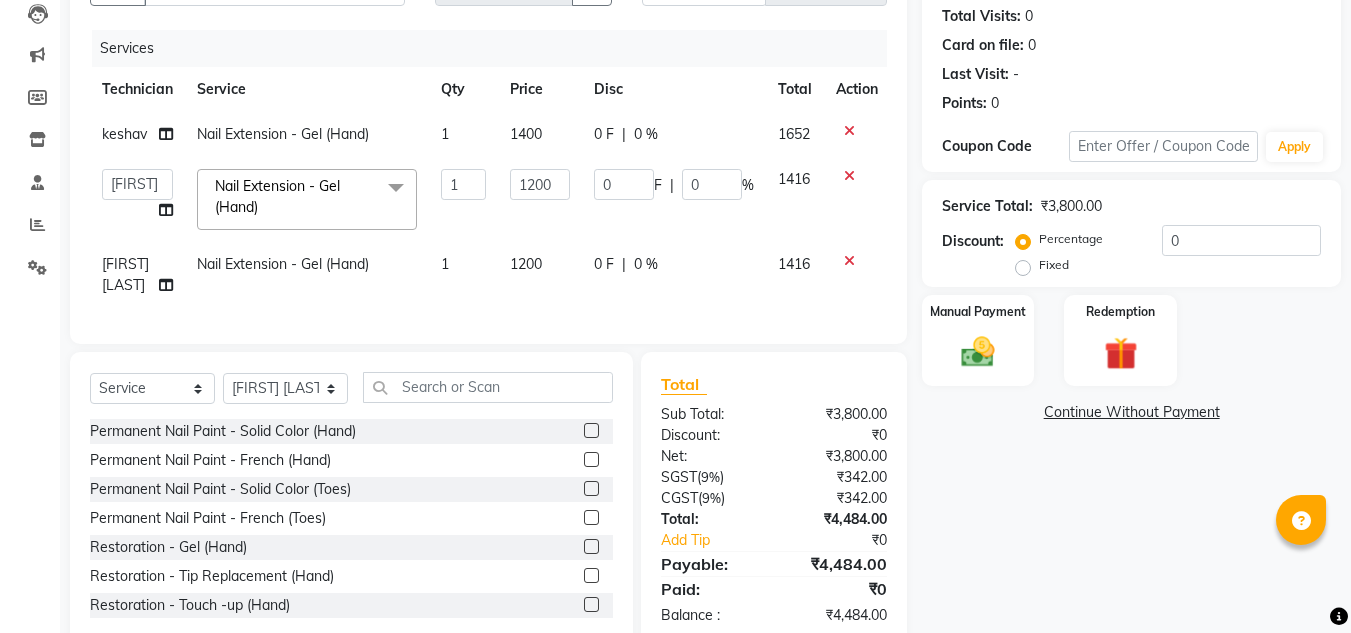 click on "1400" 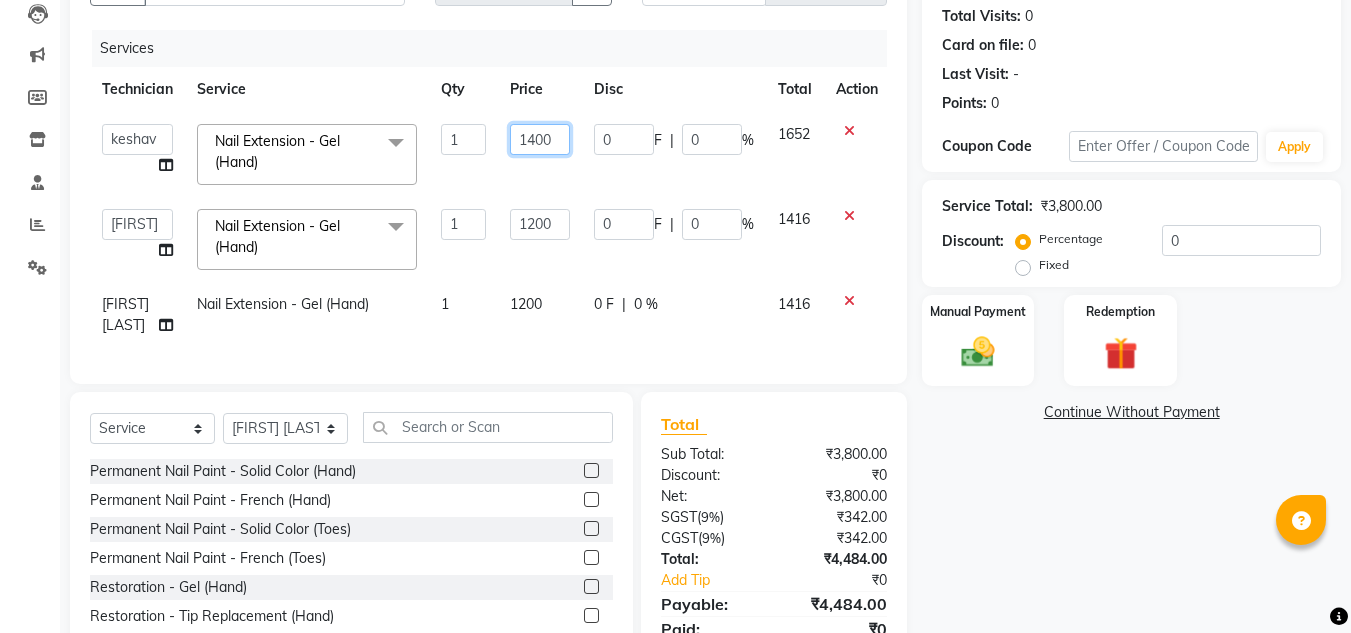 click on "1400" 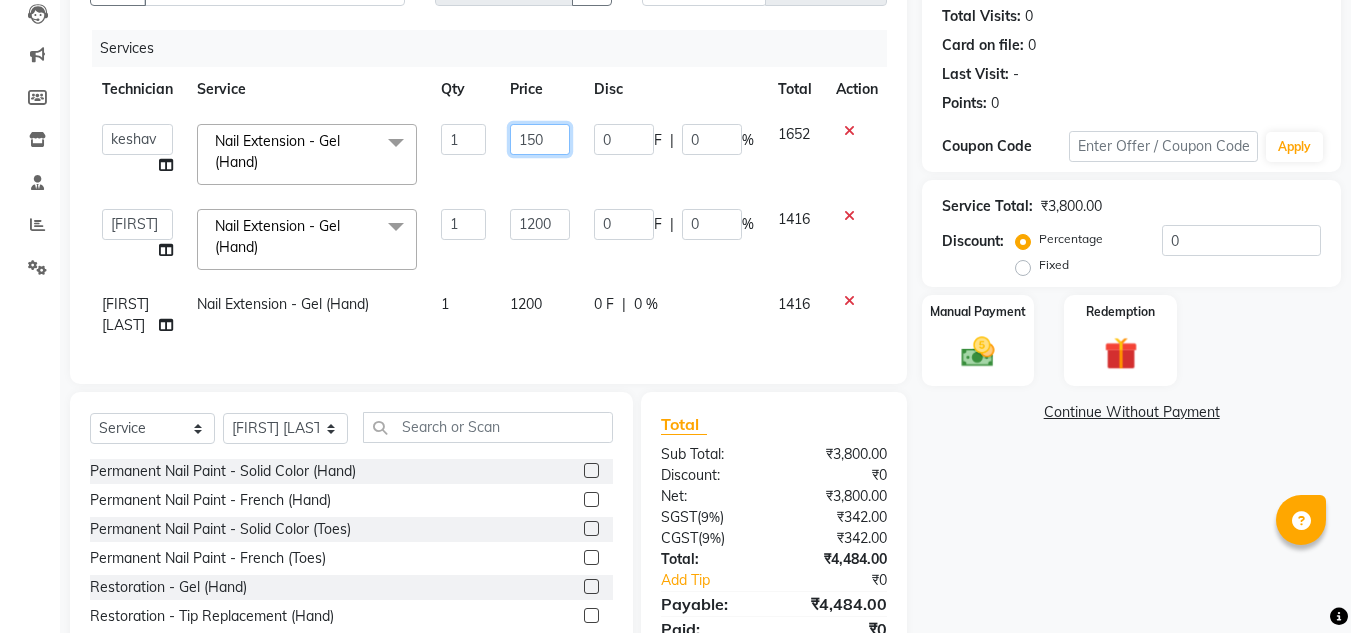 type on "1500" 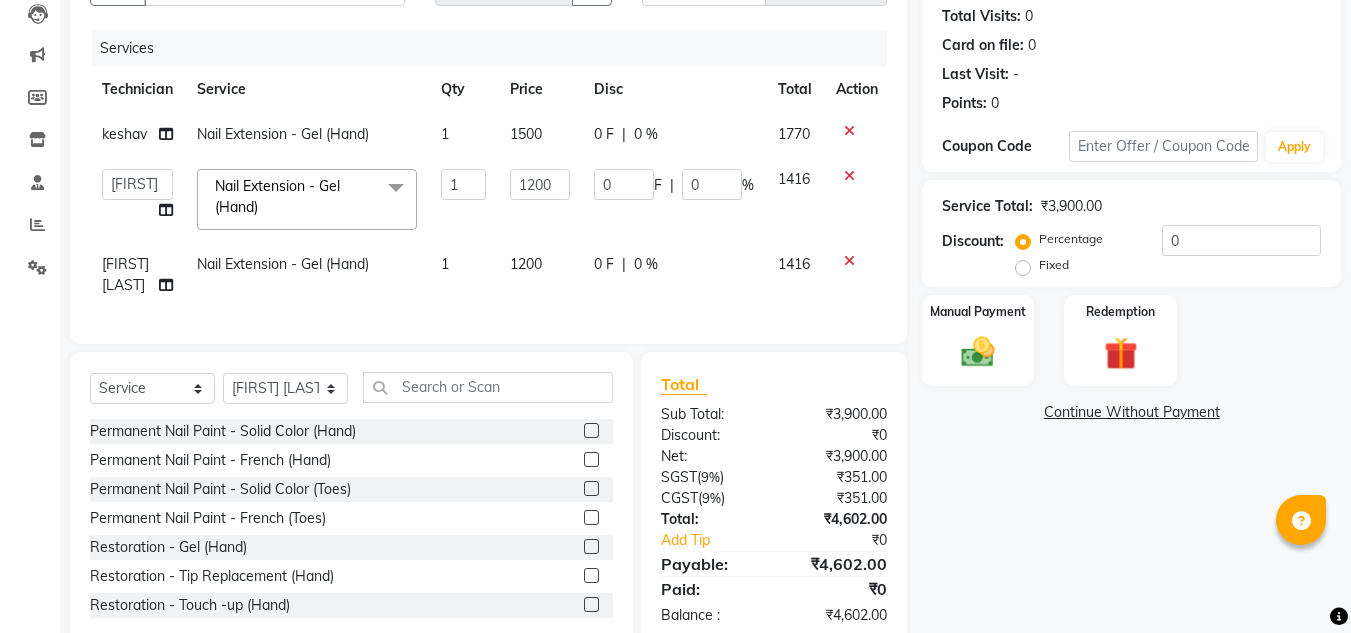 click on "keshav Nail Extension - Gel (Hand) 1 1500 0 F | 0 % 1770 [FIRST] [LAST] keshav LAVANYA Manager Manpreet Nitika rishika Nail Extension - Gel (Hand) x Permanent Nail Paint - Solid Color (Hand) Permanent Nail Paint - French (Hand) Permanent Nail Paint - Solid Color (Toes) Permanent Nail Paint - French (Toes) Restoration - Gel (Hand) Restoration - Tip Replacement (Hand) Restoration - Touch -up (Hand) Restoration - Gel Color Changes (Hand) Restoration - Removal of Extension (Hand) Restoration - Removal of Nail Paint (Hand) Restoration - Gel (Toes) Restoration - Tip Replacement (Toes) Restoration - Touch -up (Toes) Restoration - Gel Color Changes (Toes) Restoration - Removal of Extension (Toes) Restoration - Removal of Nail Paint (Toes) Pedicure - Classic Pedicure - Deluxe Pedicure - Premium Pedicure - Platinum Manicure - Classic Manicure - Deluxe Manicure - Premium Eyelash Refil - Classic Eyelash Refil - Hybrid Eyelash Refil - Volume Eyelash Refil - Mega Volume Eyelash Refil - Lash Removal O3+Facial" 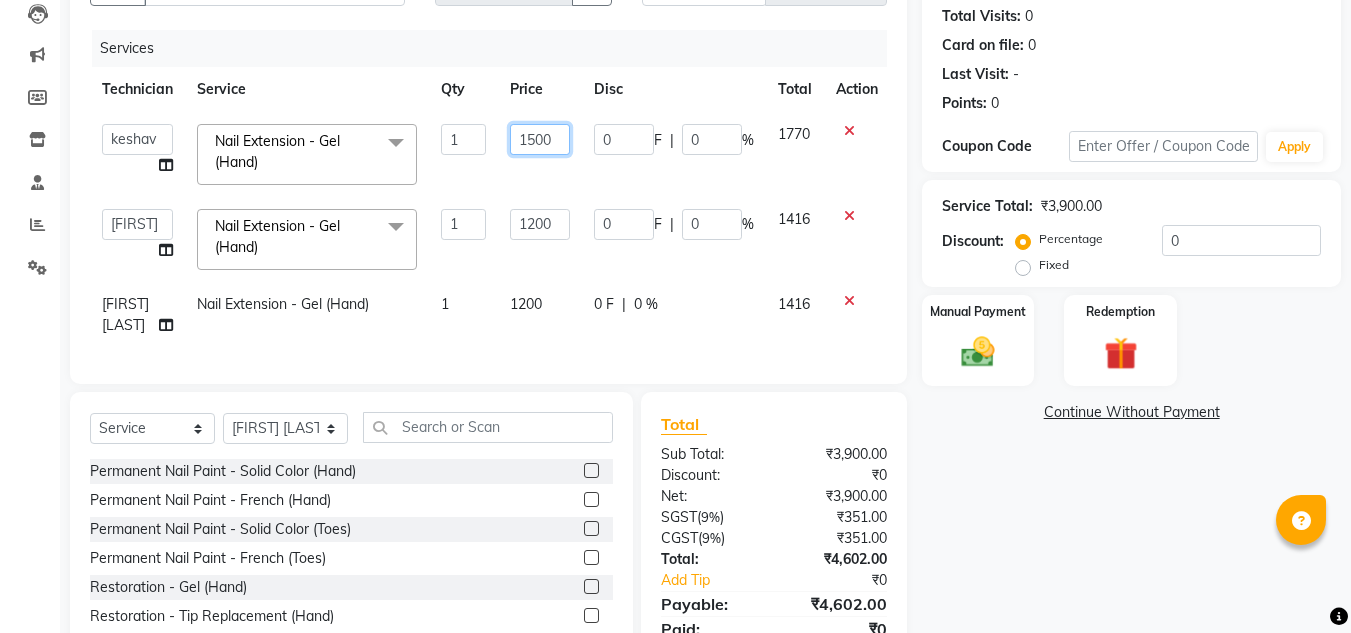 click on "1500" 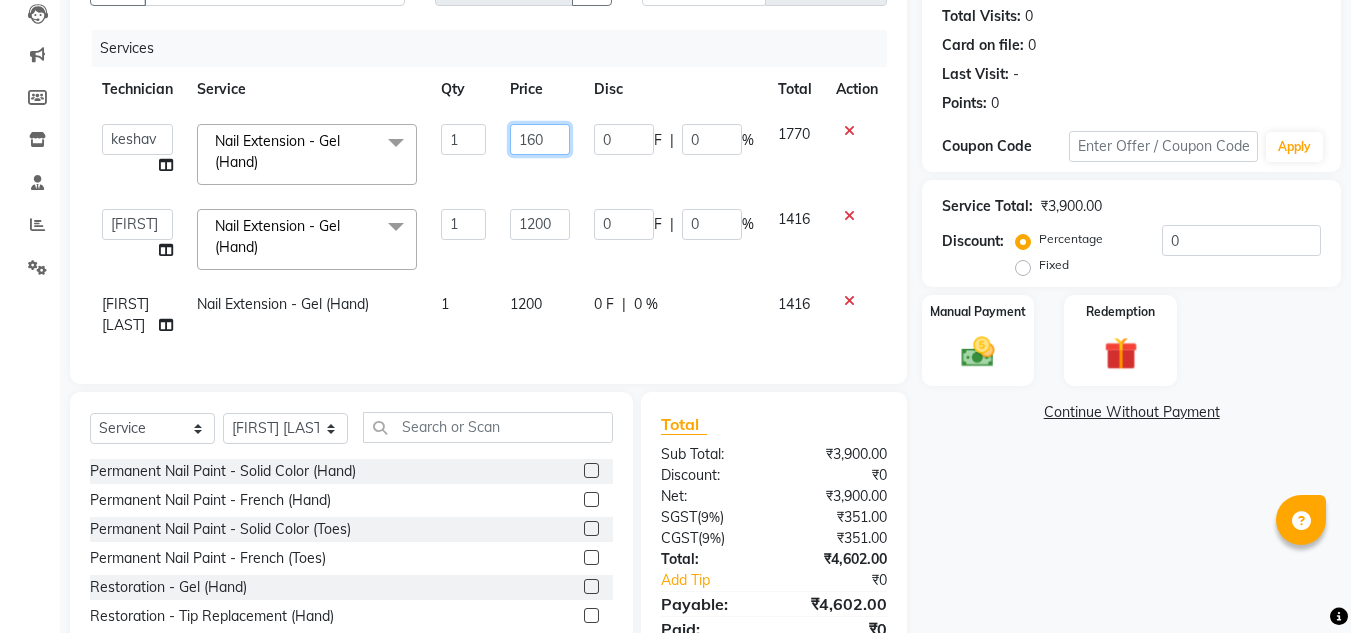 type on "1600" 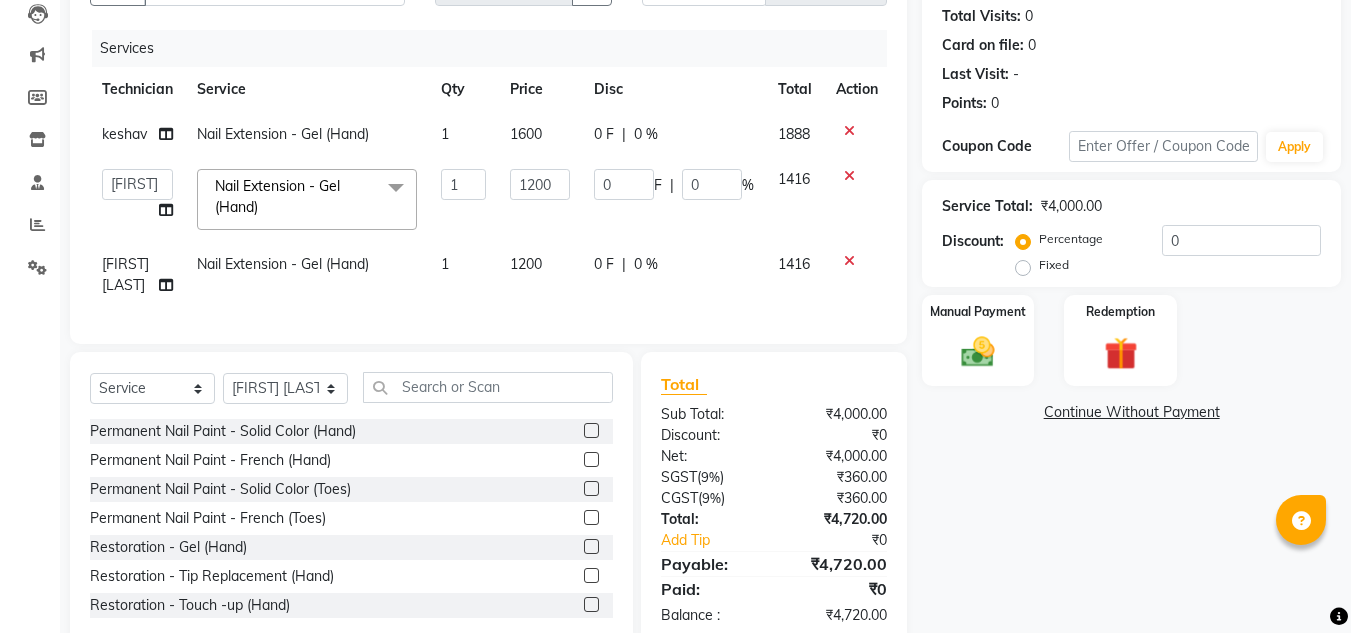 click on "keshav Nail Extension - Gel (Hand) 1 1600 0 F | 0 % 1888 [FIRST] [LAST] keshav LAVANYA Manager Manpreet Nitika rishika Nail Extension - Gel (Hand) x Permanent Nail Paint - Solid Color (Hand) Permanent Nail Paint - French (Hand) Permanent Nail Paint - Solid Color (Toes) Permanent Nail Paint - French (Toes) Restoration - Gel (Hand) Restoration - Tip Replacement (Hand) Restoration - Touch -up (Hand) Restoration - Gel Color Changes (Hand) Restoration - Removal of Extension (Hand) Restoration - Removal of Nail Paint (Hand) Restoration - Gel (Toes) Restoration - Tip Replacement (Toes) Restoration - Touch -up (Toes) Restoration - Gel Color Changes (Toes) Restoration - Removal of Extension (Toes) Restoration - Removal of Nail Paint (Toes) Pedicure - Classic Pedicure - Deluxe Pedicure - Premium Pedicure - Platinum Manicure - Classic Manicure - Deluxe Manicure - Premium Eyelash Refil - Classic Eyelash Refil - Hybrid Eyelash Refil - Volume Eyelash Refil - Mega Volume Eyelash Refil - Lash Removal O3+Facial" 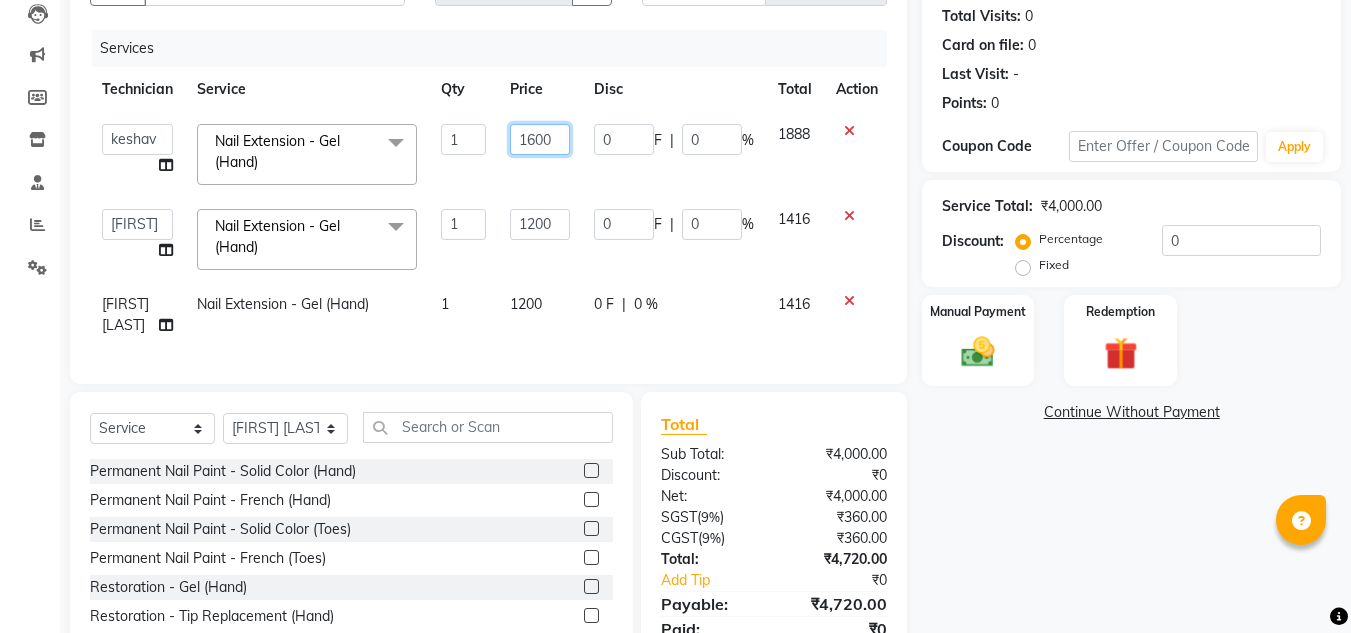 click on "1600" 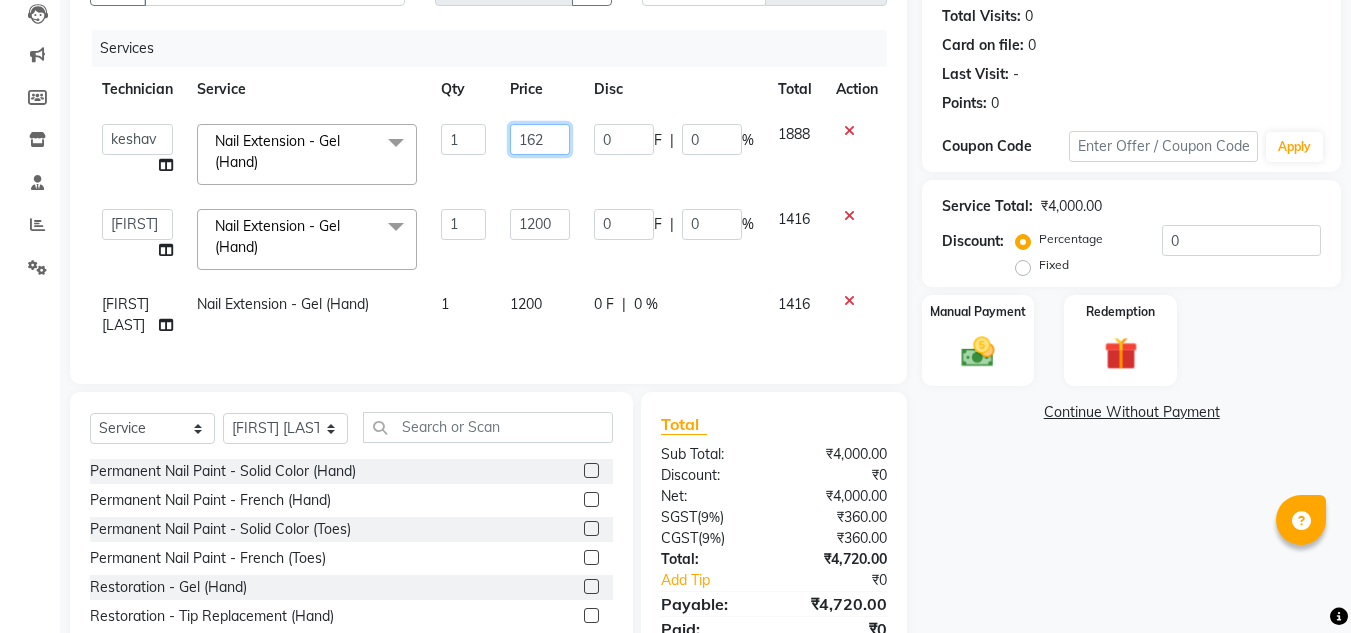 type on "1628" 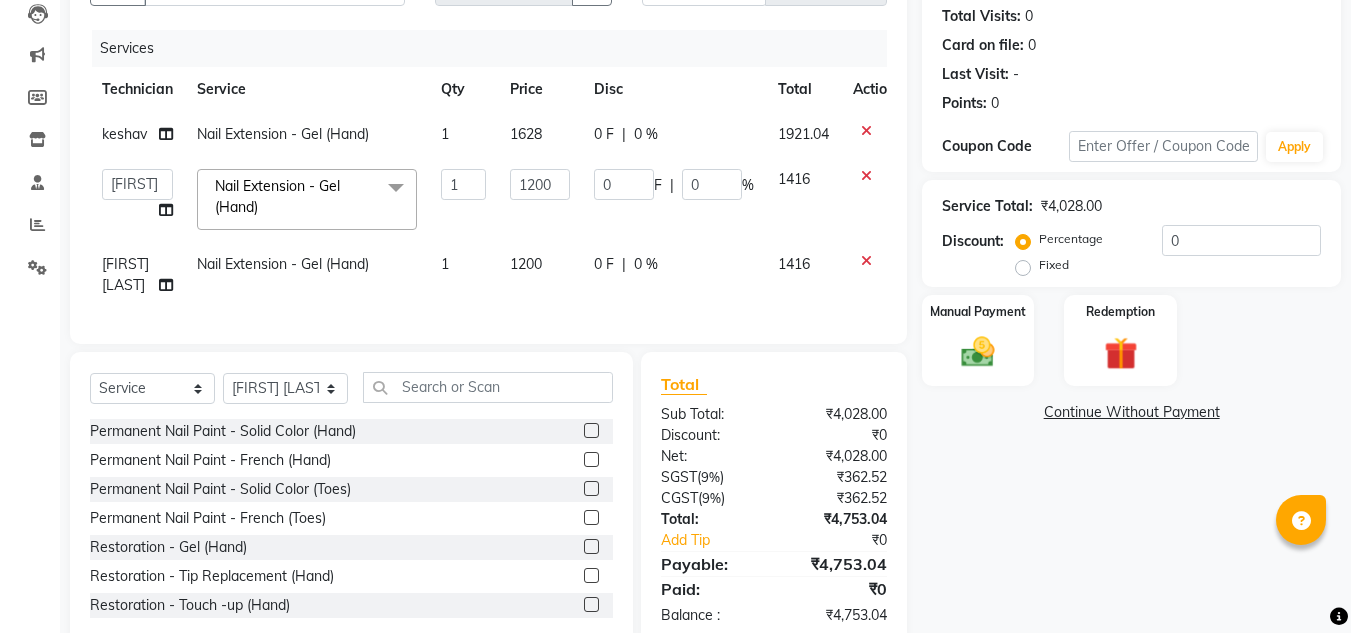 click on "keshav Nail Extension - Gel (Hand) 1 1628 0 F | 0 % 1921.04 [FIRST] [LAST] keshav LAVANYA Manager Manpreet Nitika rishika Nail Extension - Gel (Hand) x Permanent Nail Paint - Solid Color (Hand) Permanent Nail Paint - French (Hand) Permanent Nail Paint - Solid Color (Toes) Permanent Nail Paint - French (Toes) Restoration - Gel (Hand) Restoration - Tip Replacement (Hand) Restoration - Touch -up (Hand) Restoration - Gel Color Changes (Hand) Restoration - Removal of Extension (Hand) Restoration - Removal of Nail Paint (Hand) Restoration - Gel (Toes) Restoration - Tip Replacement (Toes) Restoration - Touch -up (Toes) Restoration - Gel Color Changes (Toes) Restoration - Removal of Extension (Toes) Restoration - Removal of Nail Paint (Toes) Pedicure - Classic Pedicure - Deluxe Pedicure - Premium Pedicure - Platinum Manicure - Classic Manicure - Deluxe Manicure - Premium Eyelash Refil - Classic Eyelash Refil - Hybrid Eyelash Refil - Volume Eyelash Refil - Mega Volume Eyelash Refil - Lash Removal 1 1200" 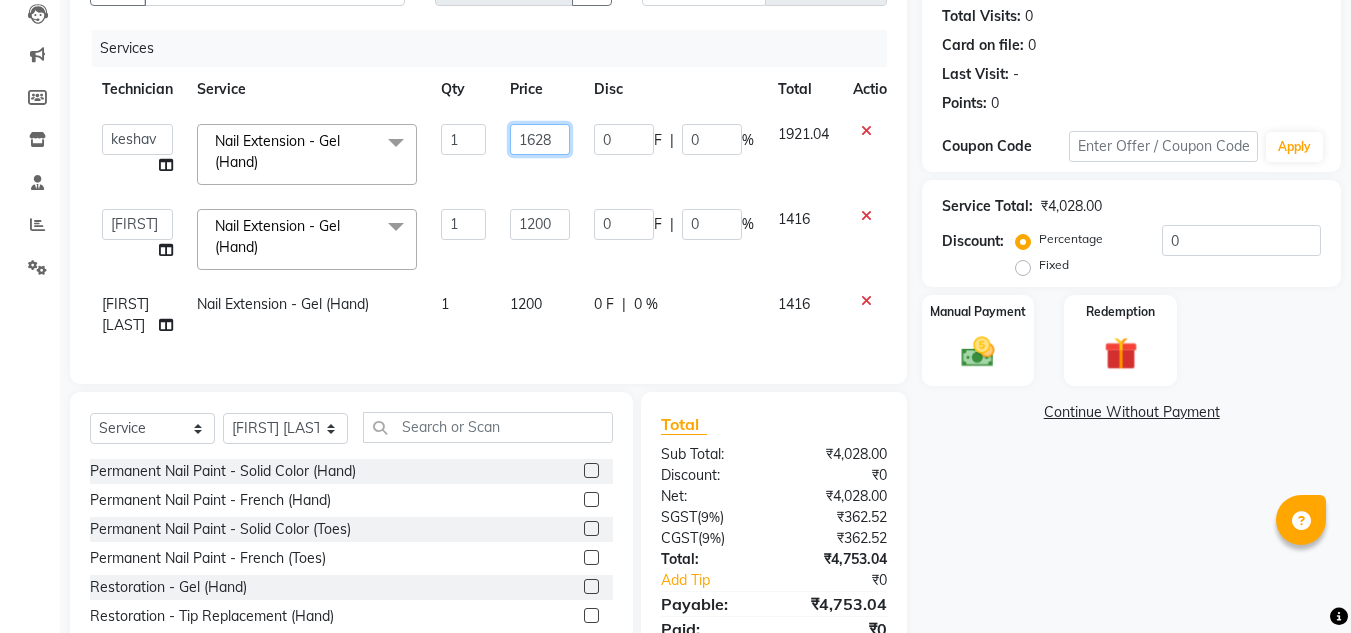 click on "1628" 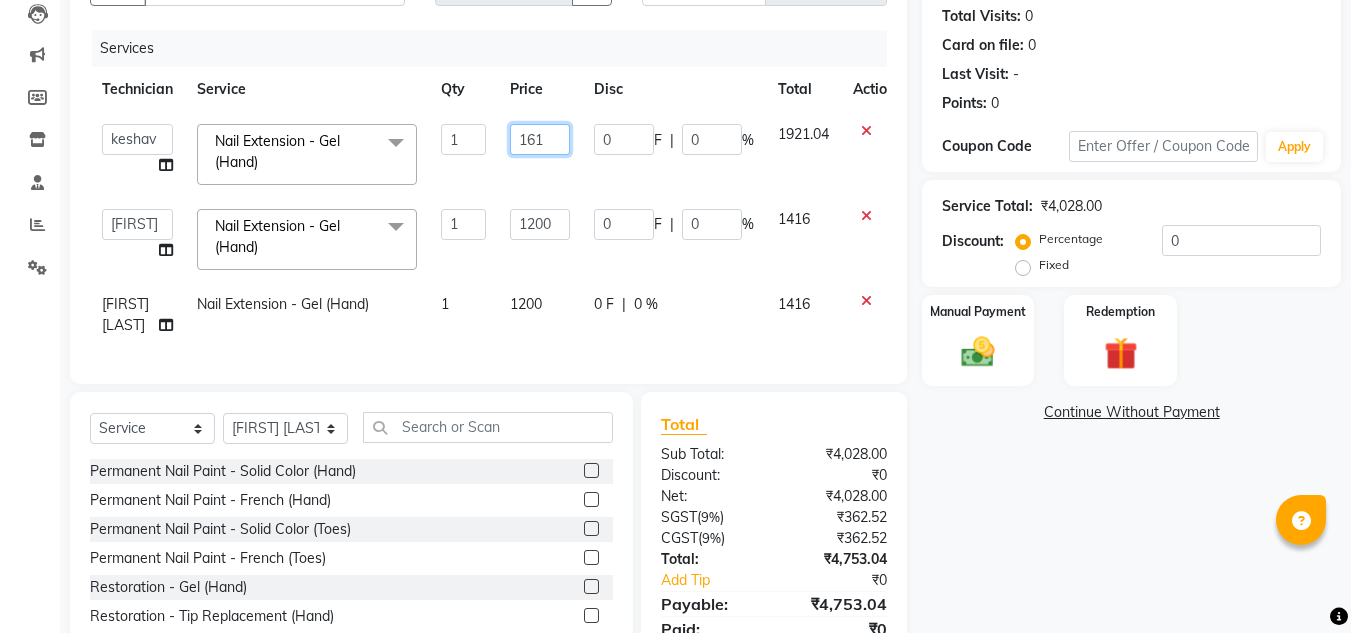 type on "1618" 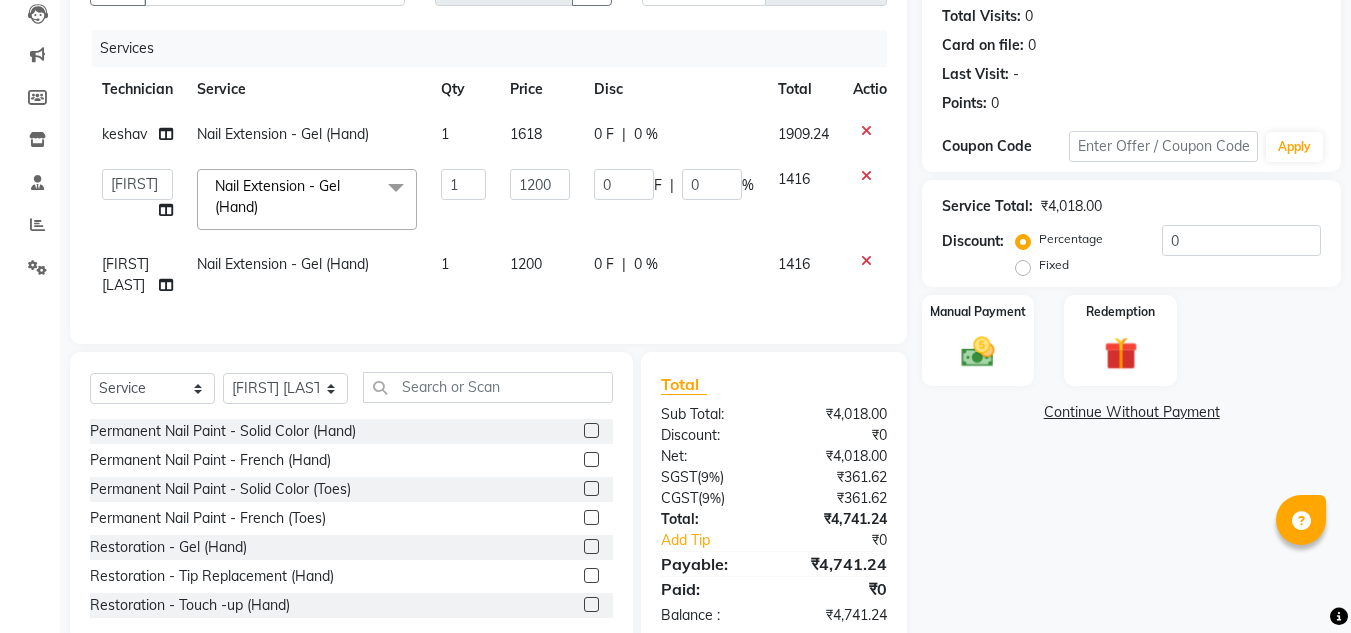 click on "keshav Nail Extension - Gel (Hand) 1 1618 0 F | 0 % 1909.24 [FIRST] [LAST] keshav LAVANYA Manager Manpreet Nitika rishika Nail Extension - Gel (Hand) x Permanent Nail Paint - Solid Color (Hand) Permanent Nail Paint - French (Hand) Permanent Nail Paint - Solid Color (Toes) Permanent Nail Paint - French (Toes) Restoration - Gel (Hand) Restoration - Tip Replacement (Hand) Restoration - Touch -up (Hand) Restoration - Gel Color Changes (Hand) Restoration - Removal of Extension (Hand) Restoration - Removal of Nail Paint (Hand) Restoration - Gel (Toes) Restoration - Tip Replacement (Toes) Restoration - Touch -up (Toes) Restoration - Gel Color Changes (Toes) Restoration - Removal of Extension (Toes) Restoration - Removal of Nail Paint (Toes) Pedicure - Classic Pedicure - Deluxe Pedicure - Premium Pedicure - Platinum Manicure - Classic Manicure - Deluxe Manicure - Premium Eyelash Refil - Classic Eyelash Refil - Hybrid Eyelash Refil - Volume Eyelash Refil - Mega Volume Eyelash Refil - Lash Removal 1 1200" 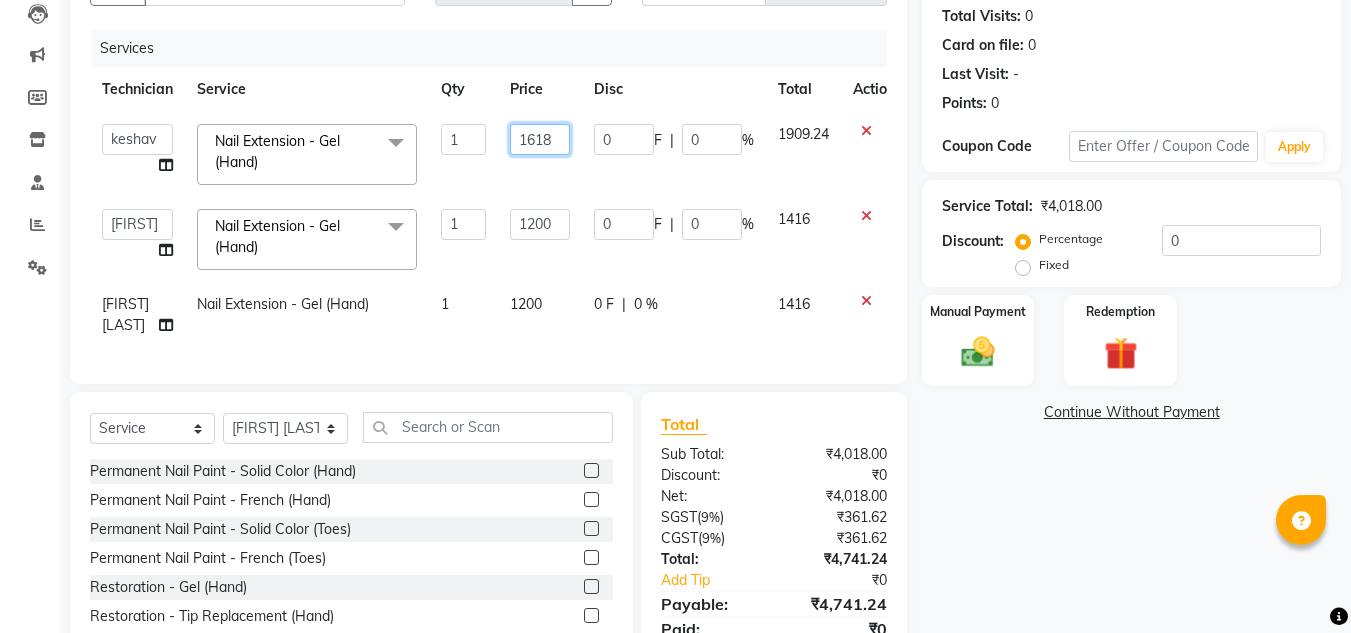 click on "1618" 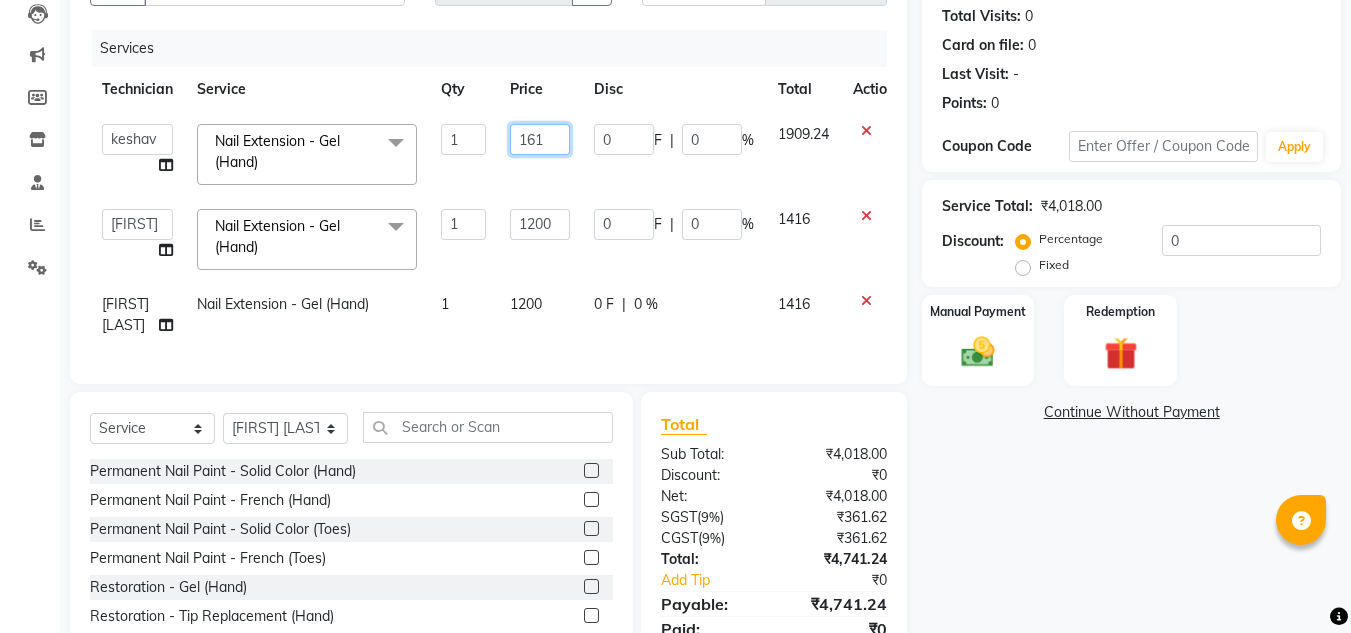 type on "1611" 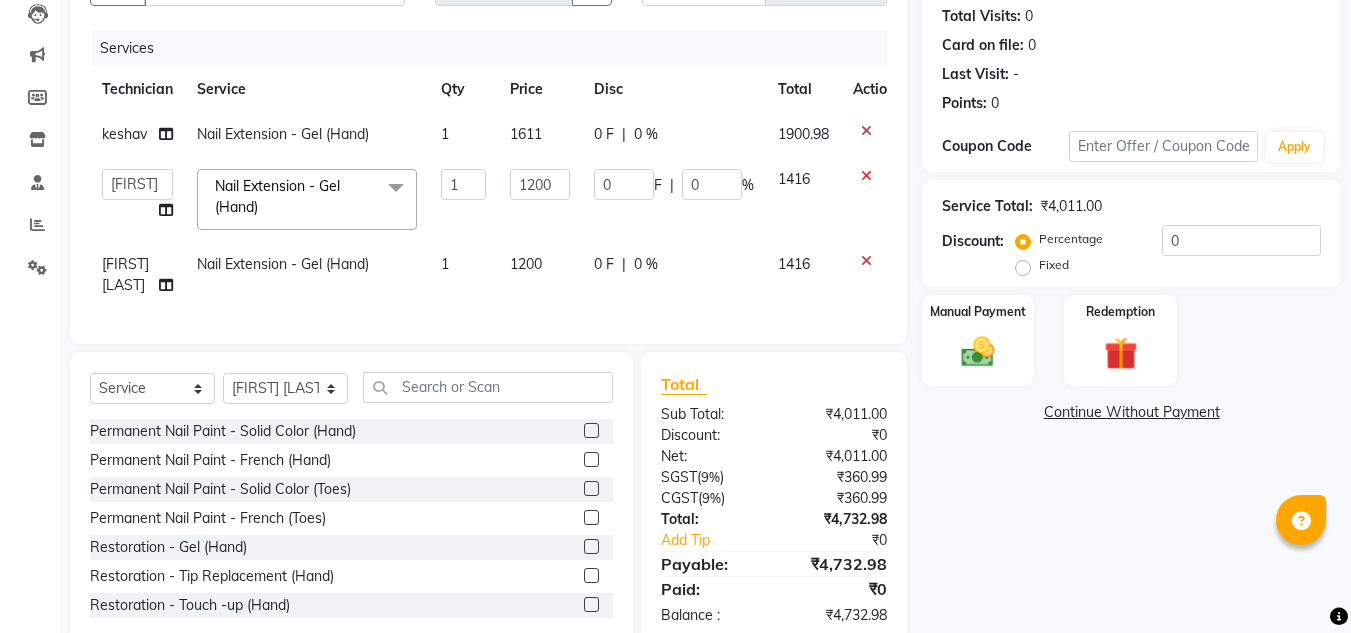 click on "keshav Nail Extension - Gel (Hand) 1 1611 0 F | 0 % 1900.98 [FIRST] [LAST] keshav LAVANYA Manager Manpreet Nitika rishika Nail Extension - Gel (Hand) x Permanent Nail Paint - Solid Color (Hand) Permanent Nail Paint - French (Hand) Permanent Nail Paint - Solid Color (Toes) Permanent Nail Paint - French (Toes) Restoration - Gel (Hand) Restoration - Tip Replacement (Hand) Restoration - Touch -up (Hand) Restoration - Gel Color Changes (Hand) Restoration - Removal of Extension (Hand) Restoration - Removal of Nail Paint (Hand) Restoration - Gel (Toes) Restoration - Tip Replacement (Toes) Restoration - Touch -up (Toes) Restoration - Gel Color Changes (Toes) Restoration - Removal of Extension (Toes) Restoration - Removal of Nail Paint (Toes) Pedicure - Classic Pedicure - Deluxe Pedicure - Premium Pedicure - Platinum Manicure - Classic Manicure - Deluxe Manicure - Premium Eyelash Refil - Classic Eyelash Refil - Hybrid Eyelash Refil - Volume Eyelash Refil - Mega Volume Eyelash Refil - Lash Removal 1 1200" 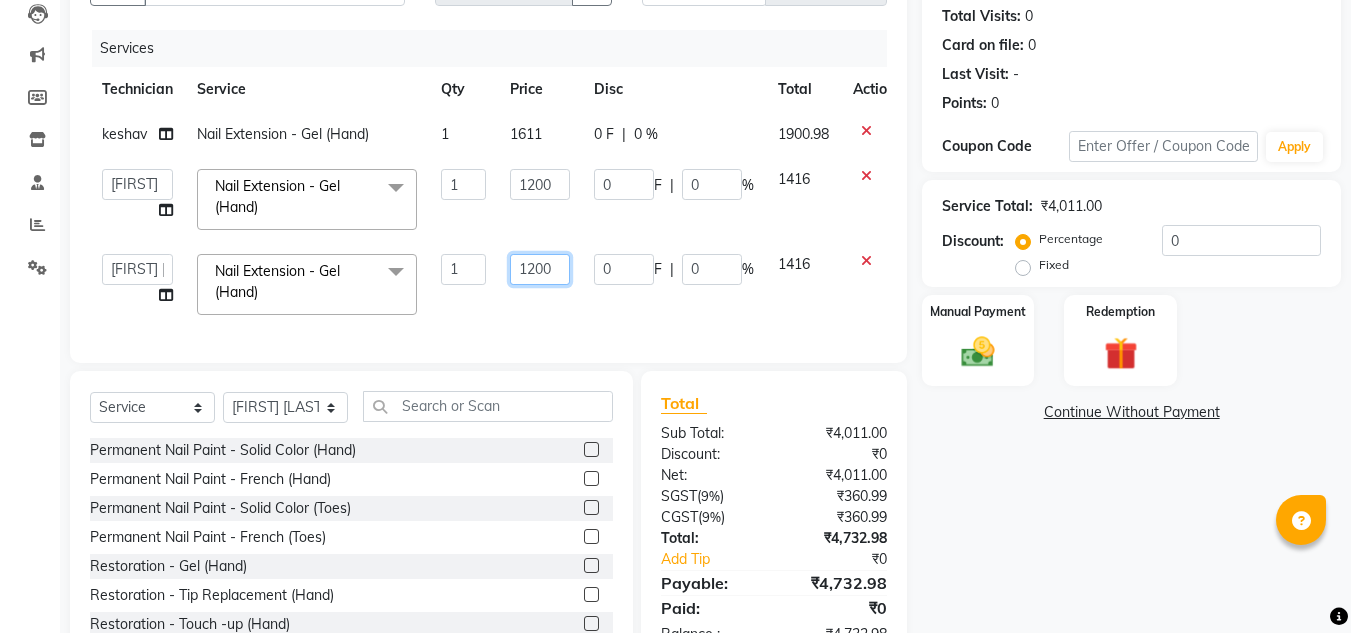 click on "1200" 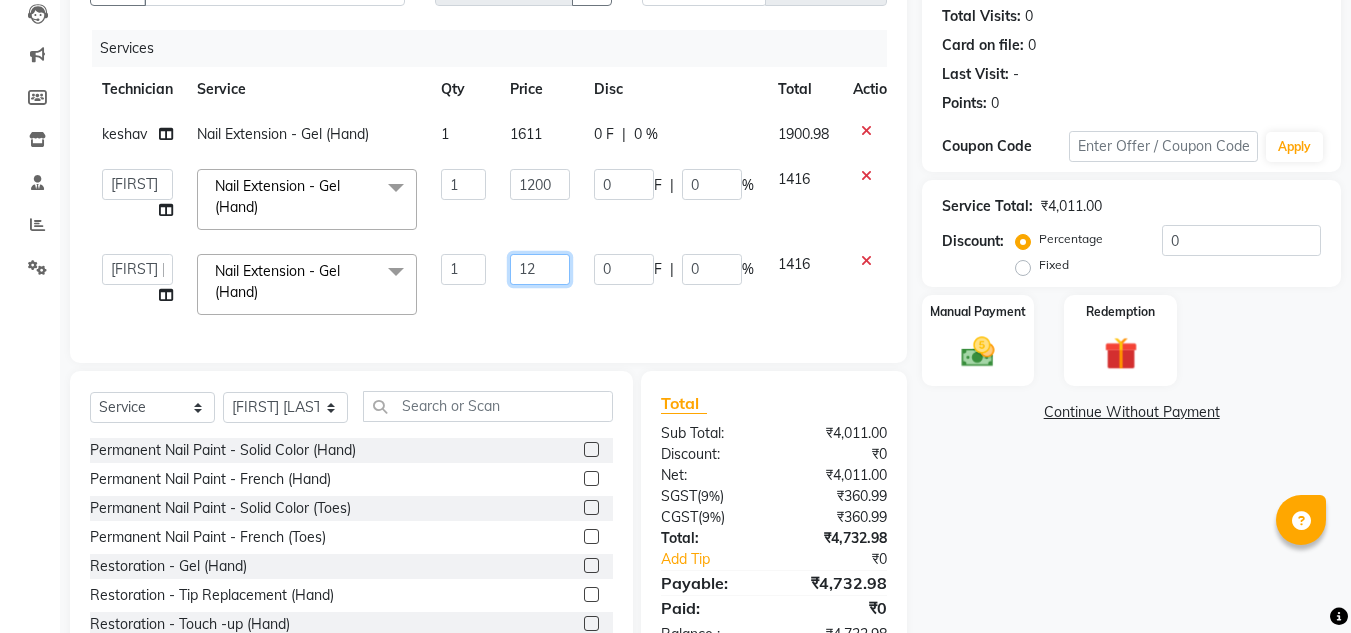 type on "1" 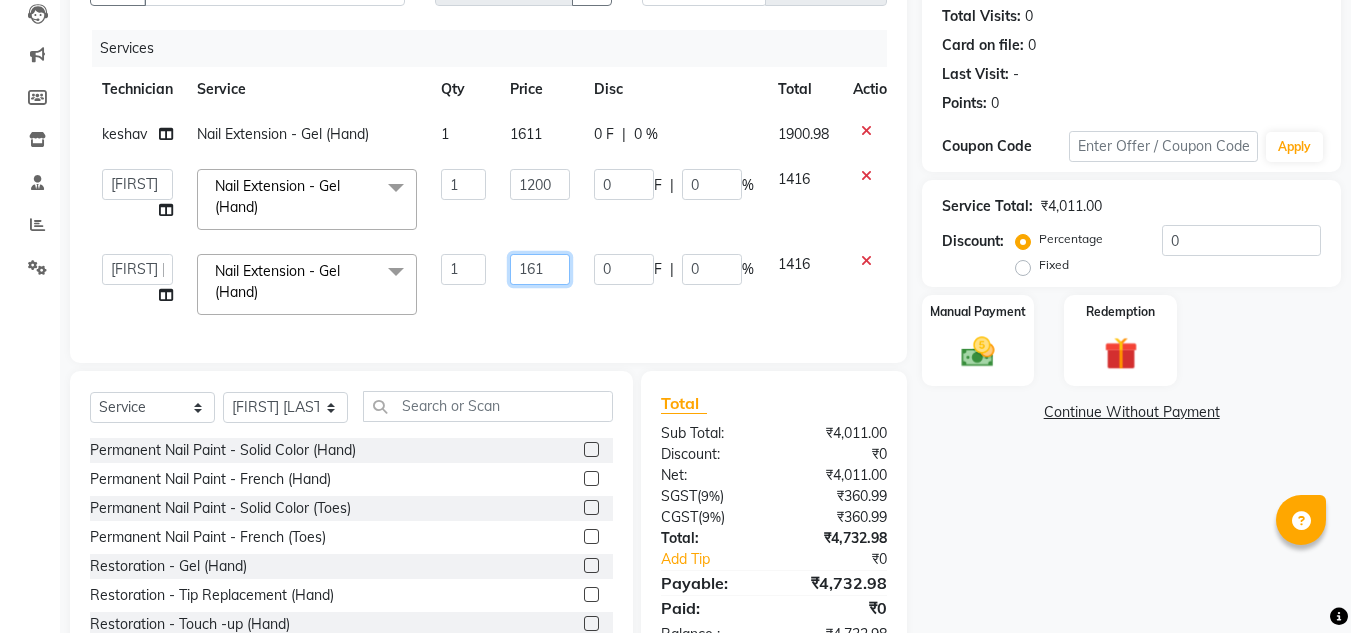 type on "1611" 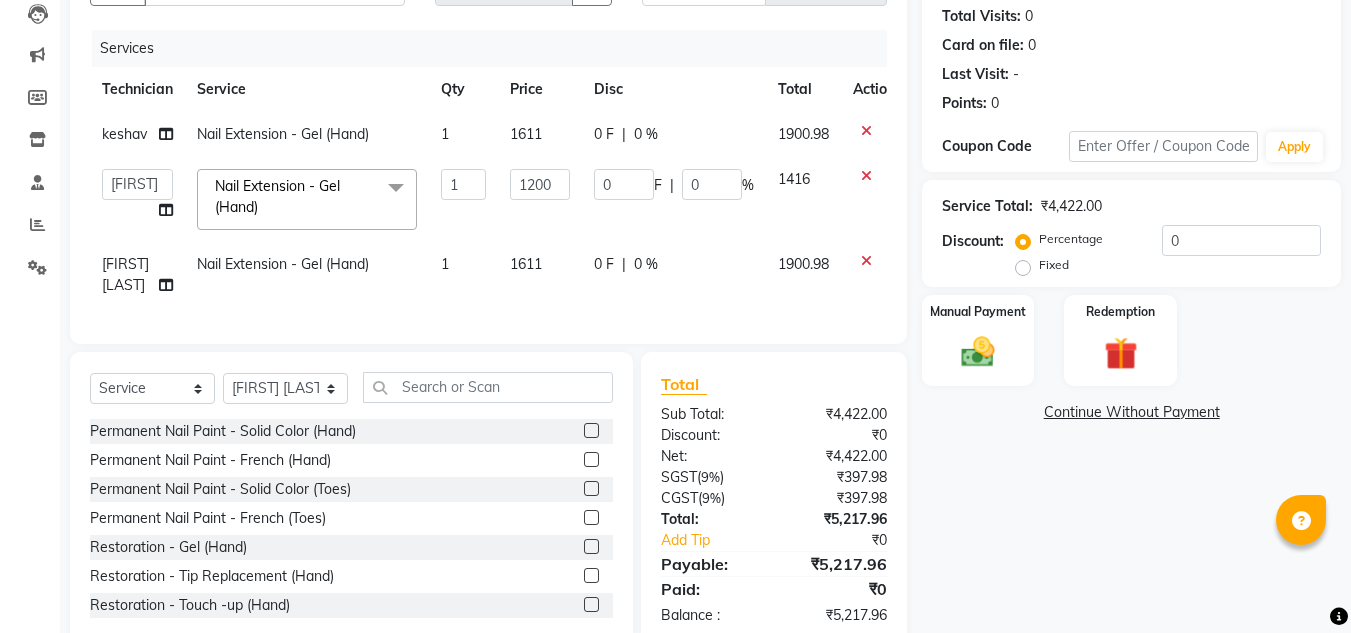 click on "1611" 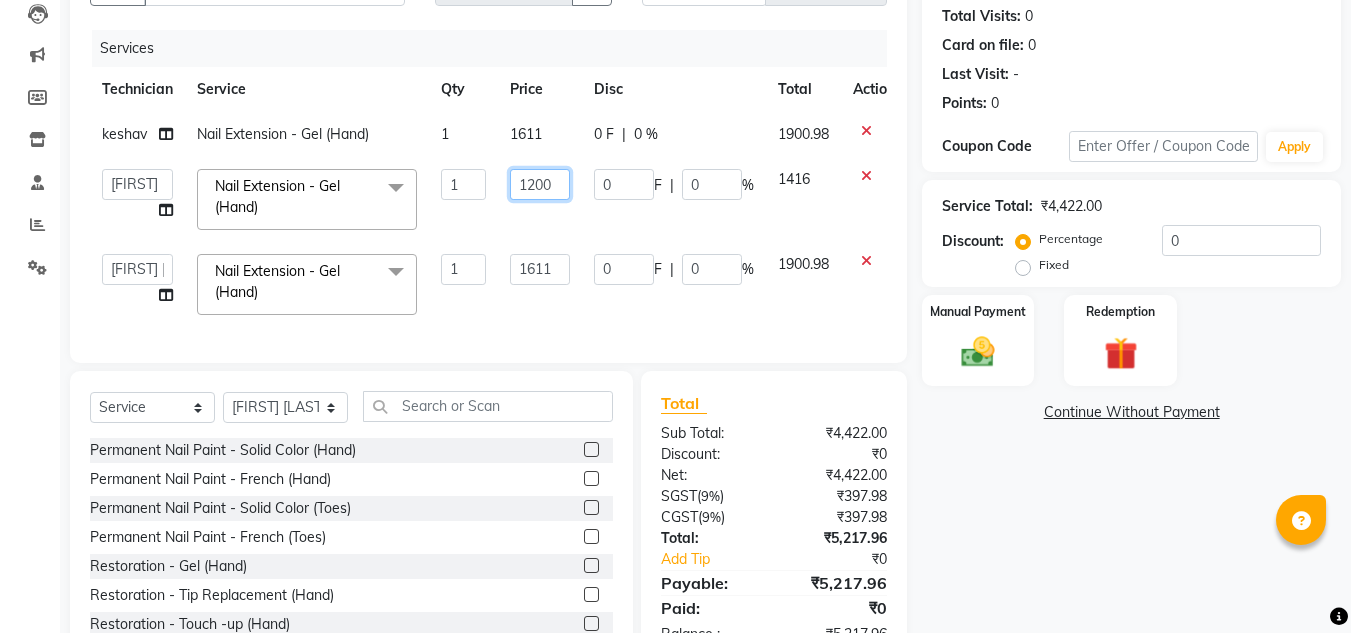 click on "1200" 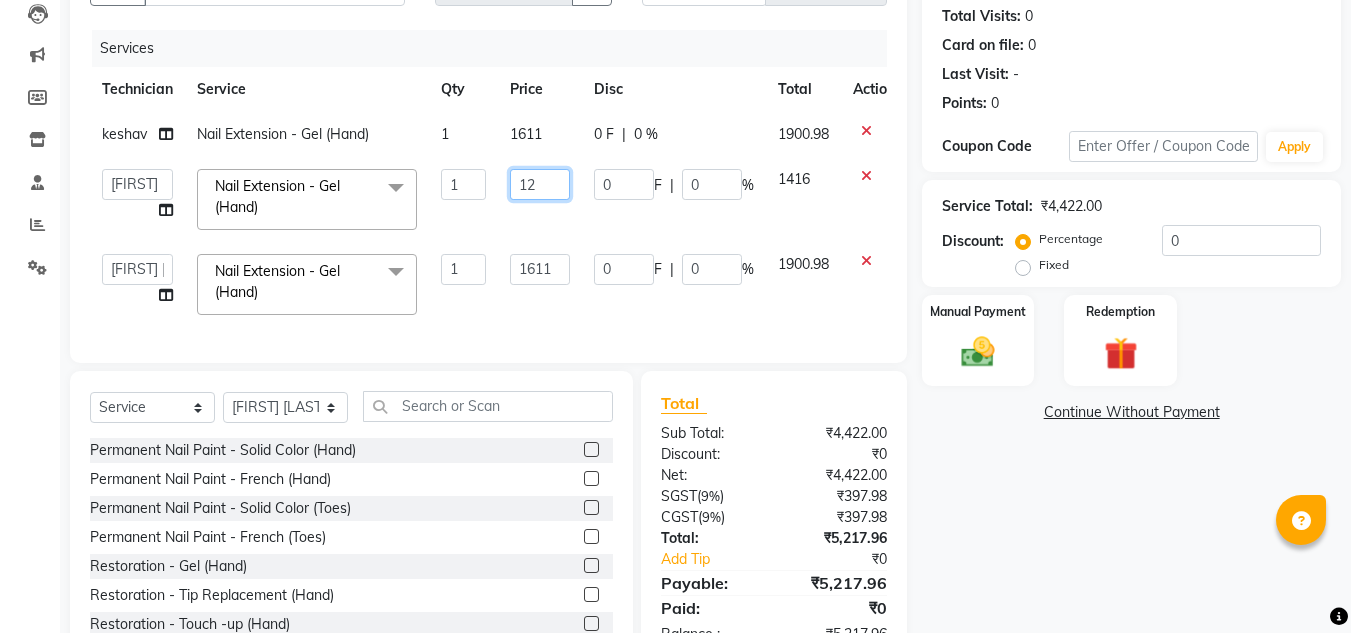 type on "1" 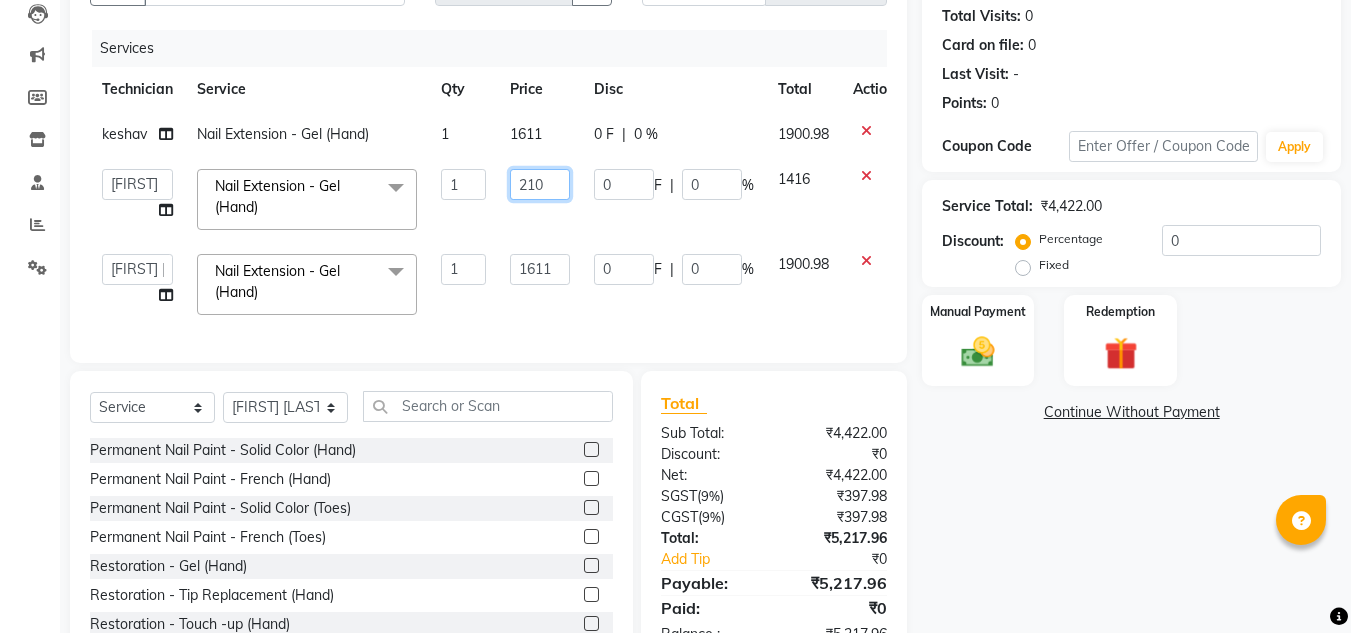 type on "2100" 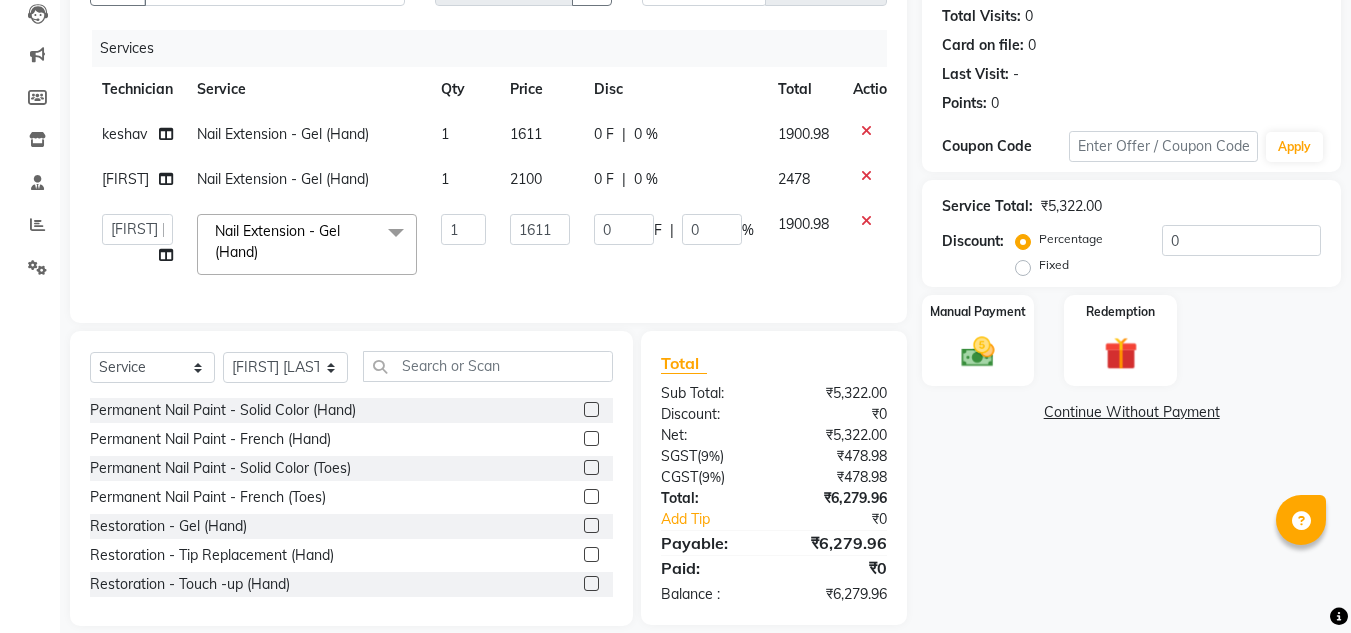 click on "keshav Nail Extension - Gel (Hand) 1 1611 0 F | 0 % 1900.98 Nitika Nail Extension - Gel (Hand) 1 2100 0 F | 0 % 2478 [FIRST] [LAST] keshav LAVANYA Manager Manpreet Nitika rishika Nail Extension - Gel (Hand) x Permanent Nail Paint - Solid Color (Hand) Permanent Nail Paint - French (Hand) Permanent Nail Paint - Solid Color (Toes) Permanent Nail Paint - French (Toes) Restoration - Gel (Hand) Restoration - Tip Replacement (Hand) Restoration - Touch -up (Hand) Restoration - Gel Color Changes (Hand) Restoration - Removal of Extension (Hand) Restoration - Removal of Nail Paint (Hand) Restoration - Gel (Toes) Restoration - Tip Replacement (Toes) Restoration - Touch -up (Toes) Restoration - Gel Color Changes (Toes) Restoration - Removal of Extension (Toes) Restoration - Removal of Nail Paint (Toes) Pedicure - Classic Pedicure - Deluxe Pedicure - Premium Pedicure - Platinum Manicure - Classic Manicure - Deluxe Manicure - Premium Eyelash Refil - Classic Eyelash Refil - Hybrid Eyelash Refil - Volume 1 1611" 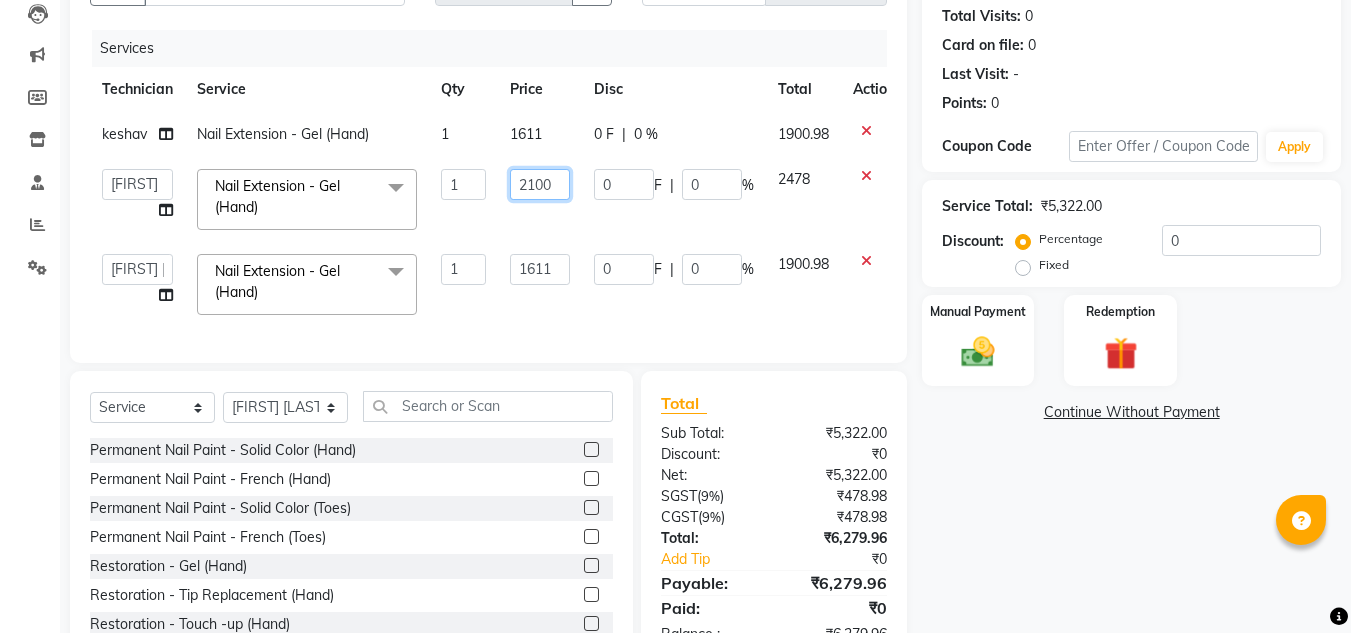 click on "2100" 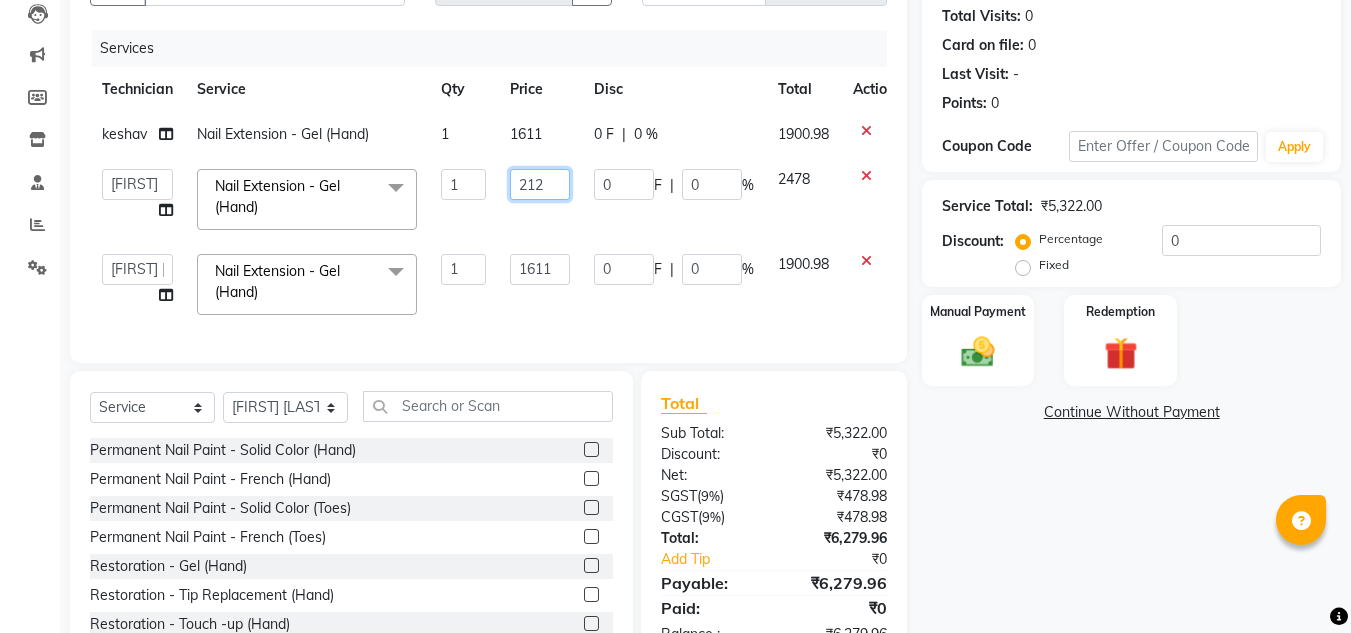 type on "2123" 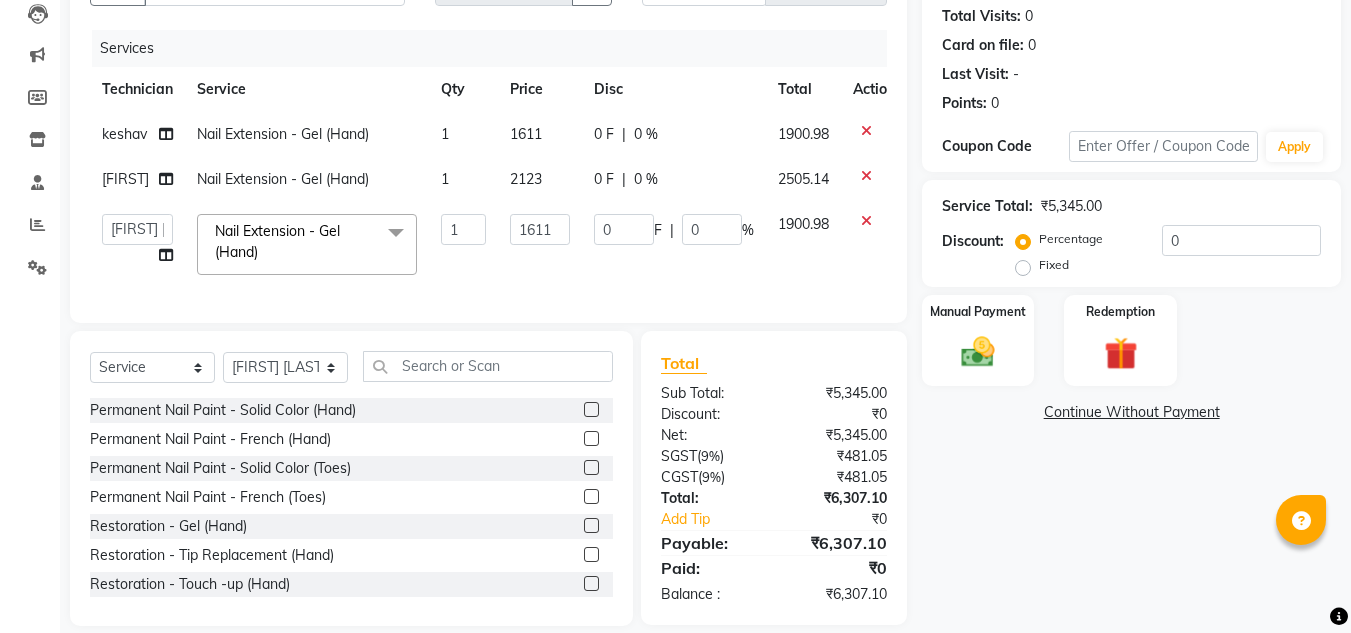 click on "keshav Nail Extension - Gel (Hand) 1 1611 0 F | 0 % 1900.98 Nitika Nail Extension - Gel (Hand) 1 2123 0 F | 0 % 2505.14 [FIRST] [LAST] keshav LAVANYA Manager Manpreet Nitika rishika Nail Extension - Gel (Hand) x Permanent Nail Paint - Solid Color (Hand) Permanent Nail Paint - French (Hand) Permanent Nail Paint - Solid Color (Toes) Permanent Nail Paint - French (Toes) Restoration - Gel (Hand) Restoration - Tip Replacement (Hand) Restoration - Touch -up (Hand) Restoration - Gel Color Changes (Hand) Restoration - Removal of Extension (Hand) Restoration - Removal of Nail Paint (Hand) Restoration - Gel (Toes) Restoration - Tip Replacement (Toes) Restoration - Touch -up (Toes) Restoration - Gel Color Changes (Toes) Restoration - Removal of Extension (Toes) Restoration - Removal of Nail Paint (Toes) Pedicure - Classic Pedicure - Deluxe Pedicure - Premium Pedicure - Platinum Manicure - Classic Manicure - Deluxe Manicure - Premium Eyelash Refil - Classic Eyelash Refil - Hybrid Eyelash Refil - Volume 1 0" 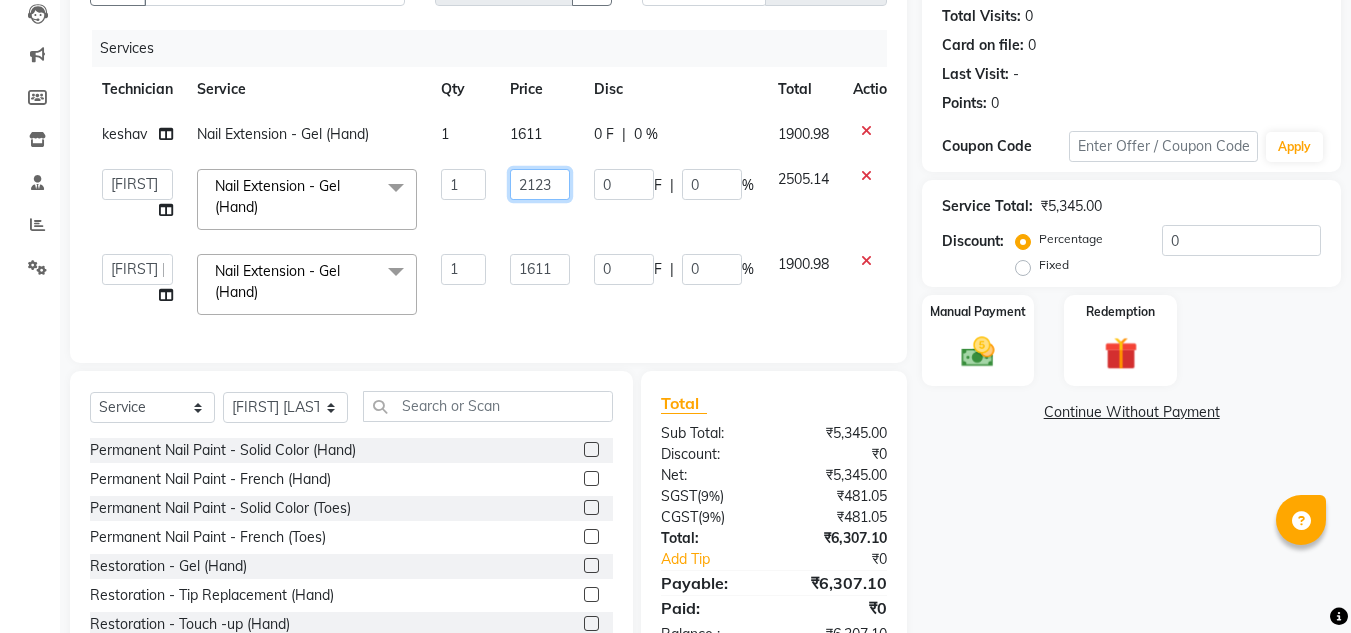 click on "2123" 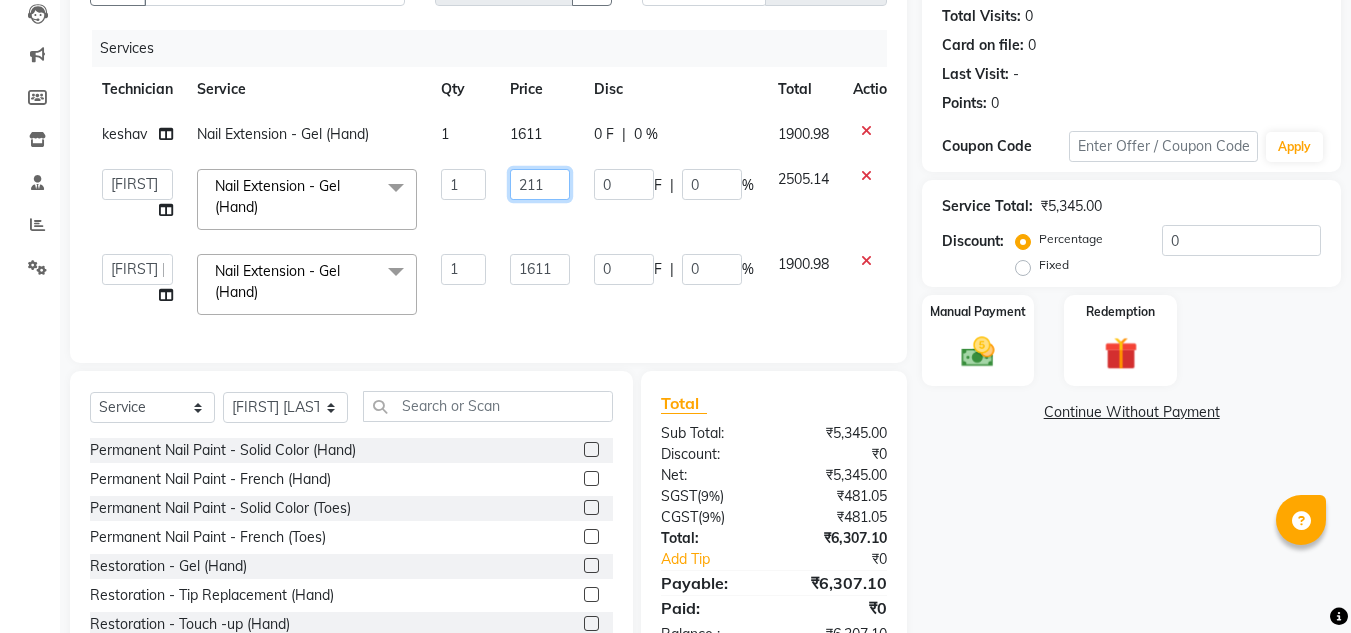 type on "2119" 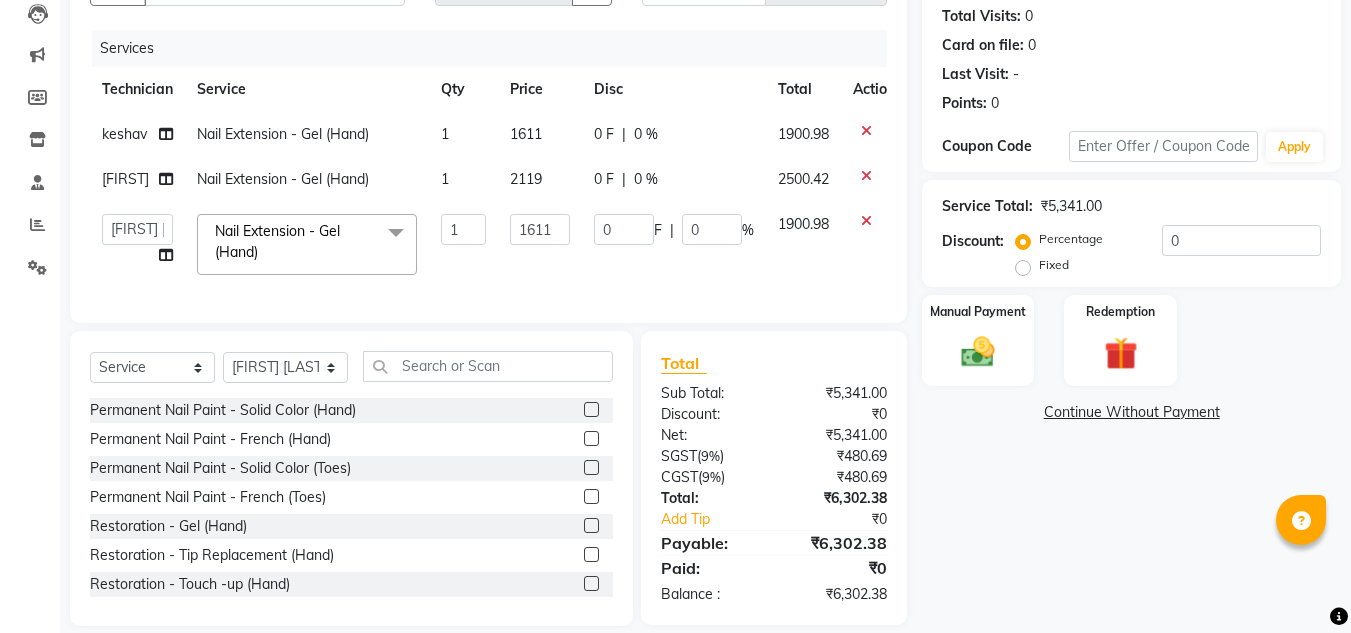 click on "keshav Nail Extension - Gel (Hand) 1 1611 0 F | 0 % 1900.98 Nitika Nail Extension - Gel (Hand) 1 2119 0 F | 0 % 2500.42 [FIRST] [LAST] keshav LAVANYA Manager Manpreet Nitika rishika Nail Extension - Gel (Hand) x Permanent Nail Paint - Solid Color (Hand) Permanent Nail Paint - French (Hand) Permanent Nail Paint - Solid Color (Toes) Permanent Nail Paint - French (Toes) Restoration - Gel (Hand) Restoration - Tip Replacement (Hand) Restoration - Touch -up (Hand) Restoration - Gel Color Changes (Hand) Restoration - Removal of Extension (Hand) Restoration - Removal of Nail Paint (Hand) Restoration - Gel (Toes) Restoration - Tip Replacement (Toes) Restoration - Touch -up (Toes) Restoration - Gel Color Changes (Toes) Restoration - Removal of Extension (Toes) Restoration - Removal of Nail Paint (Toes) Pedicure - Classic Pedicure - Deluxe Pedicure - Premium Pedicure - Platinum Manicure - Classic Manicure - Deluxe Manicure - Premium Eyelash Refil - Classic Eyelash Refil - Hybrid Eyelash Refil - Volume 1 0" 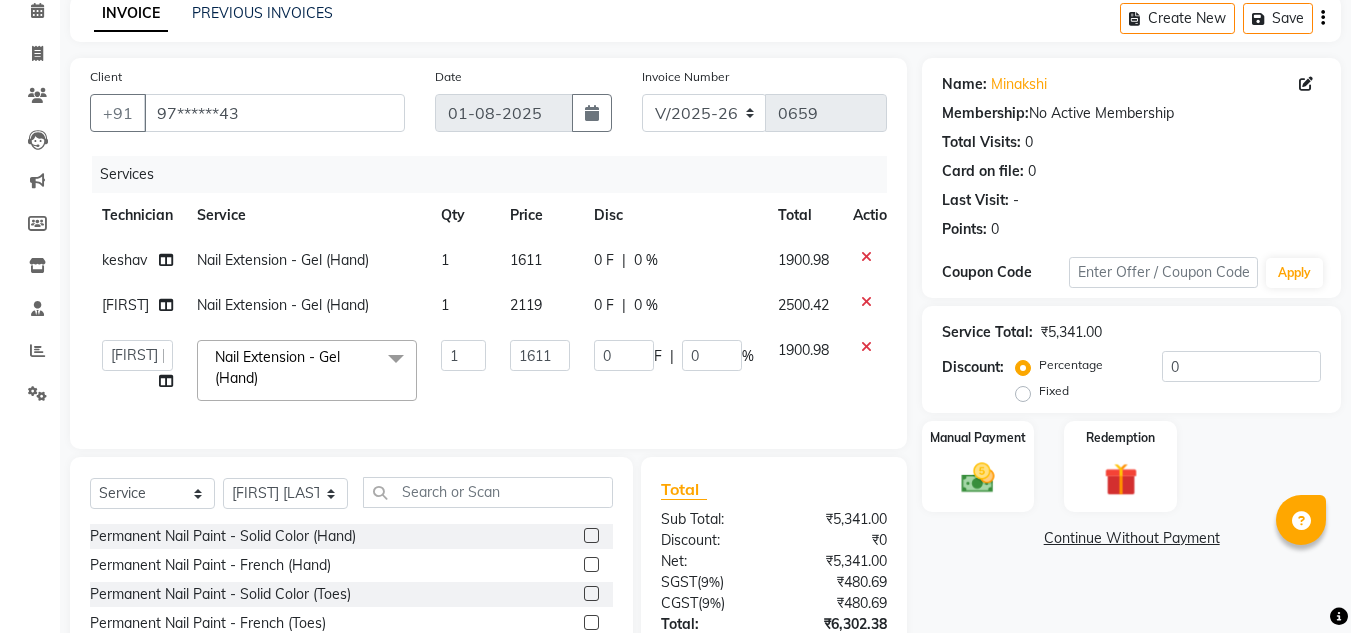 scroll, scrollTop: 256, scrollLeft: 0, axis: vertical 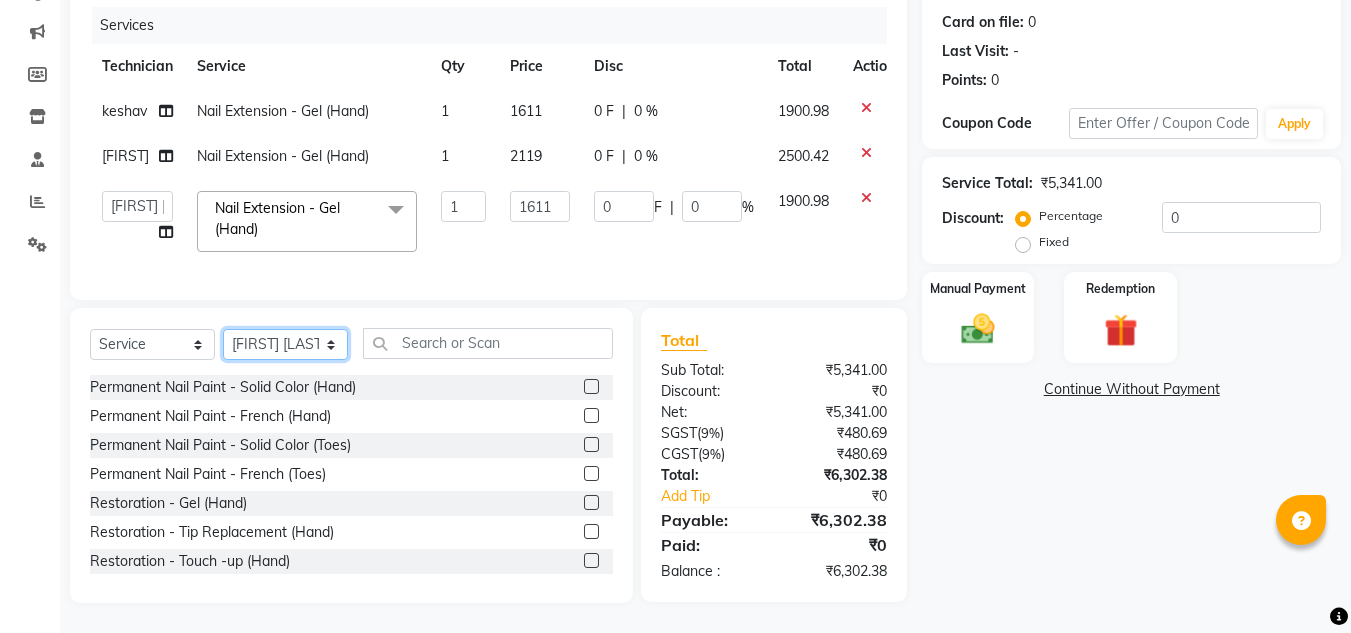 click on "Select Technician [FIRST] keshav LAVANYA Manager Manpreet Nitika rishika" 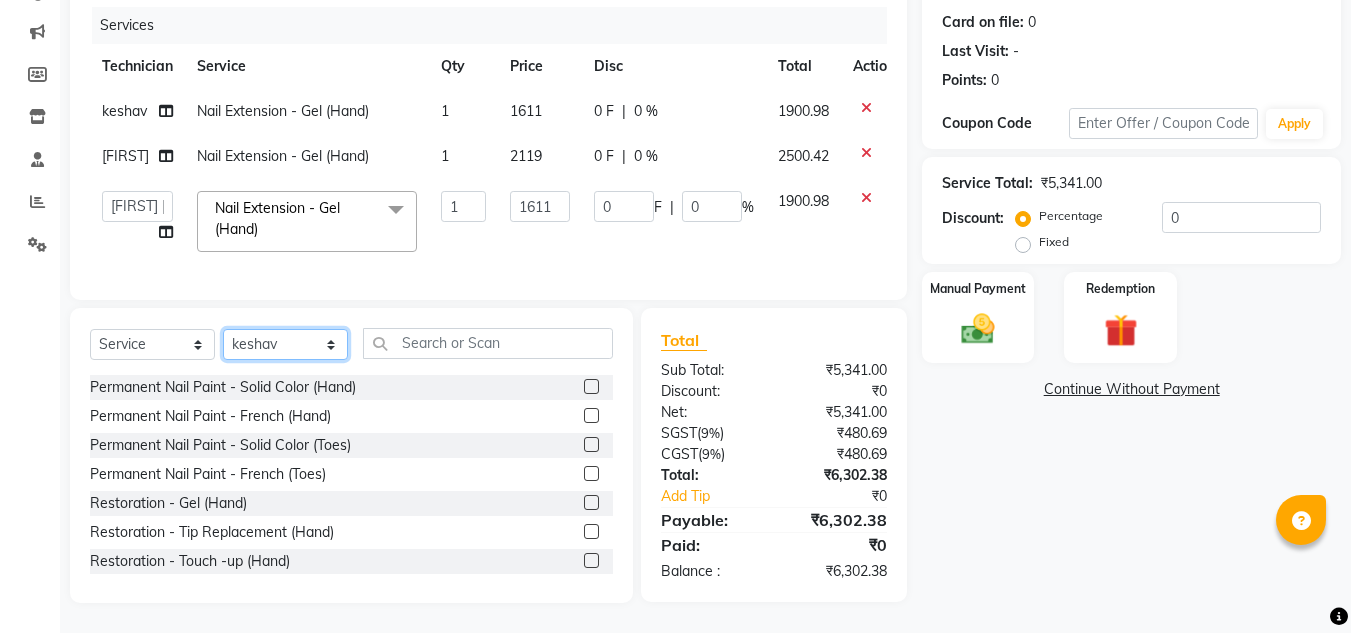 click on "Select Technician [FIRST] keshav LAVANYA Manager Manpreet Nitika rishika" 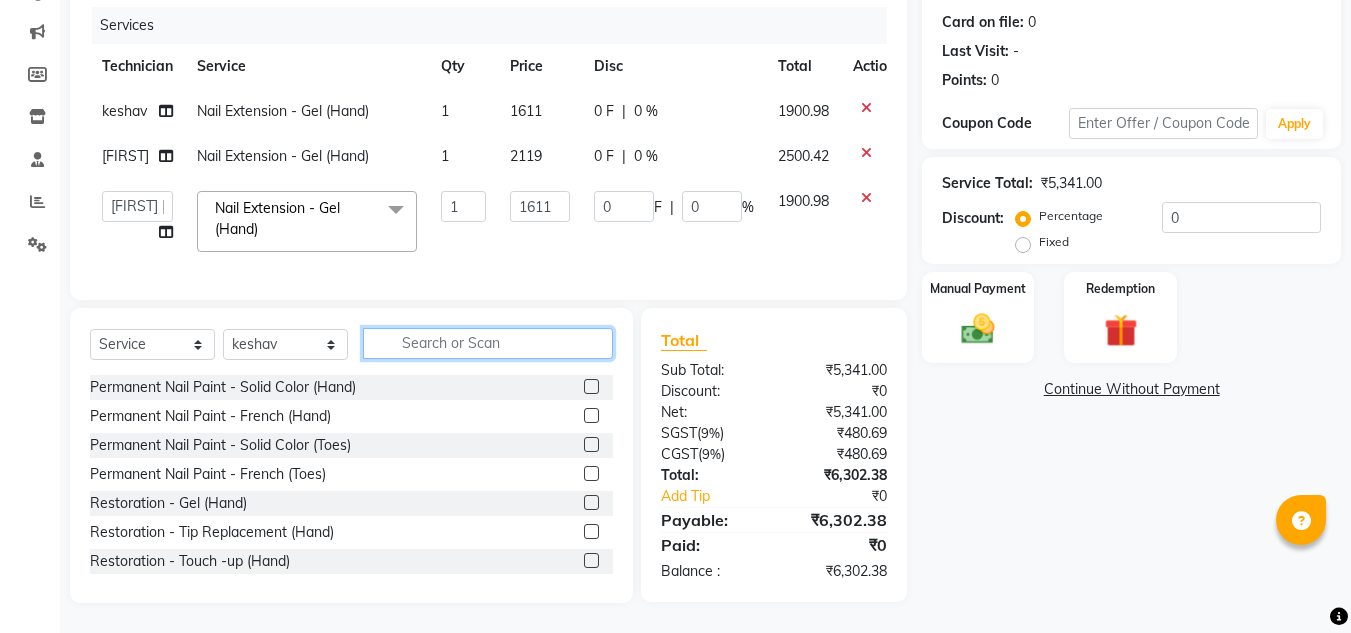 click 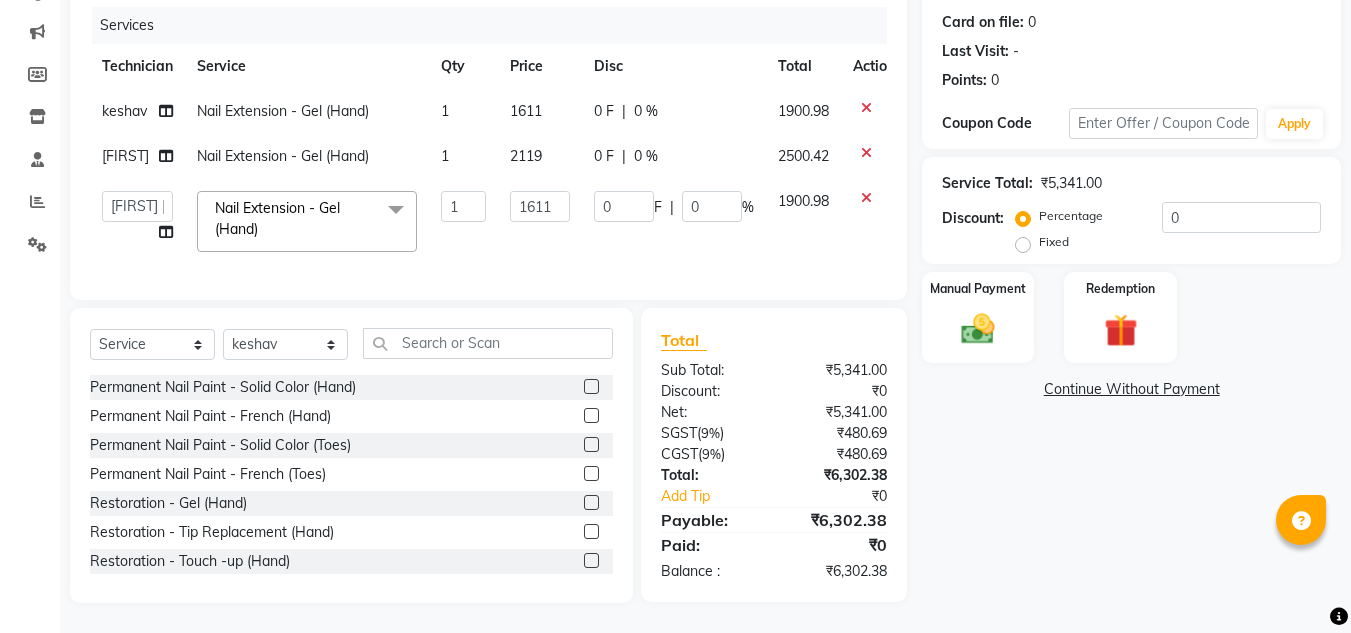 click 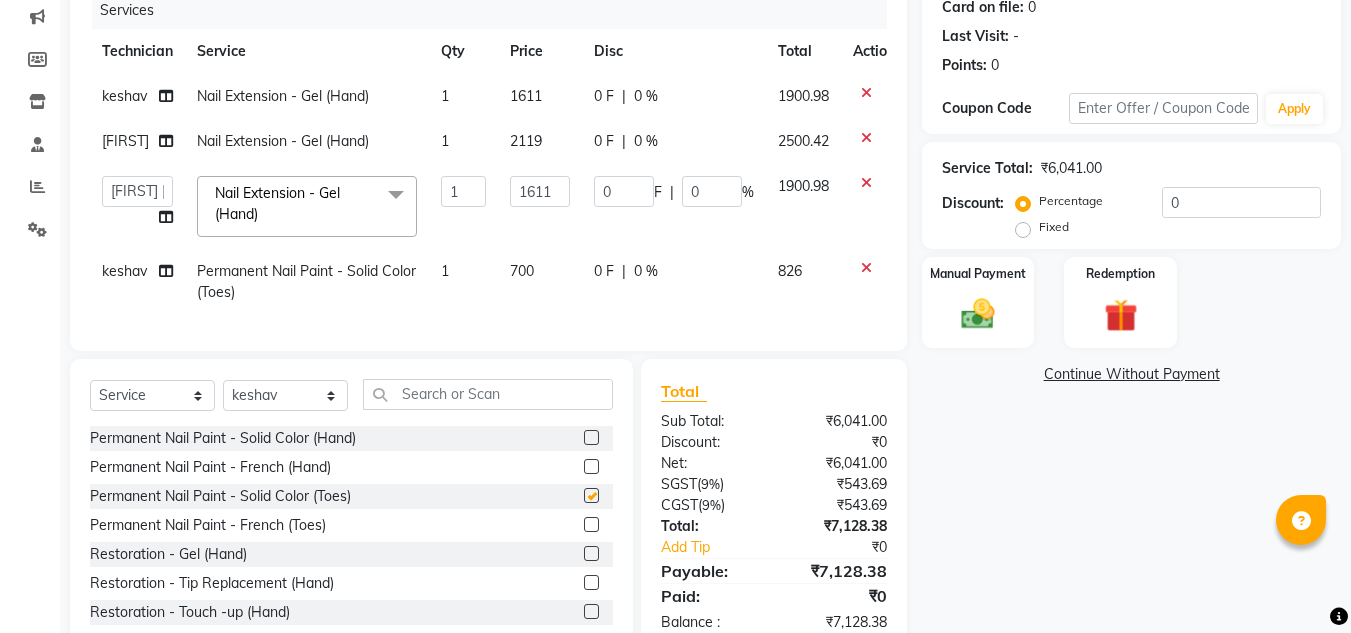 checkbox on "false" 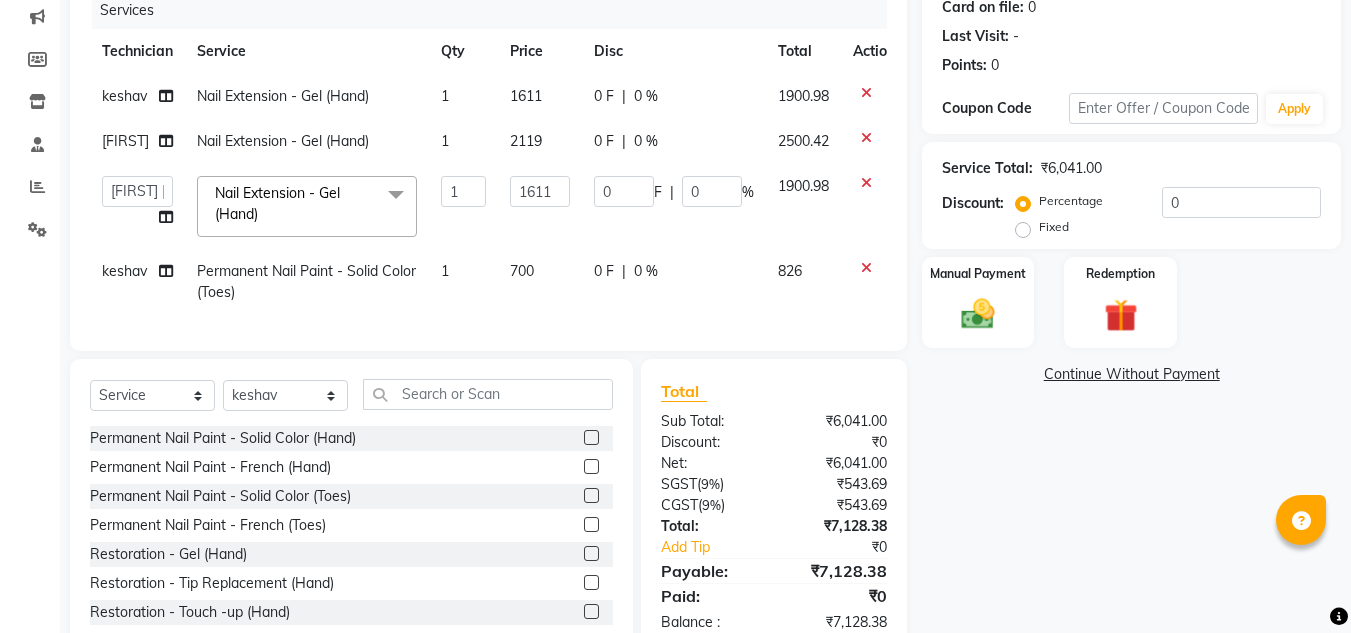 click on "700" 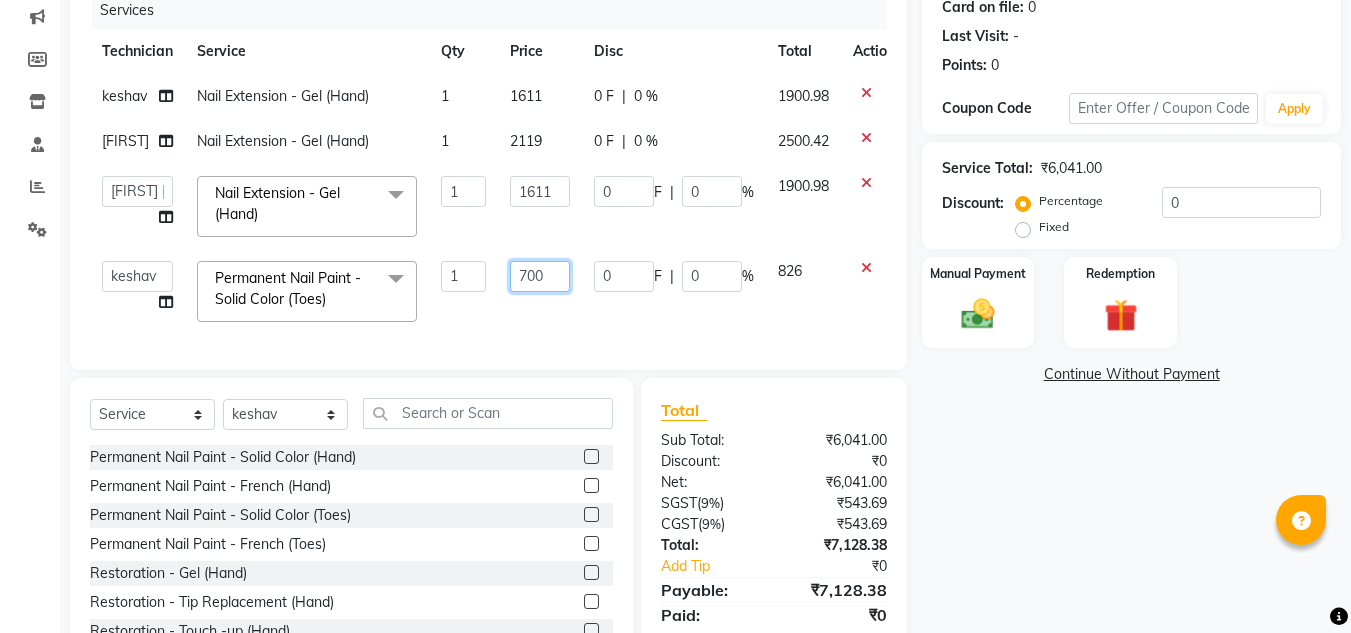 click on "700" 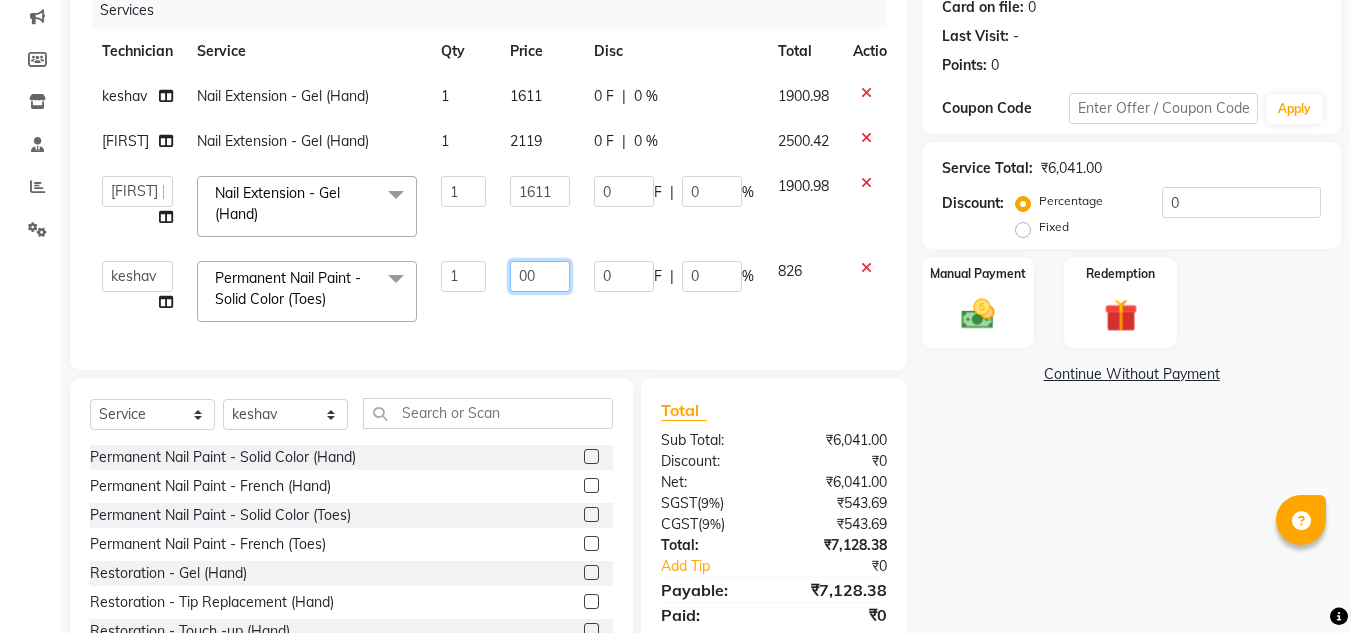 type on "500" 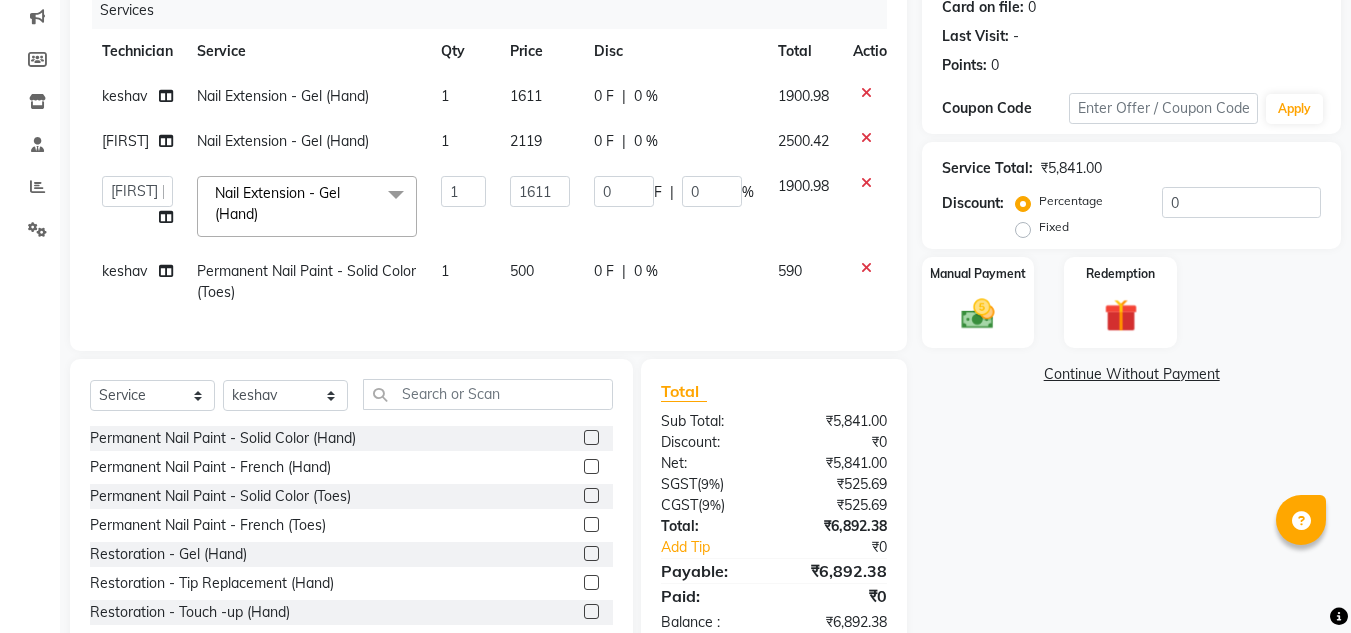 click on "0 F | 0 %" 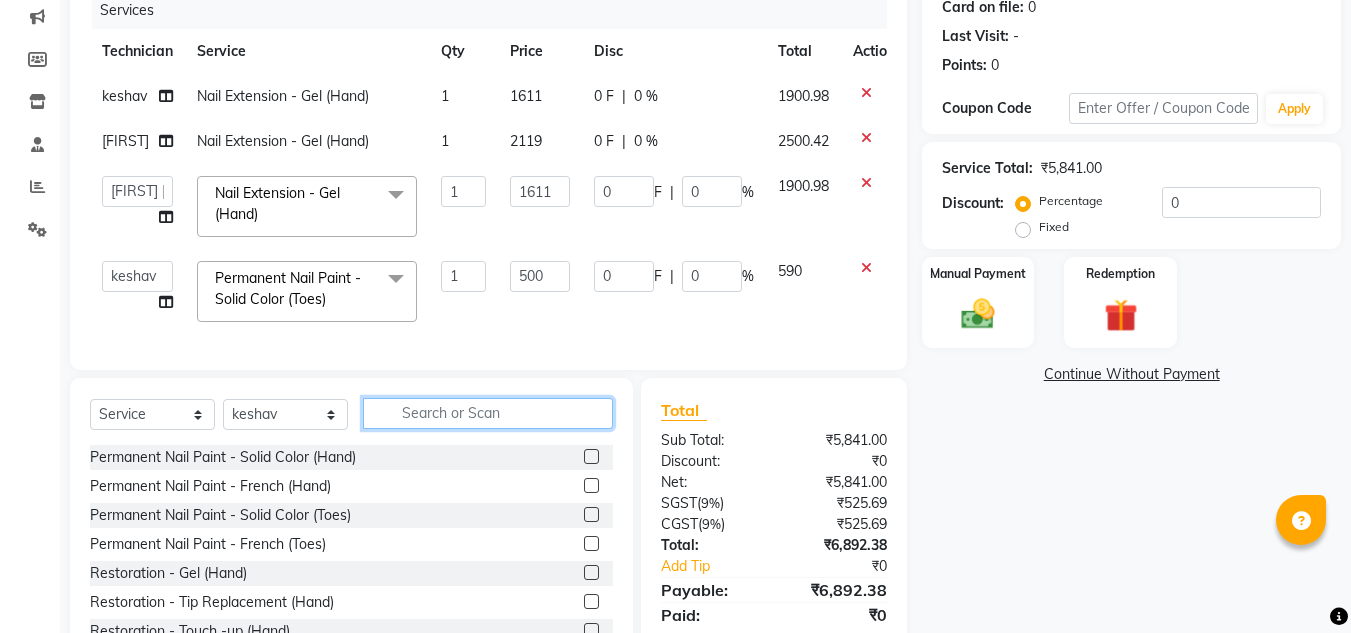 click 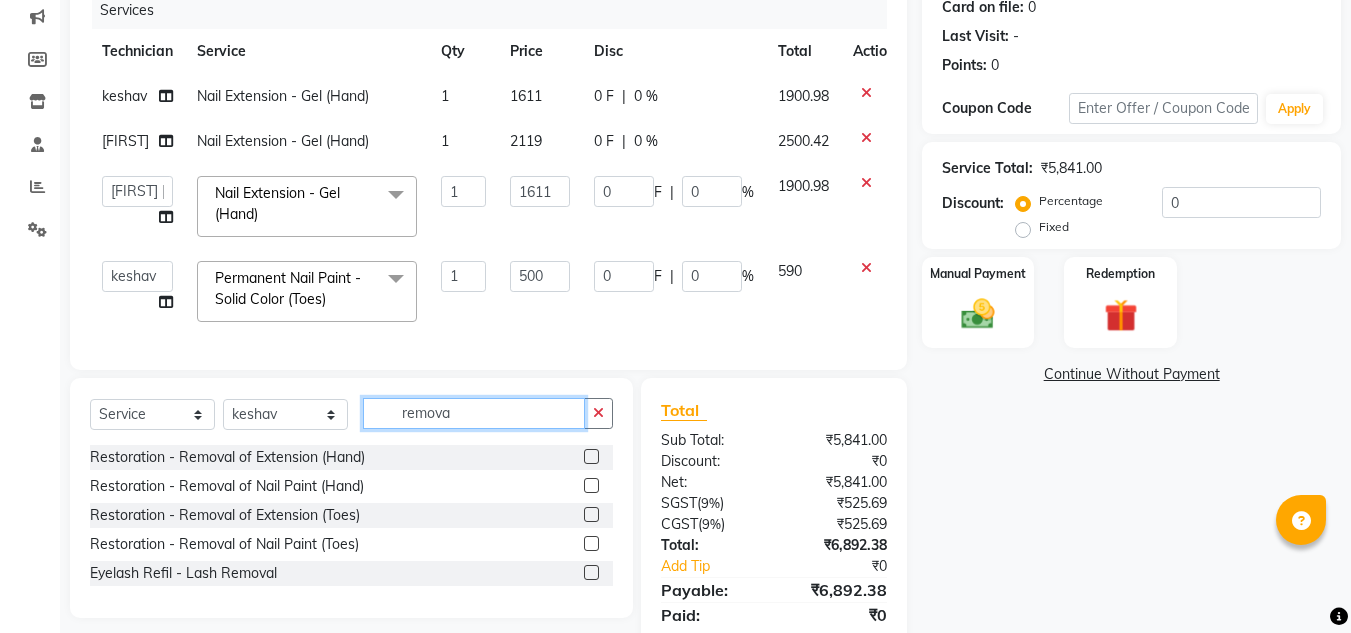 type on "remova" 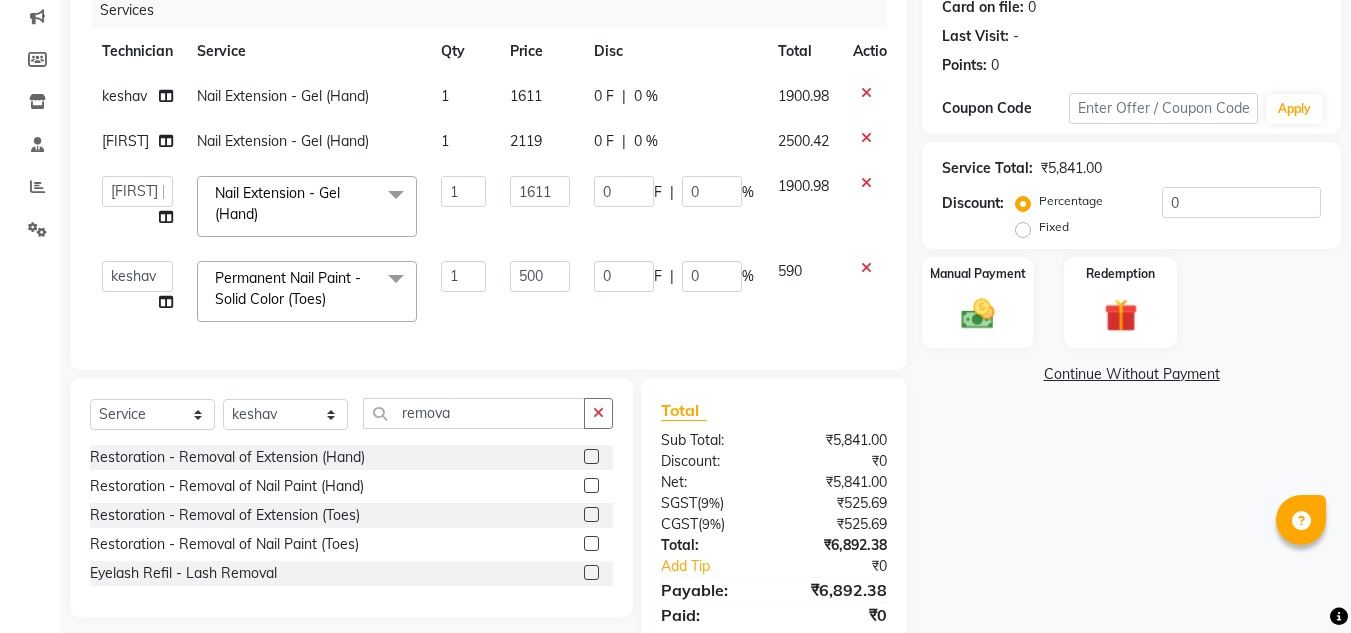 click 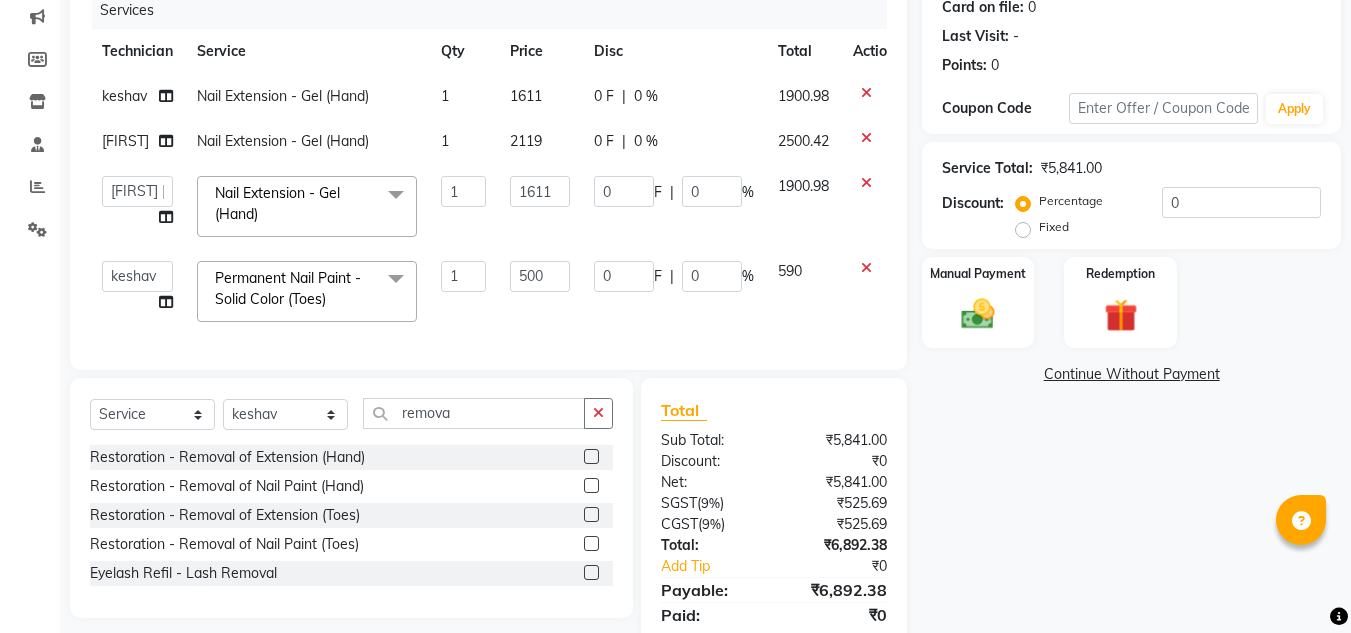 click at bounding box center (590, 457) 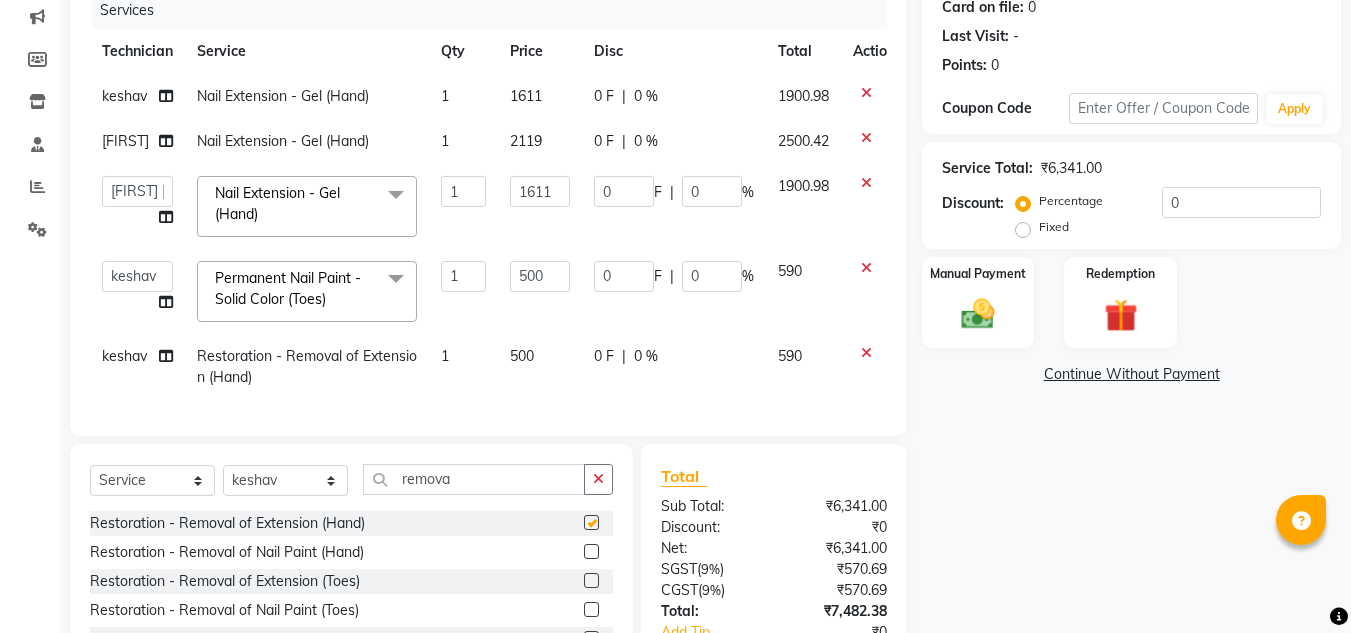 checkbox on "false" 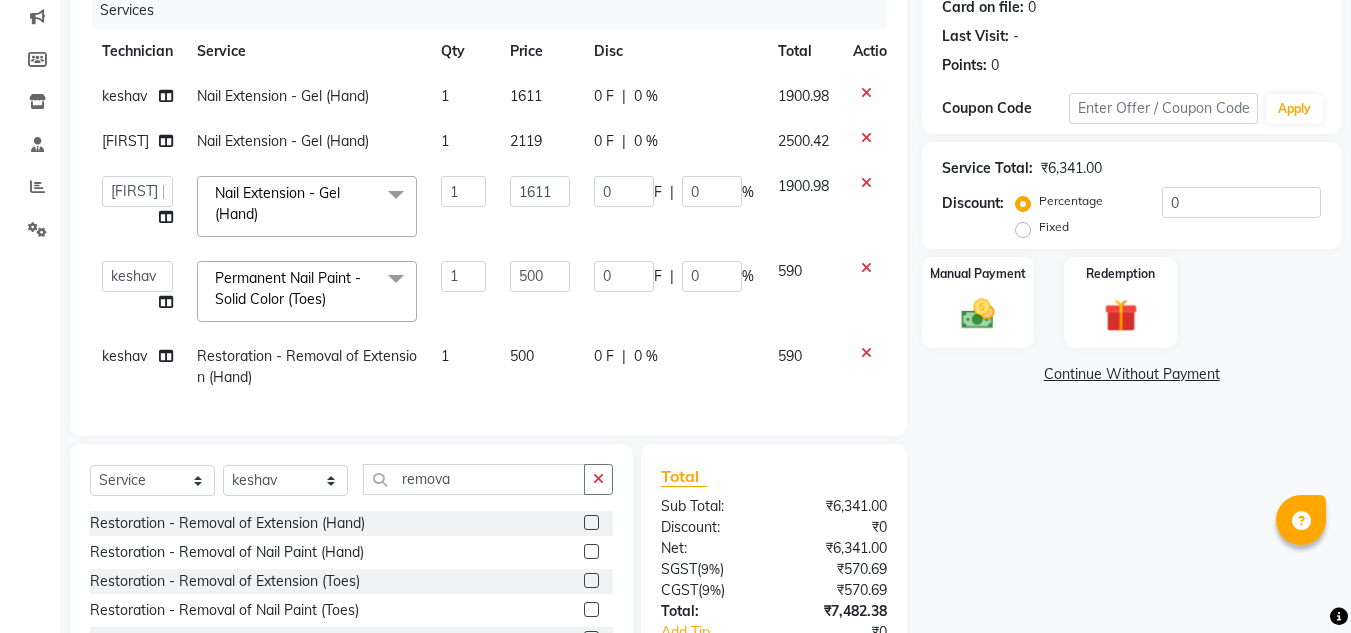 click on "500" 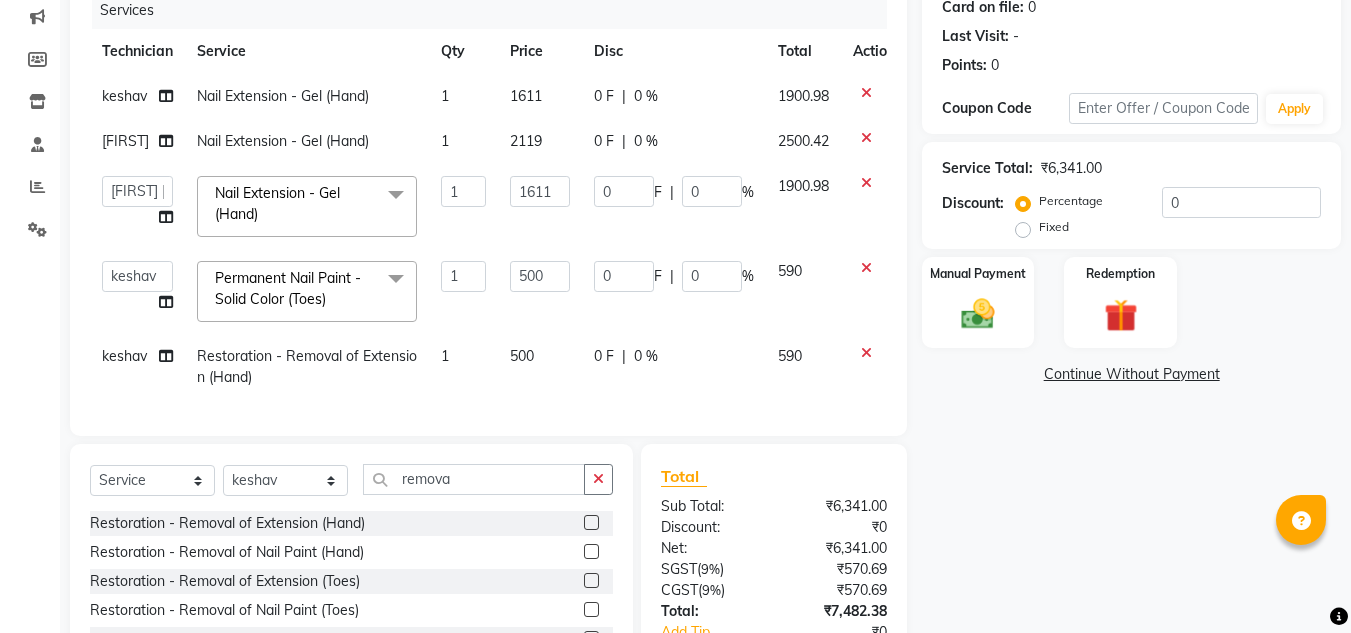 select on "46557" 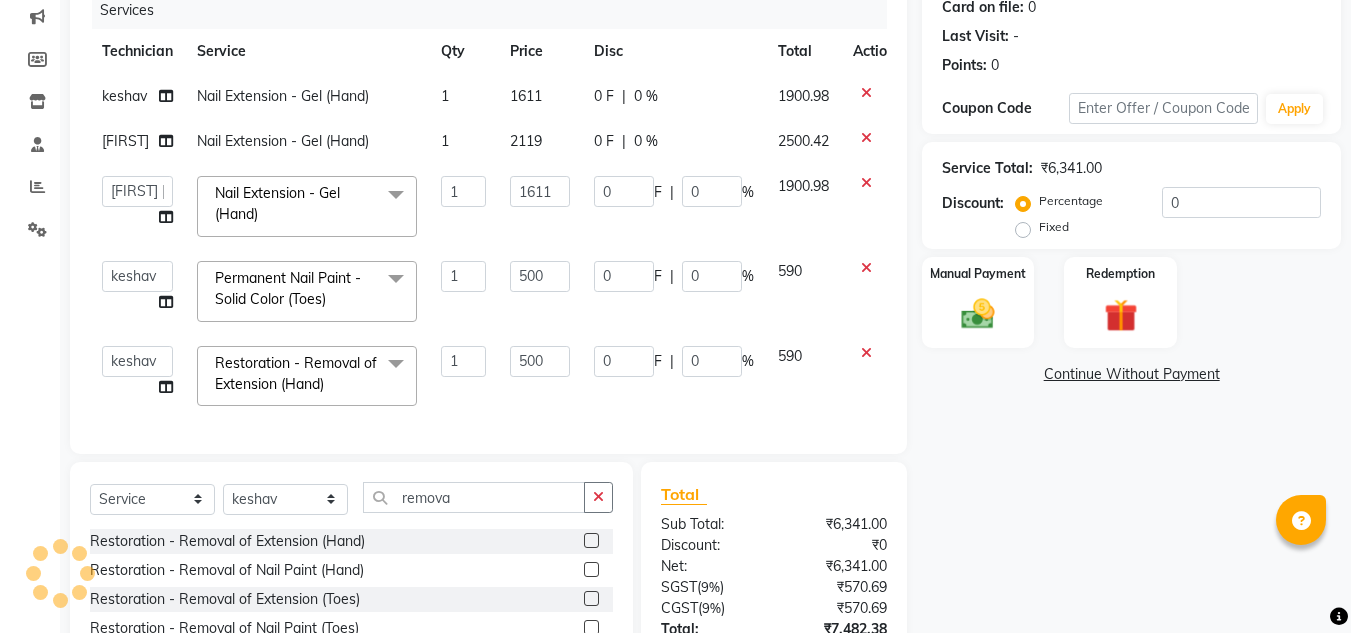 click on "500" 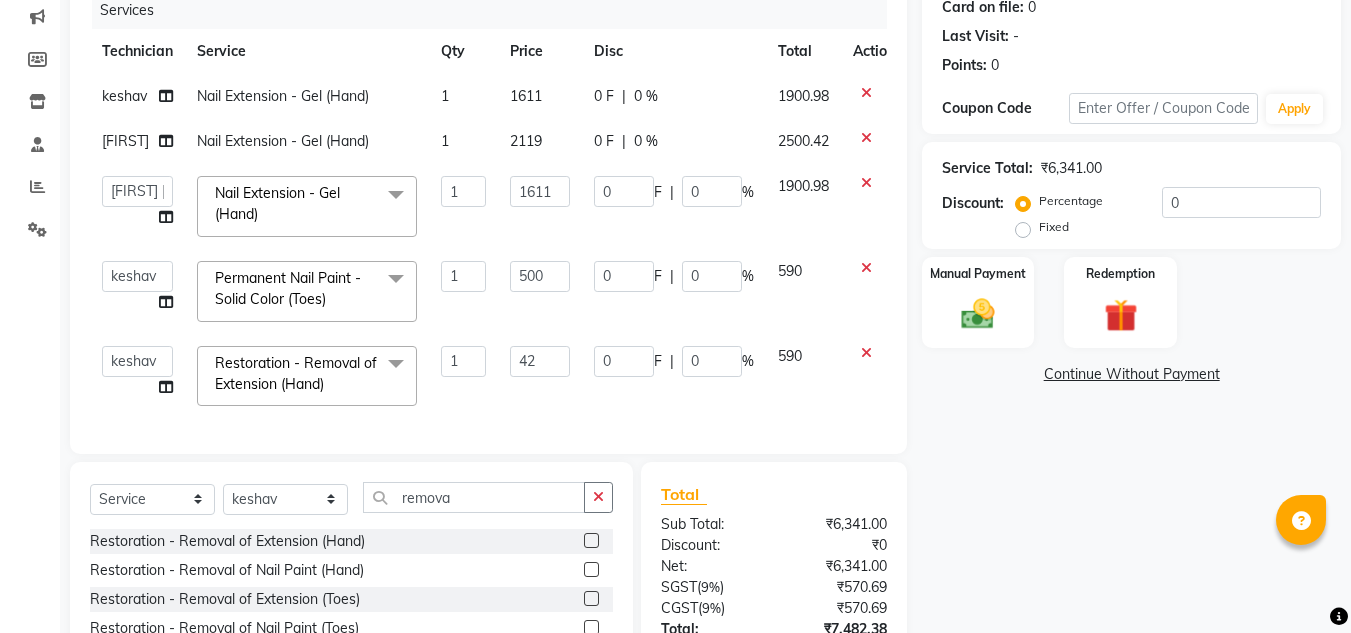 type on "424" 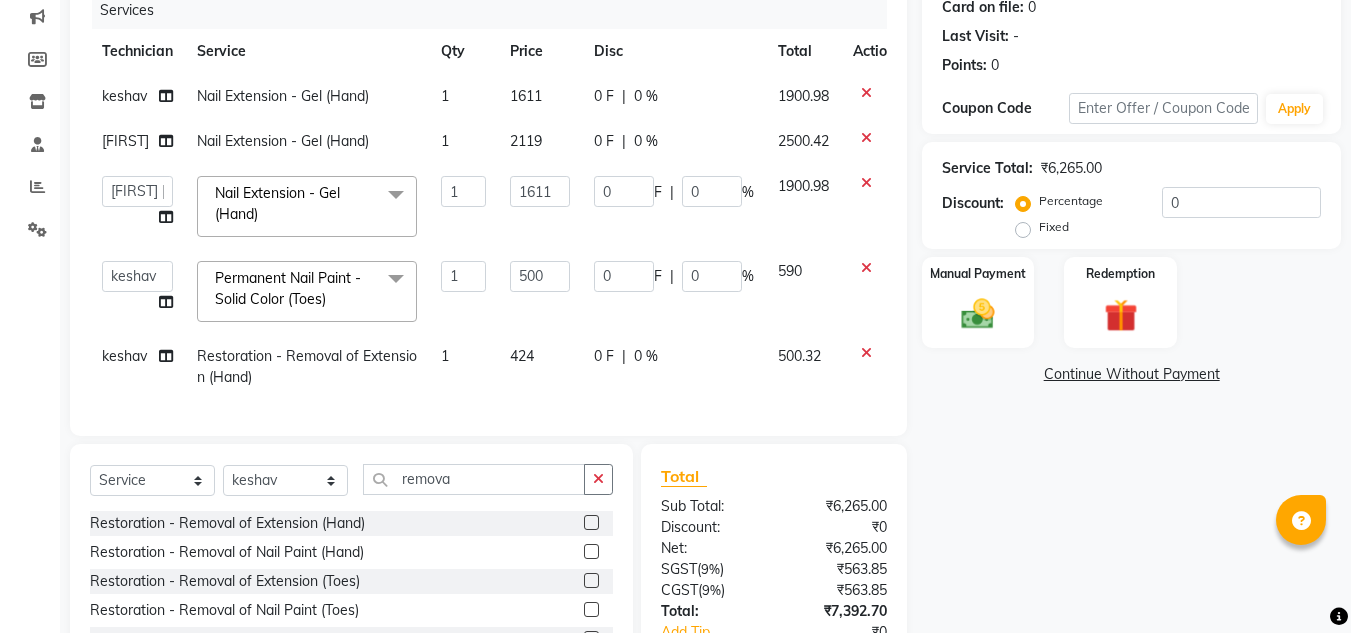 click on "0 F | 0 %" 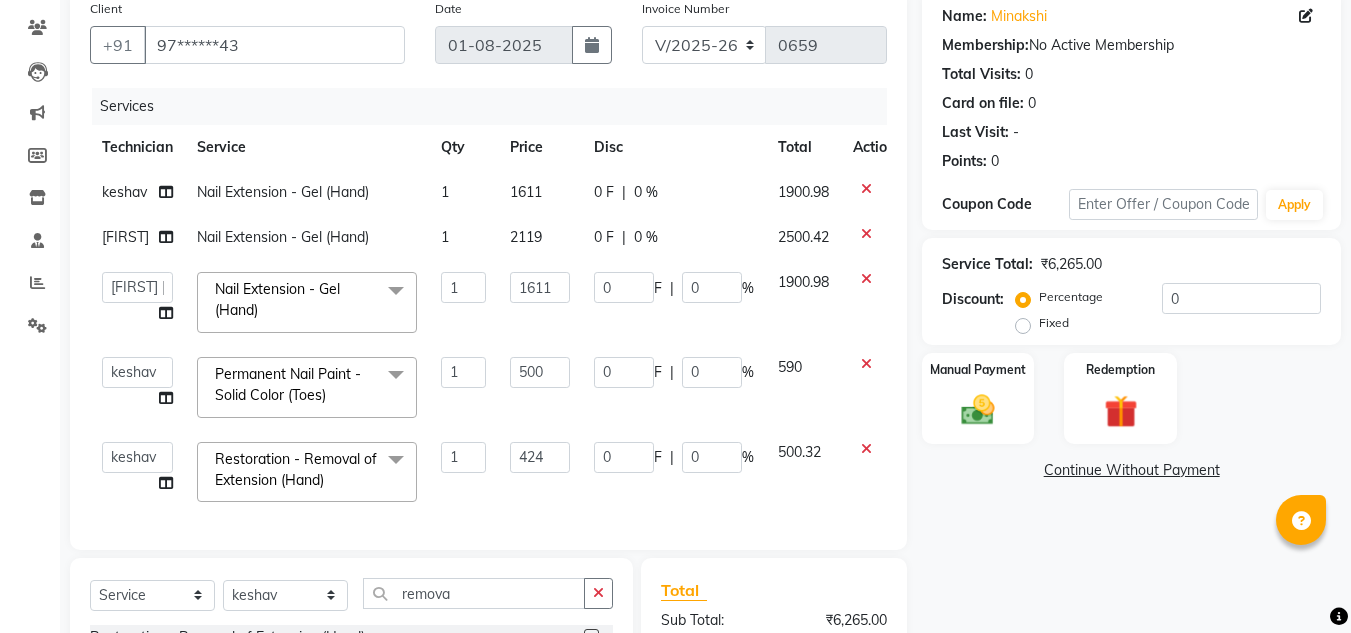 scroll, scrollTop: 228, scrollLeft: 0, axis: vertical 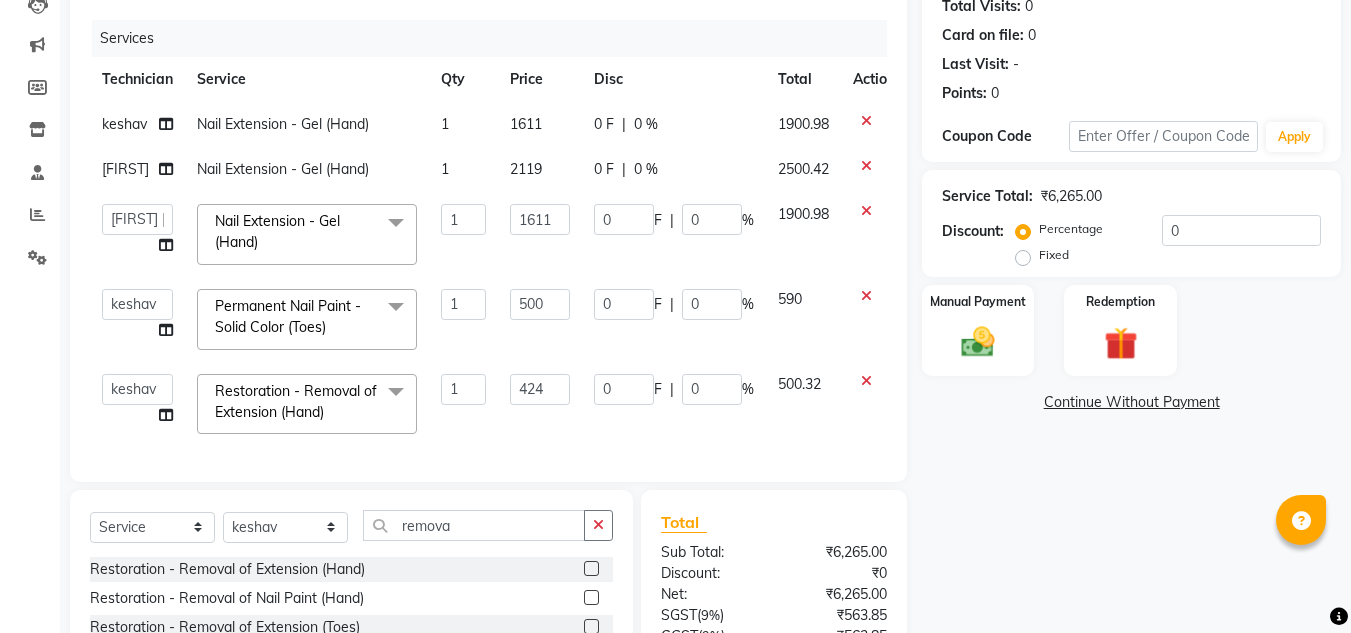 click on "1611" 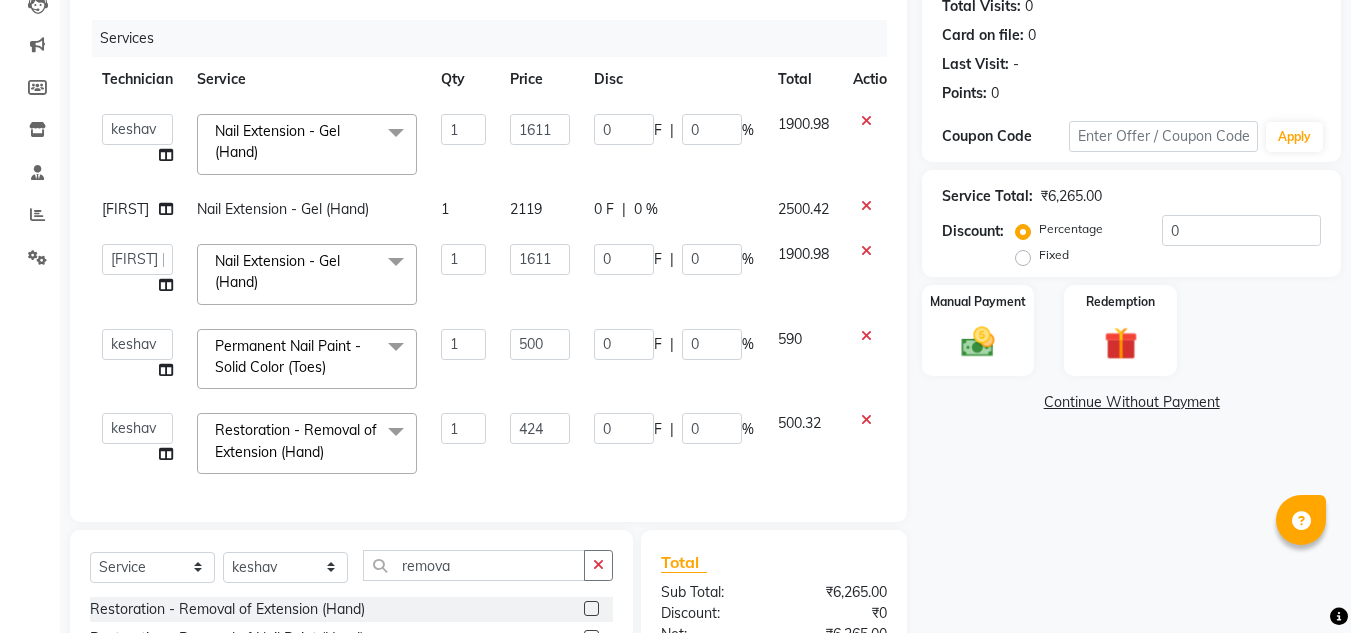 click on "1611" 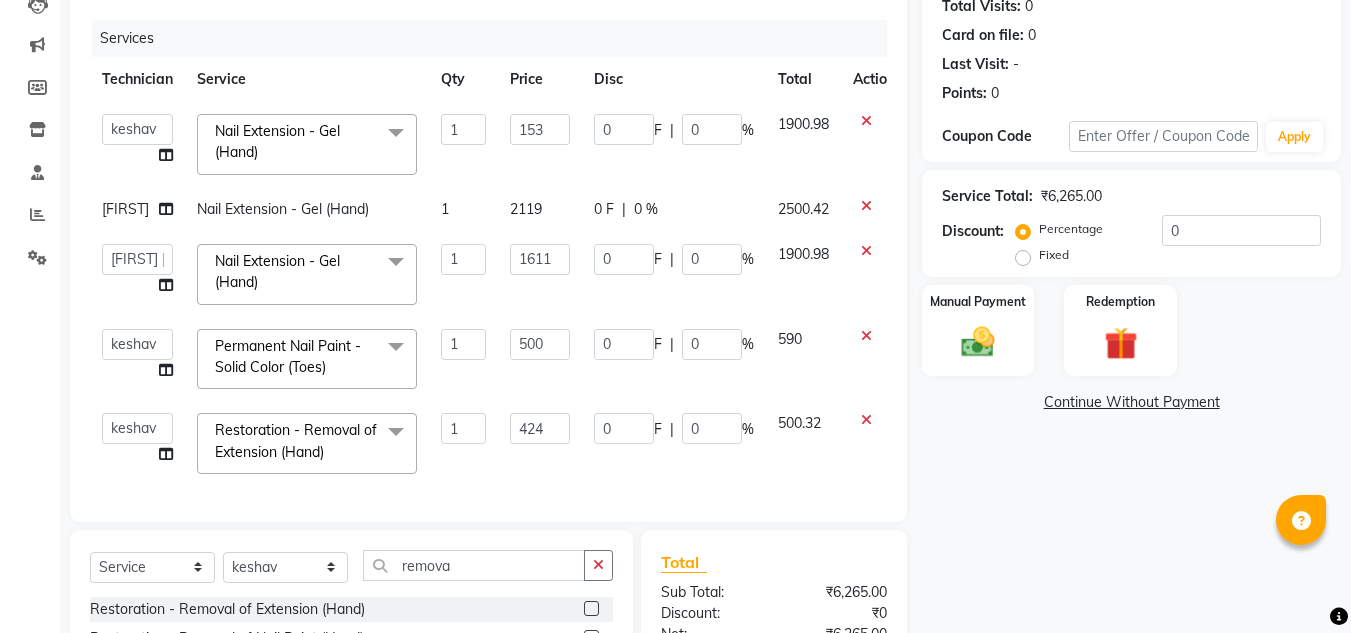 type on "1530" 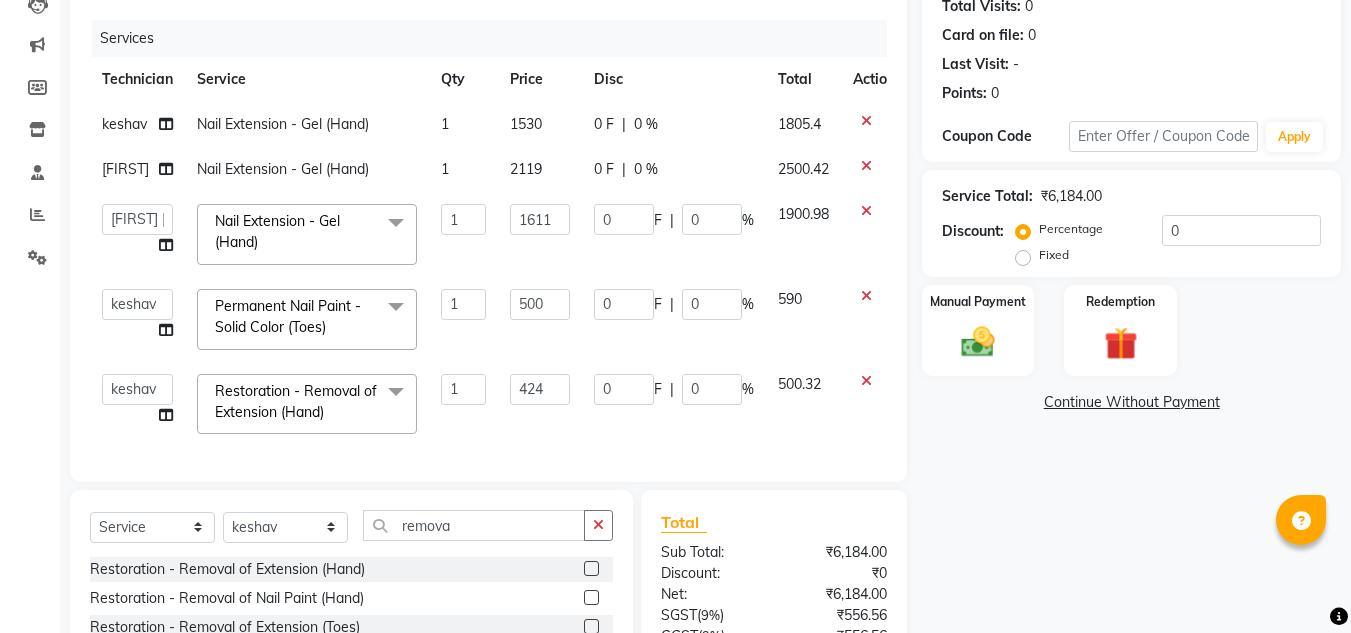 click on "keshav Nail Extension - Gel (Hand) 1 1530 0 F | 0 % 1805.4 Nitika Nail Extension - Gel (Hand) 1 2119 0 F | 0 % 2500.42 [FIRST] [LAST] keshav LAVANYA Manager Manpreet Nitika rishika Nail Extension - Gel (Hand) x Permanent Nail Paint - Solid Color (Hand) Permanent Nail Paint - French (Hand) Permanent Nail Paint - Solid Color (Toes) Permanent Nail Paint - French (Toes) Restoration - Gel (Hand) Restoration - Tip Replacement (Hand) Restoration - Touch -up (Hand) Restoration - Gel Color Changes (Hand) Restoration - Removal of Extension (Hand) Restoration - Removal of Nail Paint (Hand) Restoration - Gel (Toes) Restoration - Tip Replacement (Toes) Restoration - Touch -up (Toes) Restoration - Gel Color Changes (Toes) Restoration - Removal of Extension (Toes) Restoration - Removal of Nail Paint (Toes) Pedicure - Classic Pedicure - Deluxe Pedicure - Premium Pedicure - Platinum Manicure - Classic Manicure - Deluxe Manicure - Premium Eyelash Refil - Classic Eyelash Refil - Hybrid Eyelash Refil - Volume 1 0 F" 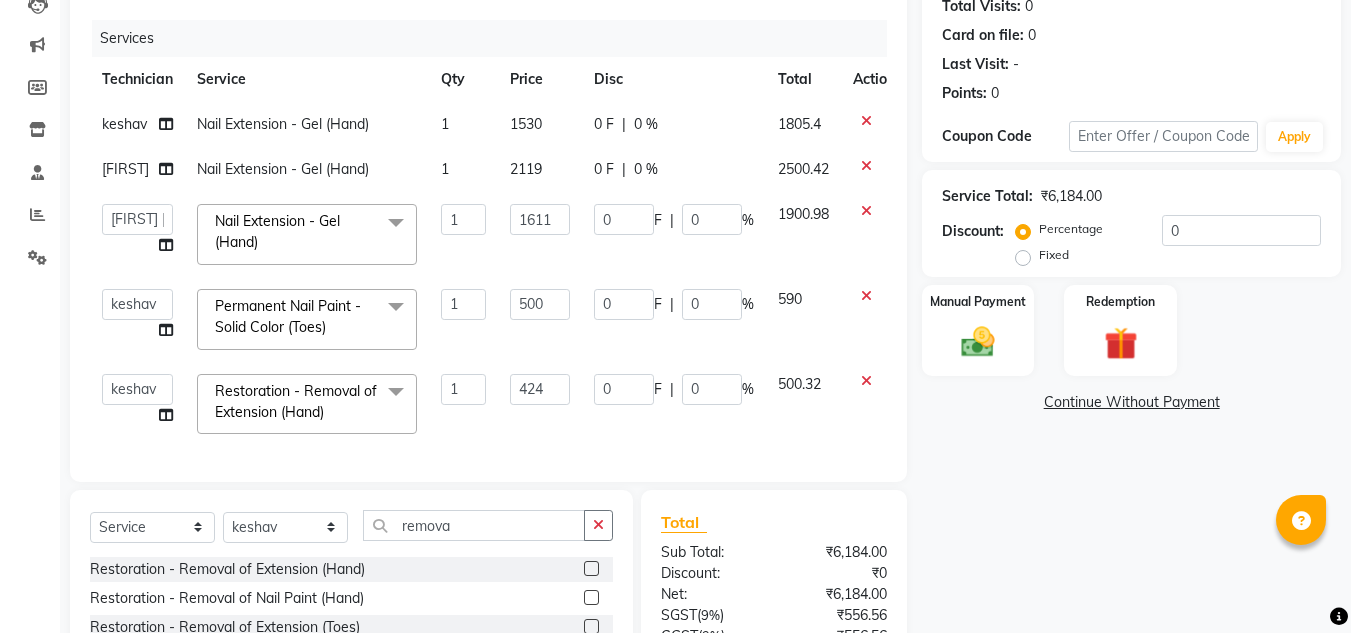 click on "1530" 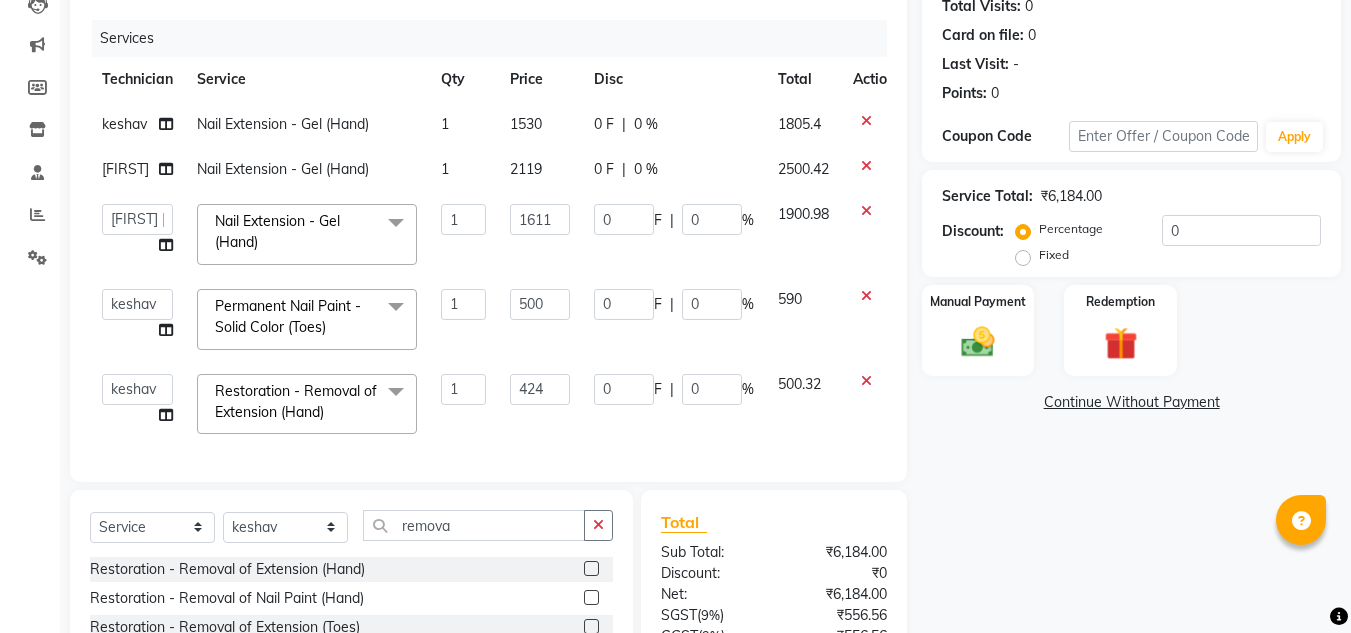 select on "46557" 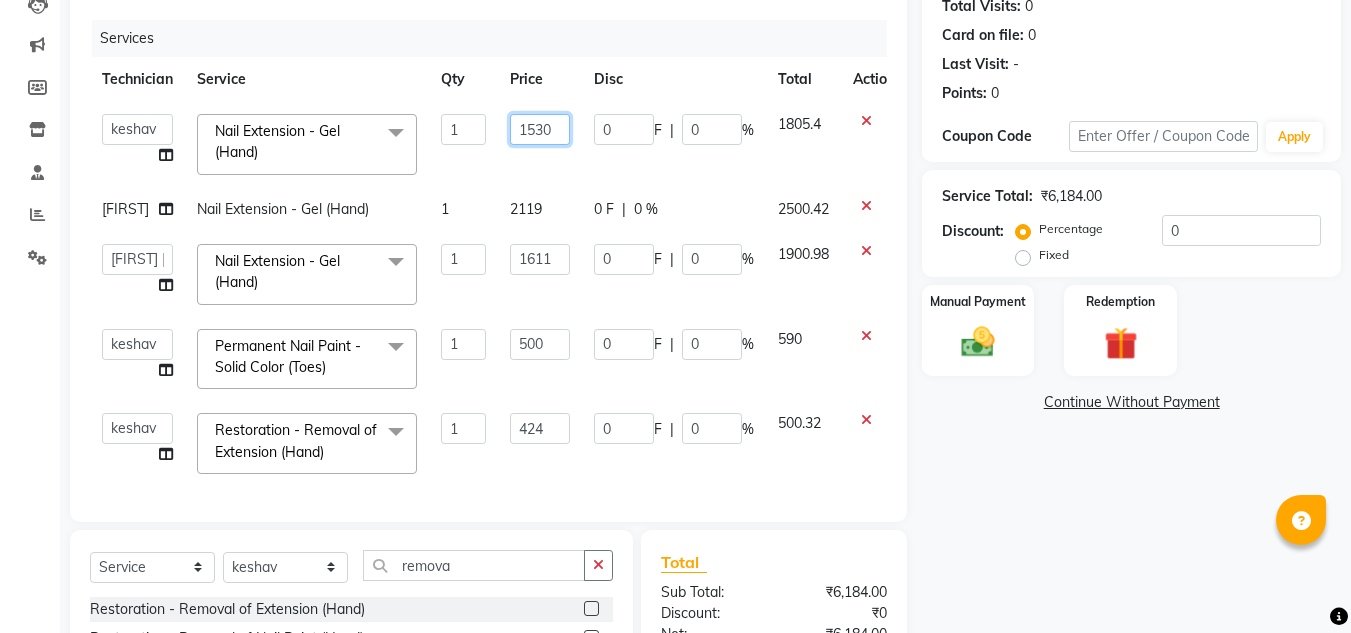 click on "1530" 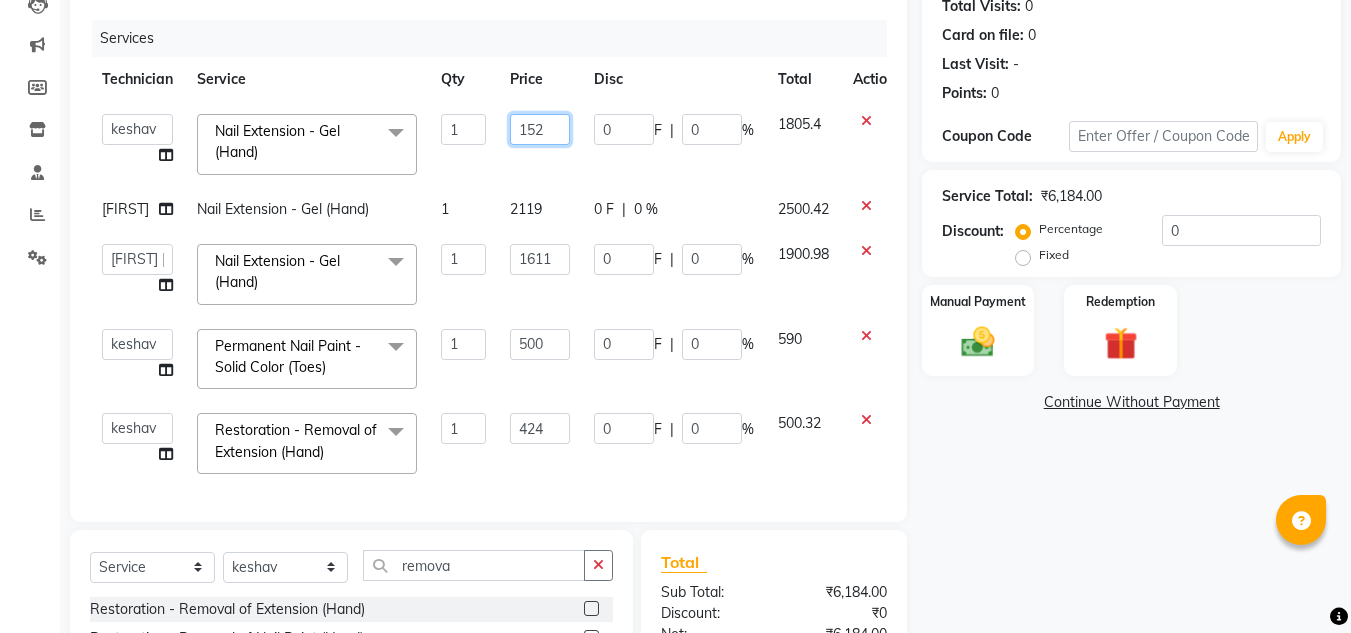 type on "1526" 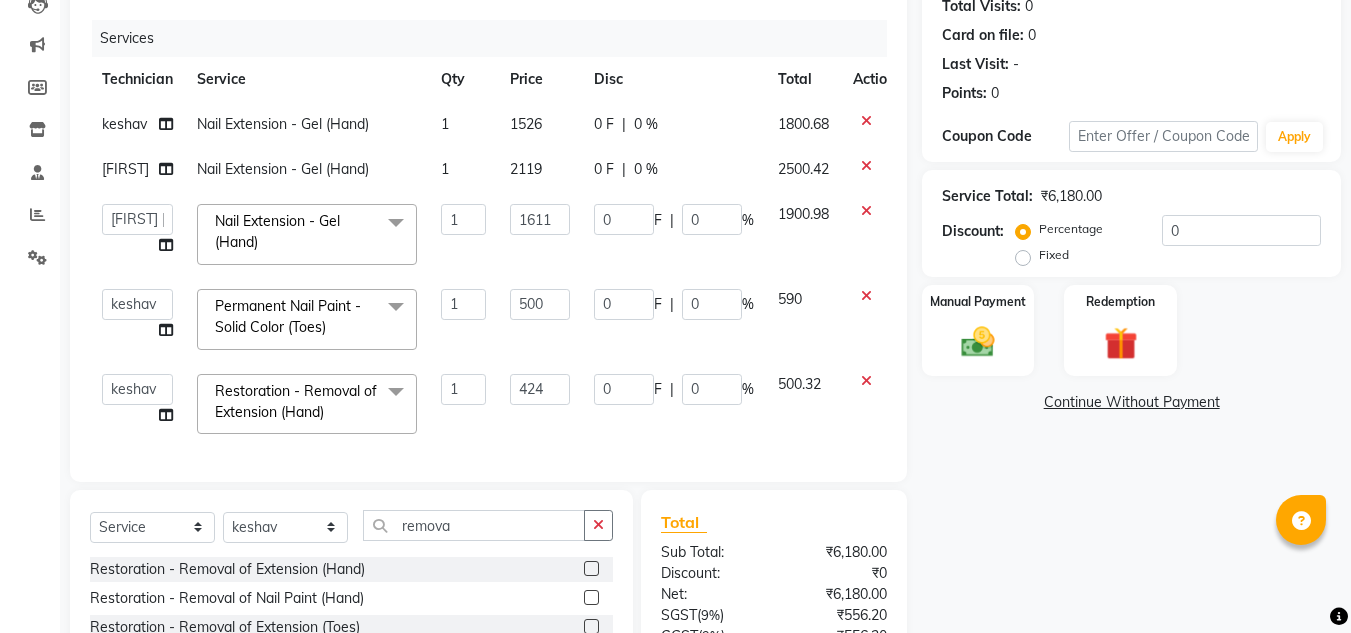 click on "keshav Nail Extension - Gel (Hand) 1 1526 0 F | 0 % 1800.68 Nitika Nail Extension - Gel (Hand) 1 2119 0 F | 0 % 2500.42 [FIRST] [LAST] keshav LAVANYA Manager Manpreet Nitika rishika Nail Extension - Gel (Hand) x Permanent Nail Paint - Solid Color (Hand) Permanent Nail Paint - French (Hand) Permanent Nail Paint - Solid Color (Toes) Permanent Nail Paint - French (Toes) Restoration - Gel (Hand) Restoration - Tip Replacement (Hand) Restoration - Touch -up (Hand) Restoration - Gel Color Changes (Hand) Restoration - Removal of Extension (Hand) Restoration - Removal of Nail Paint (Hand) Restoration - Gel (Toes) Restoration - Tip Replacement (Toes) Restoration - Touch -up (Toes) Restoration - Gel Color Changes (Toes) Restoration - Removal of Extension (Toes) Restoration - Removal of Nail Paint (Toes) Pedicure - Classic Pedicure - Deluxe Pedicure - Premium Pedicure - Platinum Manicure - Classic Manicure - Deluxe Manicure - Premium Eyelash Refil - Classic Eyelash Refil - Hybrid Eyelash Refil - Volume 1 0" 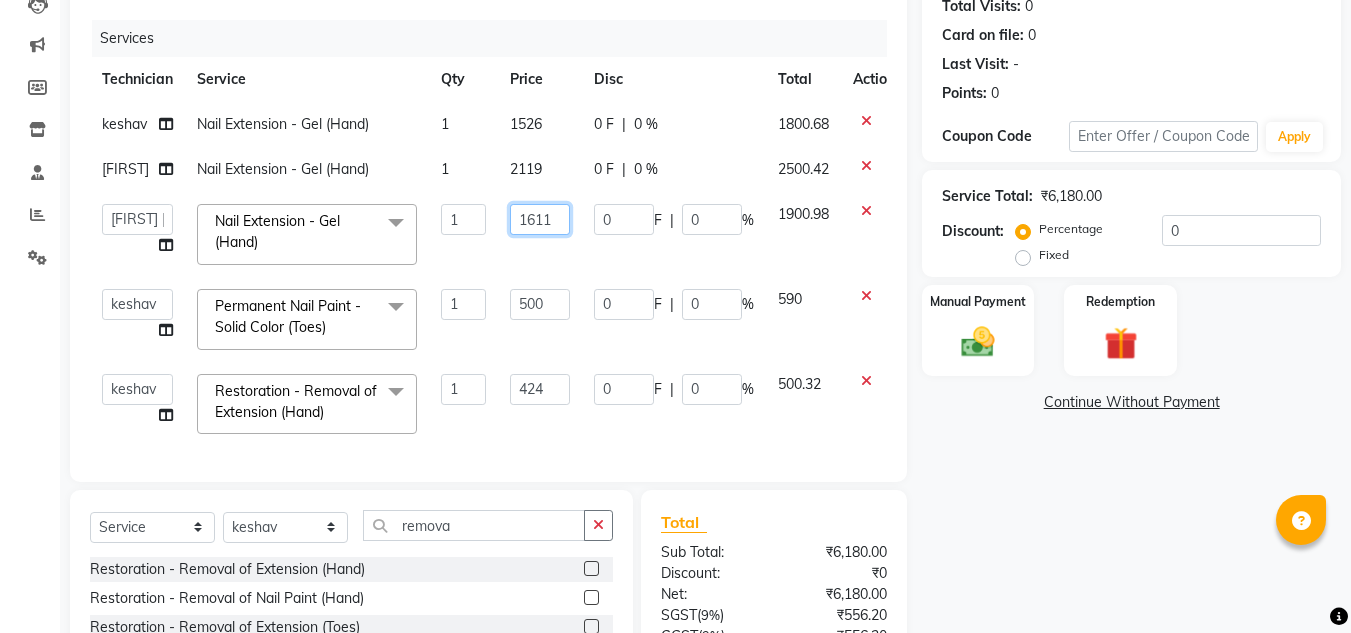 click on "1611" 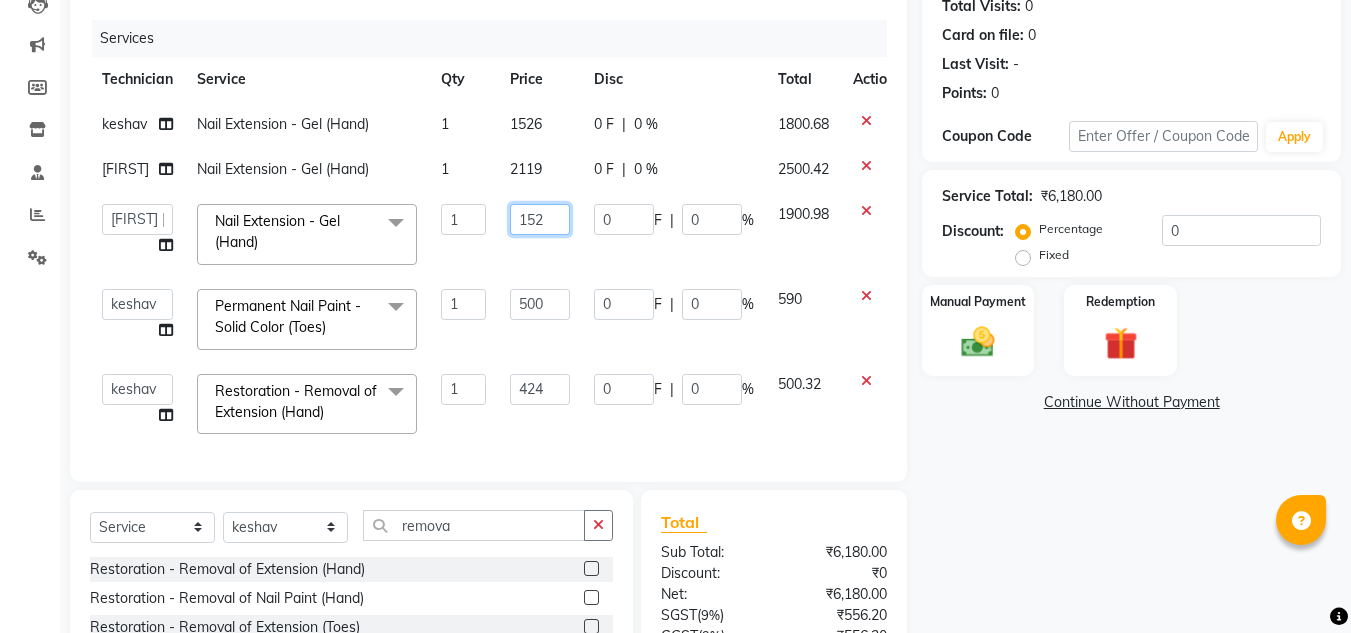 type on "1526" 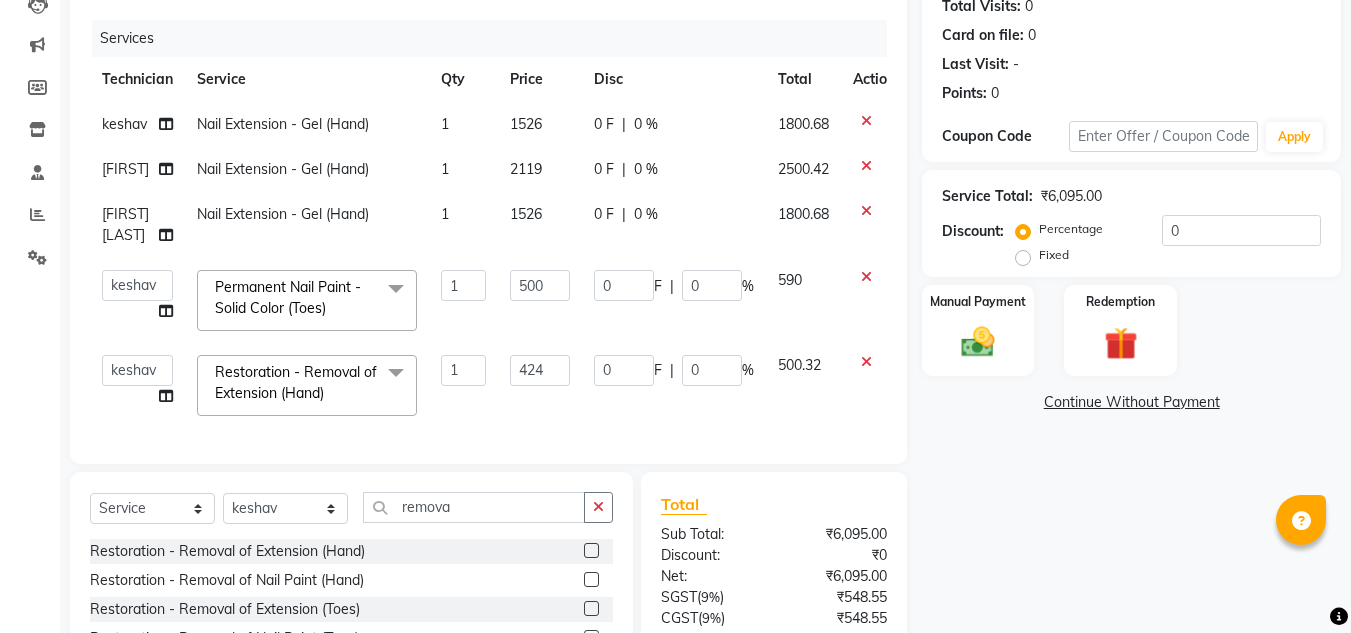 click on "keshav Nail Extension - Gel (Hand) 1 1526 0 F | 0 % 1800.68 Nitika Nail Extension - Gel (Hand) 1 2119 0 F | 0 % 2500.42 [FIRST] [LAST] Nail Extension - Gel (Hand) 1 1526 0 F | 0 % 1800.68 [FIRST] [LAST] keshav LAVANYA Manager Manpreet Nitika rishika Permanent Nail Paint - Solid Color (Toes) x Permanent Nail Paint - Solid Color (Hand) Permanent Nail Paint - French (Hand) Permanent Nail Paint - Solid Color (Toes) Permanent Nail Paint - French (Toes) Restoration - Gel (Hand) Restoration - Tip Replacement (Hand) Restoration - Touch -up (Hand) Restoration - Gel Color Changes (Hand) Restoration - Removal of Extension (Hand) Restoration - Removal of Nail Paint (Hand) Restoration - Gel (Toes) Restoration - Tip Replacement (Toes) Restoration - Touch -up (Toes) Restoration - Gel Color Changes (Toes) Restoration - Removal of Extension (Toes) Restoration - Removal of Nail Paint (Toes) Pedicure - Classic Pedicure - Deluxe Pedicure - Premium Pedicure - Platinum Manicure - Classic Manicure - Deluxe O3+Facial 1 500 0" 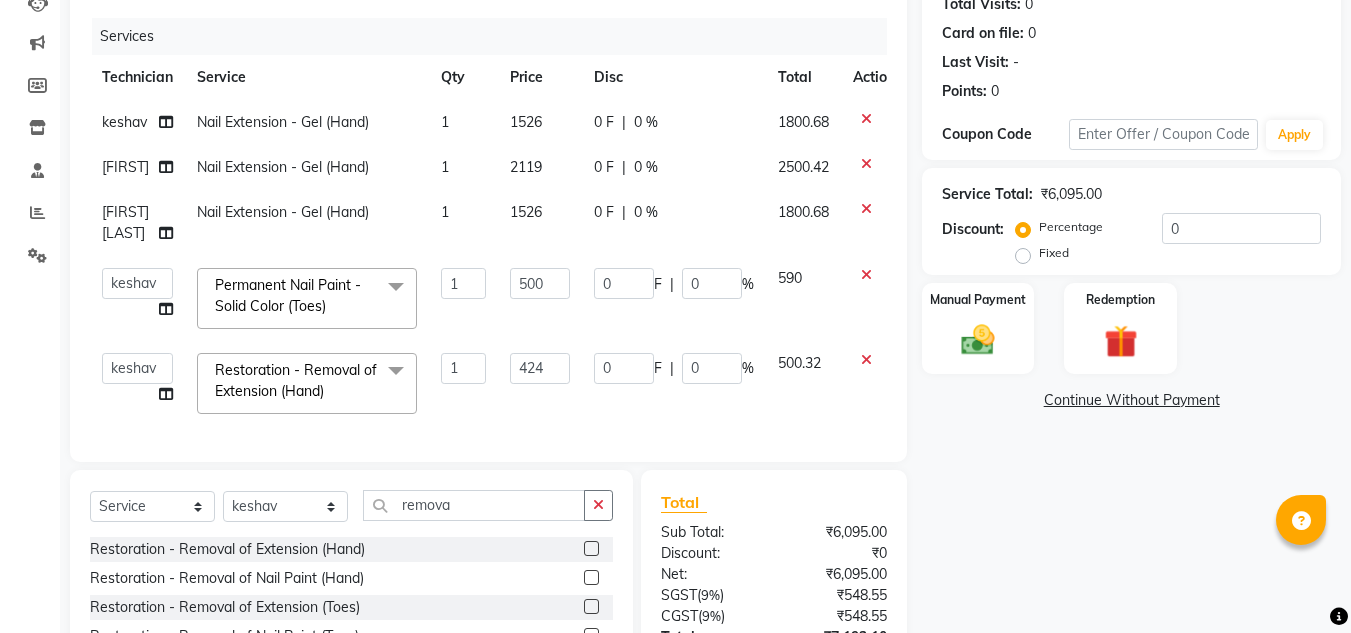 scroll, scrollTop: 222, scrollLeft: 0, axis: vertical 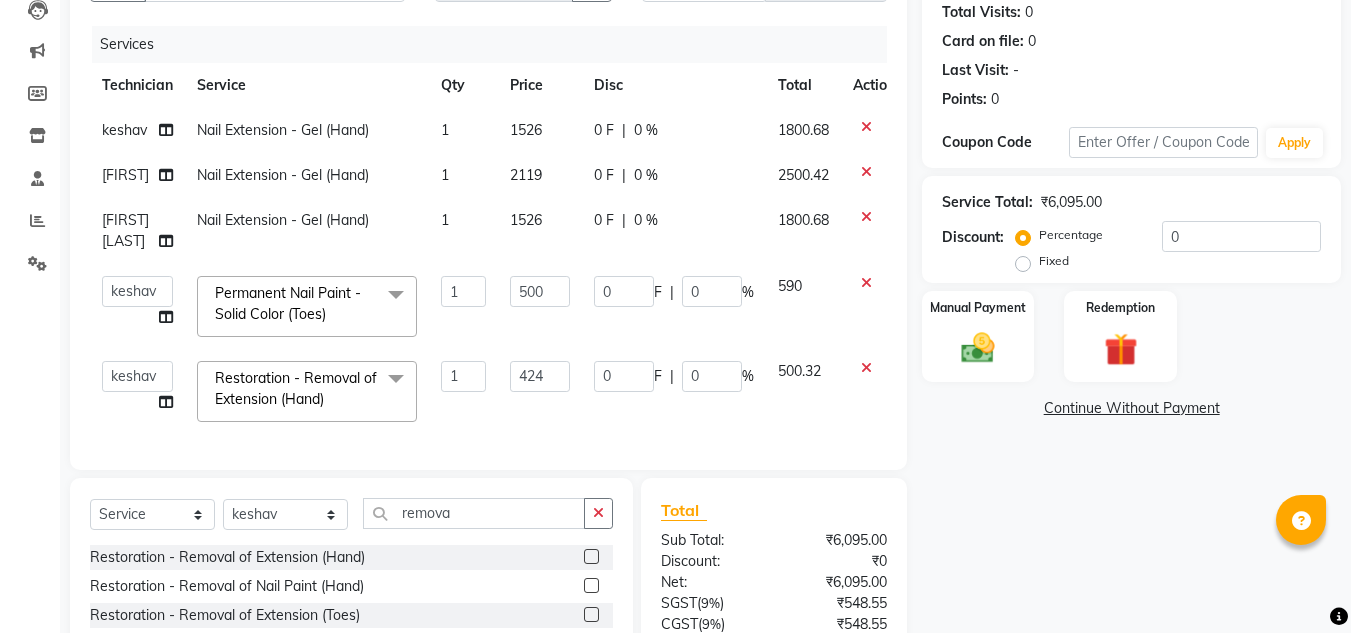 click on "2119" 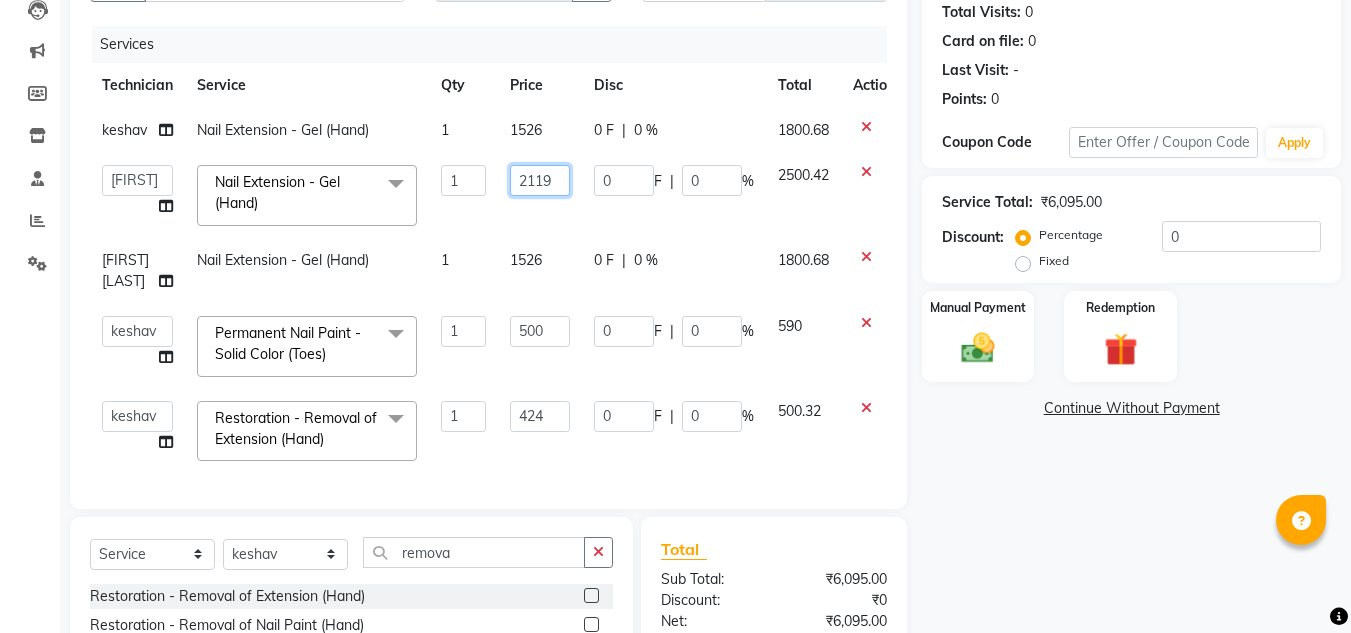 click on "2119" 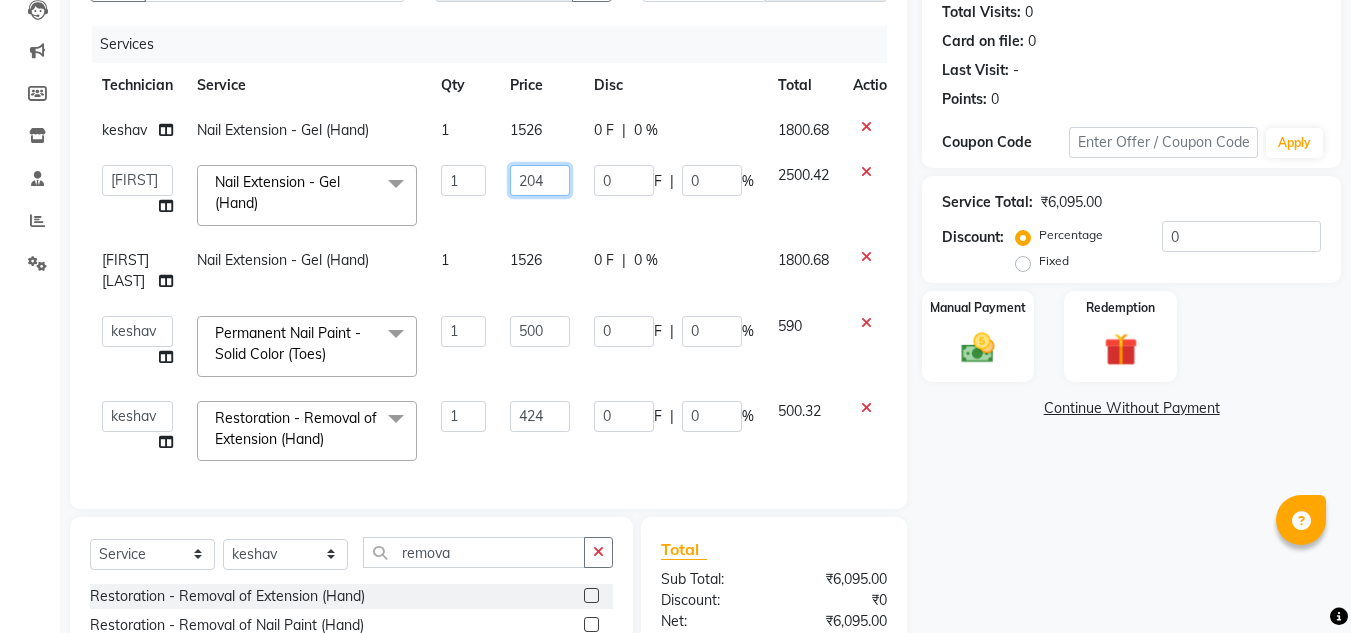 type on "2040" 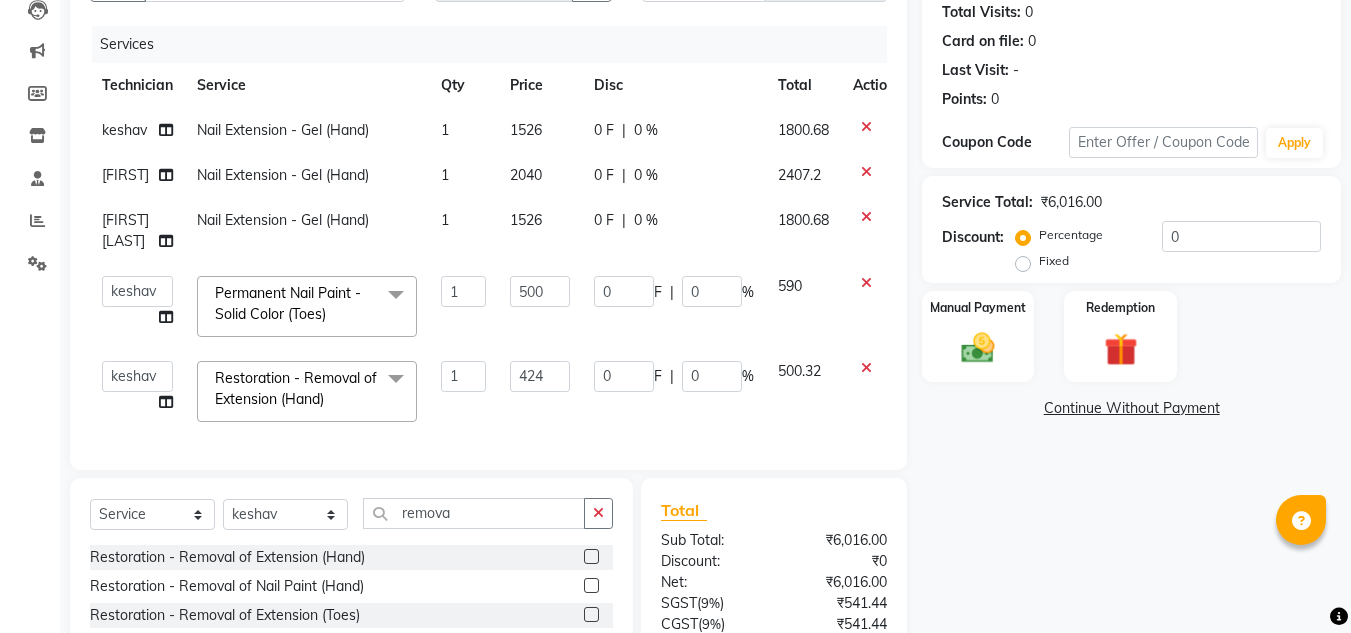 click on "[FIRST] Nail Extension - Gel (Hand) 1 1526 0 F | 0 % 1800.68 [FIRST] Nail Extension - Gel (Hand) 1 2040 0 F | 0 % 2407.2 [FIRST] Nail Extension - Gel (Hand) 1 1526 0 F | 0 % 1800.68  [FIRST]   [FIRST]   [FIRST]   Manager   [FIRST]   [FIRST]  Permanent Nail Paint - Solid Color (Toes)  x Permanent Nail Paint - Solid Color (Hand) Permanent Nail Paint - French (Hand) Permanent Nail Paint - Solid Color (Toes) Permanent Nail Paint - French (Toes) Restoration - Gel (Hand) Restoration - Tip Replacement (Hand) Restoration - Touch -up (Hand) Restoration - Gel Color Changes (Hand) Restoration - Removal of Extension (Hand) Restoration - Removal of Nail Paint (Hand) Restoration - Gel (Toes) Restoration - Tip Replacement (Toes) Restoration - Touch -up (Toes) Restoration - Gel Color Changes (Toes) Restoration - Removal of Extension (Toes) Restoration - Removal of Nail Paint (Toes) Pedicure - Classic Pedicure - Deluxe Pedicure - Premium Pedicure - Platinum Manicure  - Classic Manicure  - Deluxe O3+Facial Legs Wax" 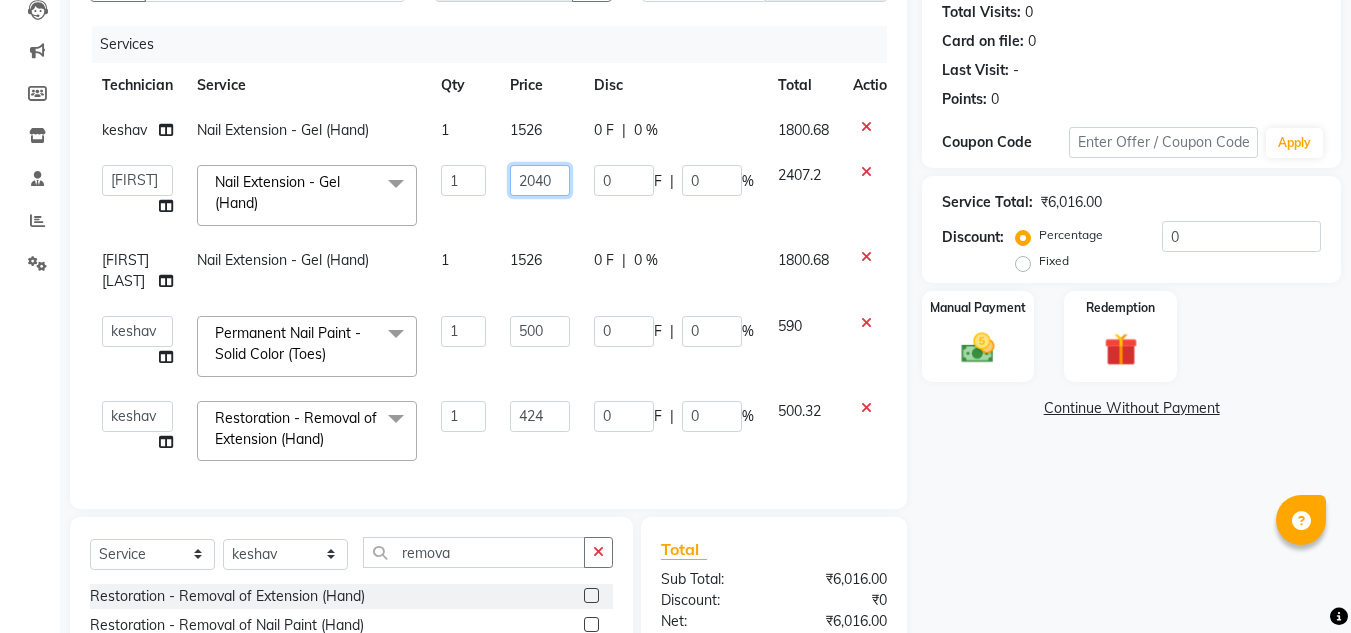 click on "2040" 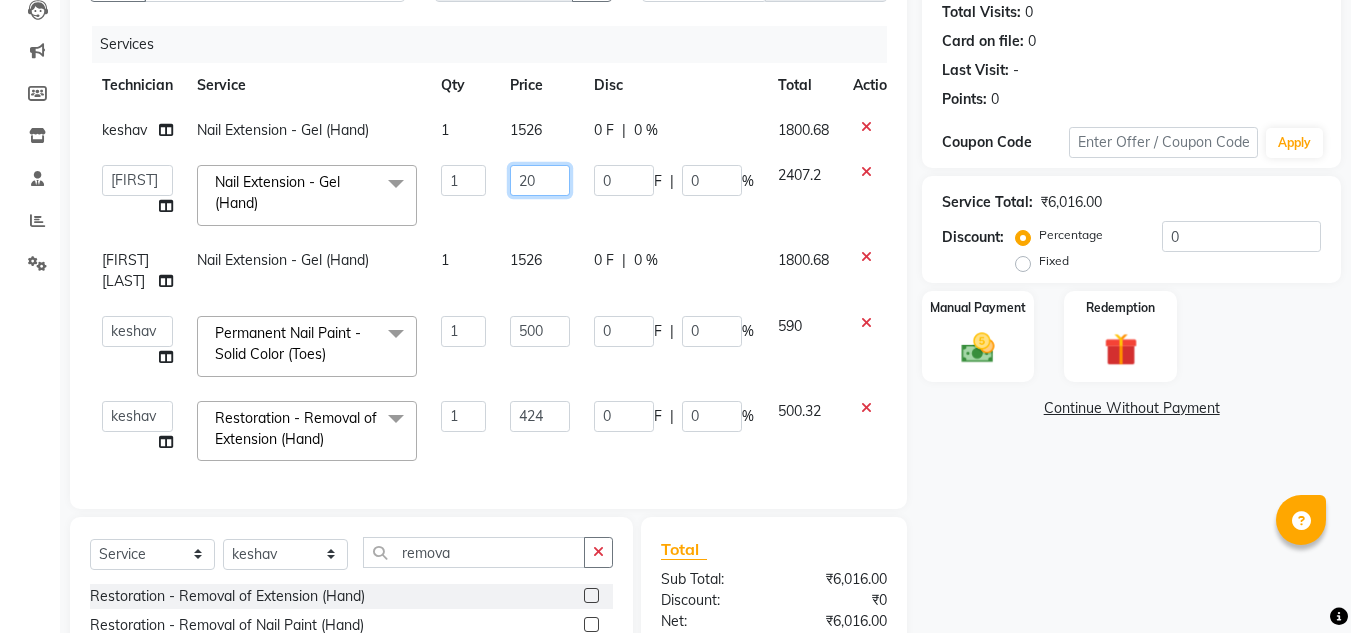 type on "2" 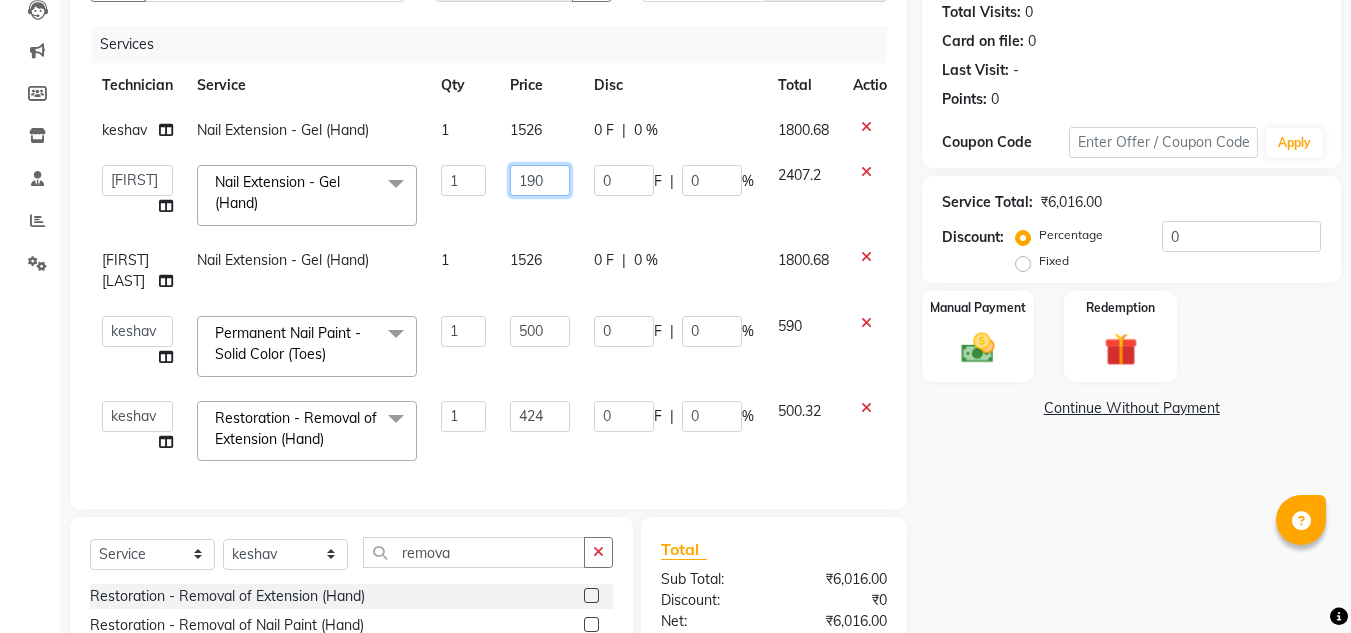 type on "1900" 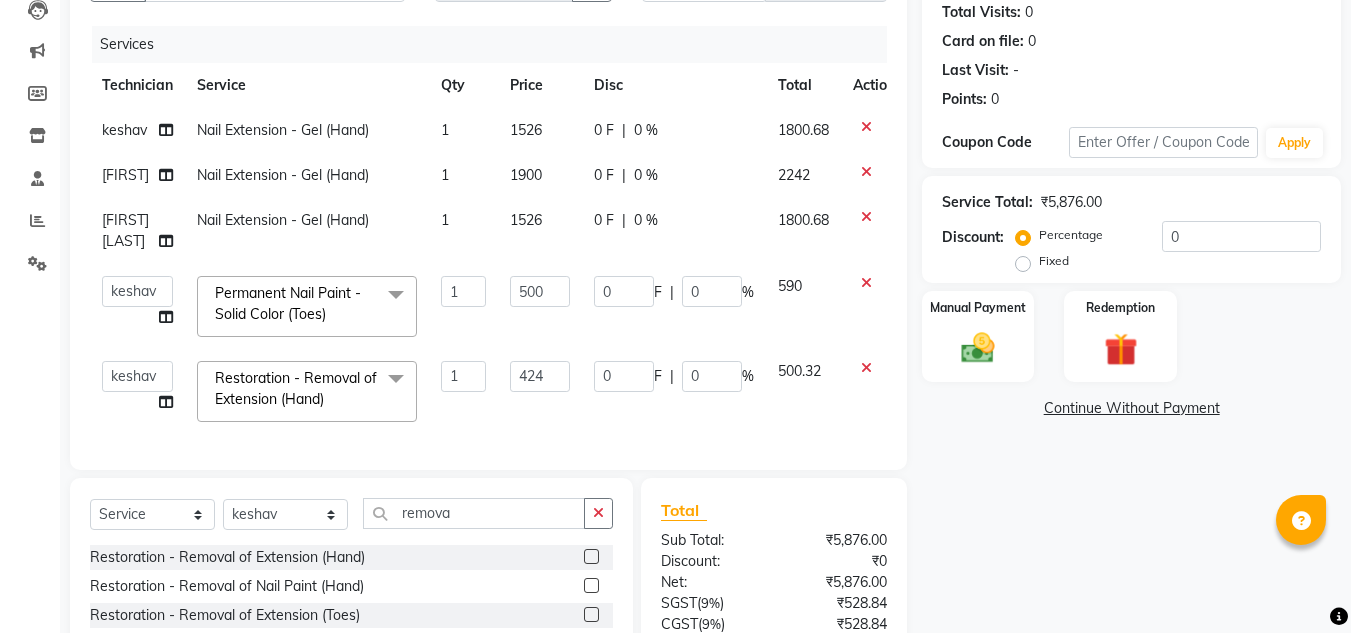 click on "keshav Nail Extension - Gel (Hand) 1 1526 0 F | 0 % 1800.68 Nitika Nail Extension - Gel (Hand) 1 1900 0 F | 0 % 2242 [FIRST] [LAST] Nail Extension - Gel (Hand) 1 1526 0 F | 0 % 1800.68 [FIRST] [LAST] keshav LAVANYA Manager Manpreet Nitika rishika Permanent Nail Paint - Solid Color (Toes) x Permanent Nail Paint - Solid Color (Hand) Permanent Nail Paint - French (Hand) Permanent Nail Paint - Solid Color (Toes) Permanent Nail Paint - French (Toes) Restoration - Gel (Hand) Restoration - Tip Replacement (Hand) Restoration - Touch -up (Hand) Restoration - Gel Color Changes (Hand) Restoration - Removal of Extension (Hand) Restoration - Removal of Nail Paint (Hand) Restoration - Gel (Toes) Restoration - Tip Replacement (Toes) Restoration - Touch -up (Toes) Restoration - Gel Color Changes (Toes) Restoration - Removal of Extension (Toes) Restoration - Removal of Nail Paint (Toes) Pedicure - Classic Pedicure - Deluxe Pedicure - Premium Pedicure - Platinum" 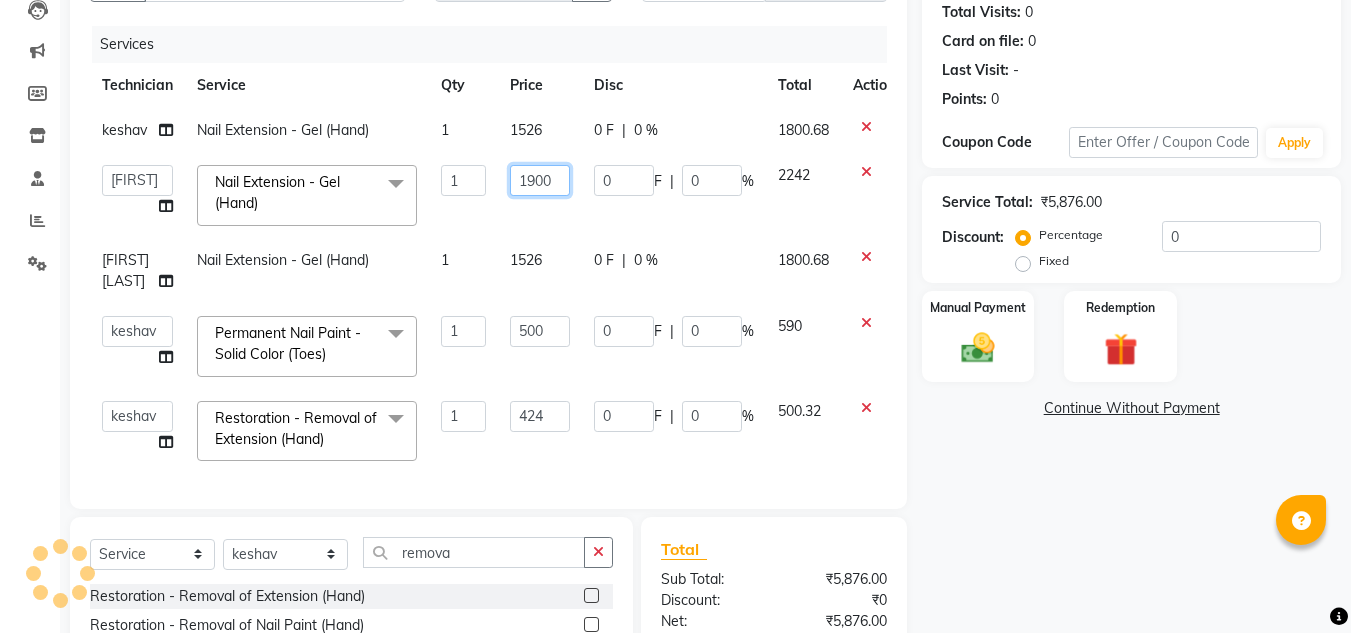 click on "1900" 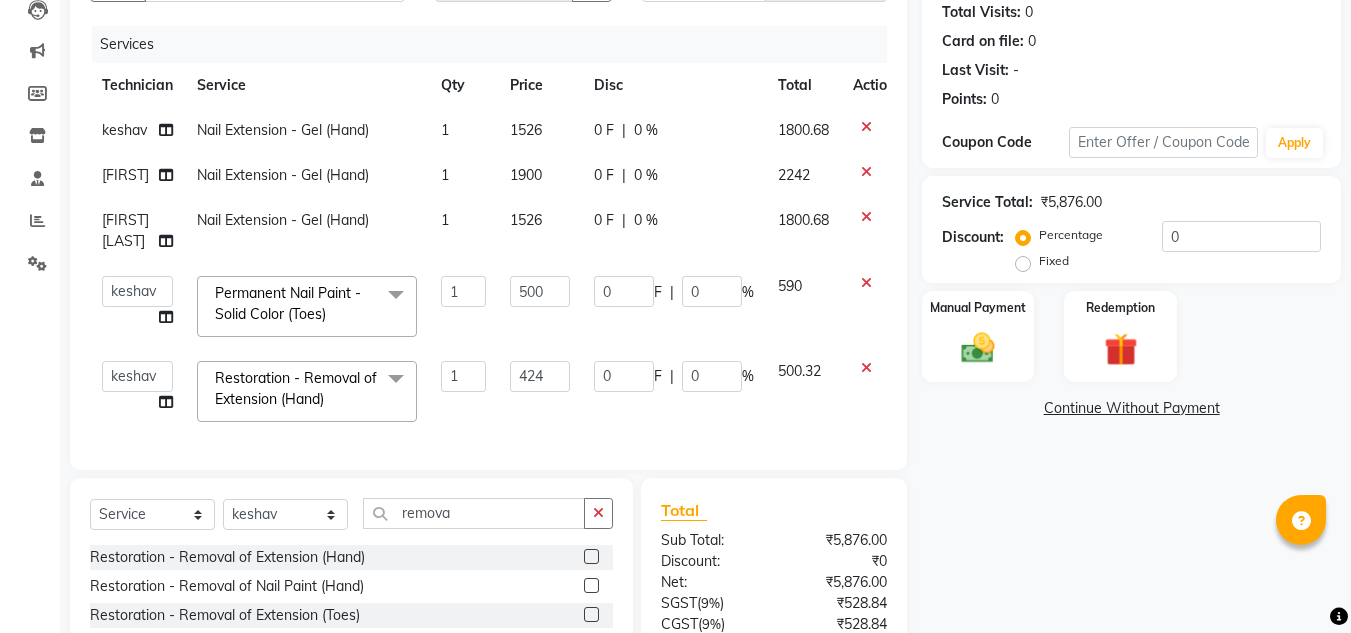 click on "0 F | 0 %" 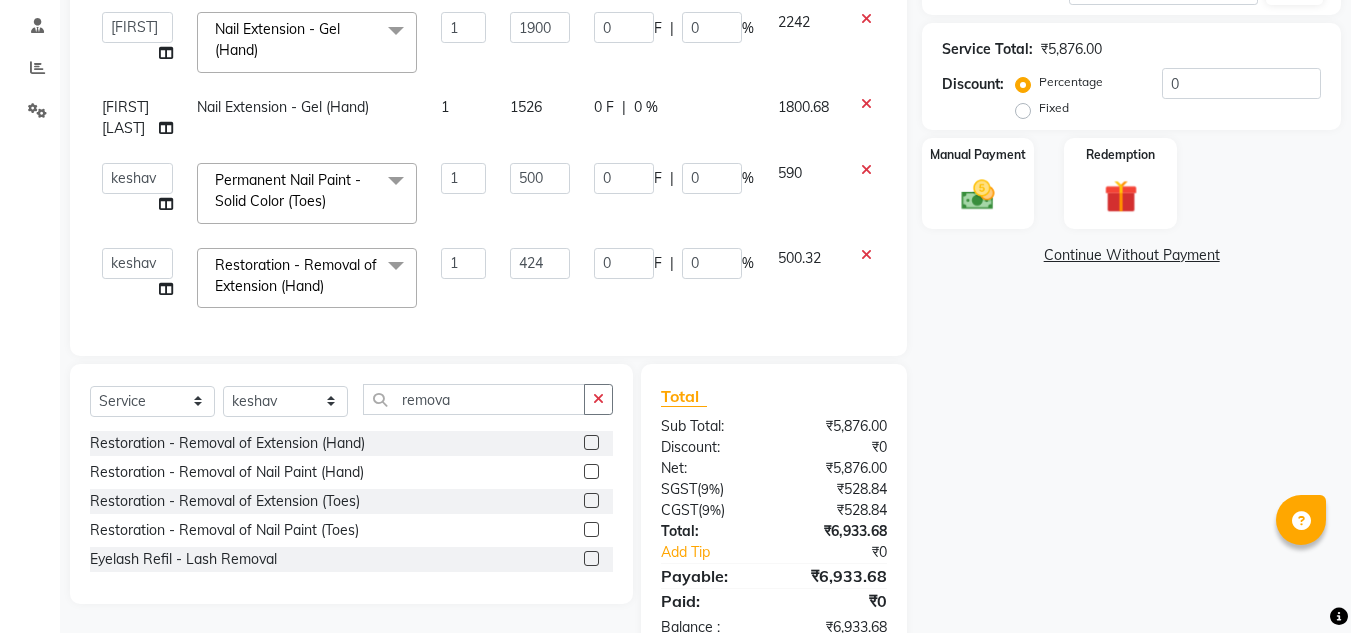 scroll, scrollTop: 445, scrollLeft: 0, axis: vertical 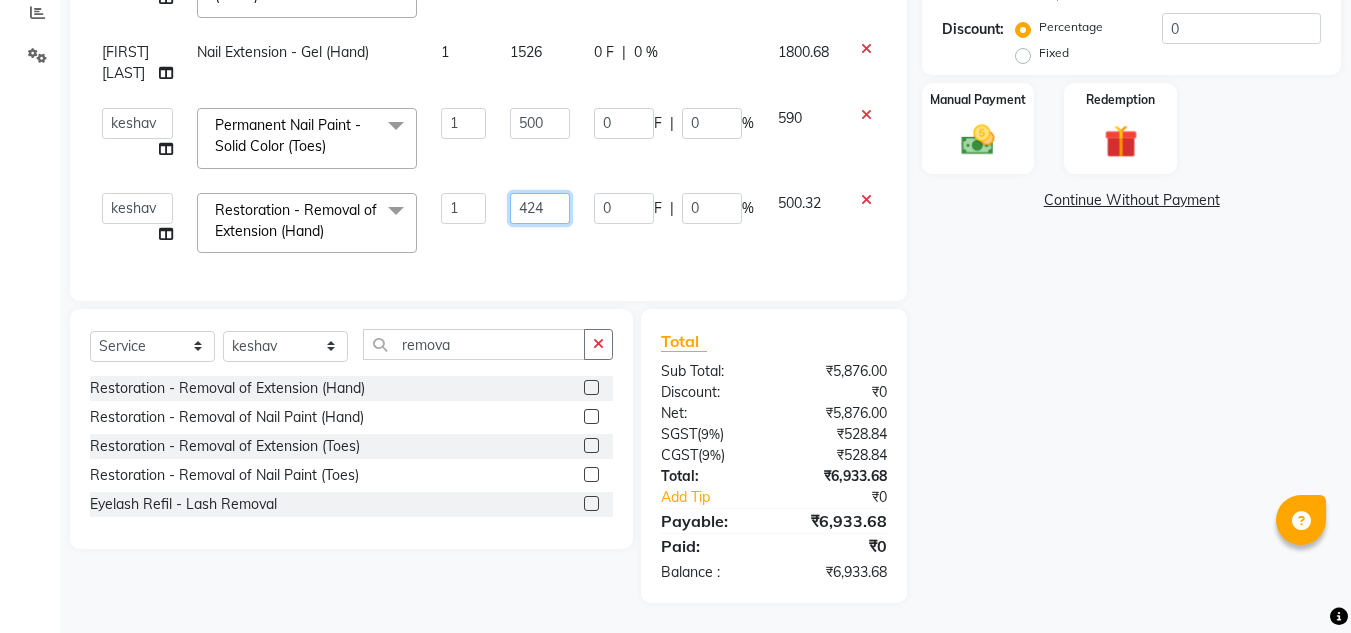 click on "424" 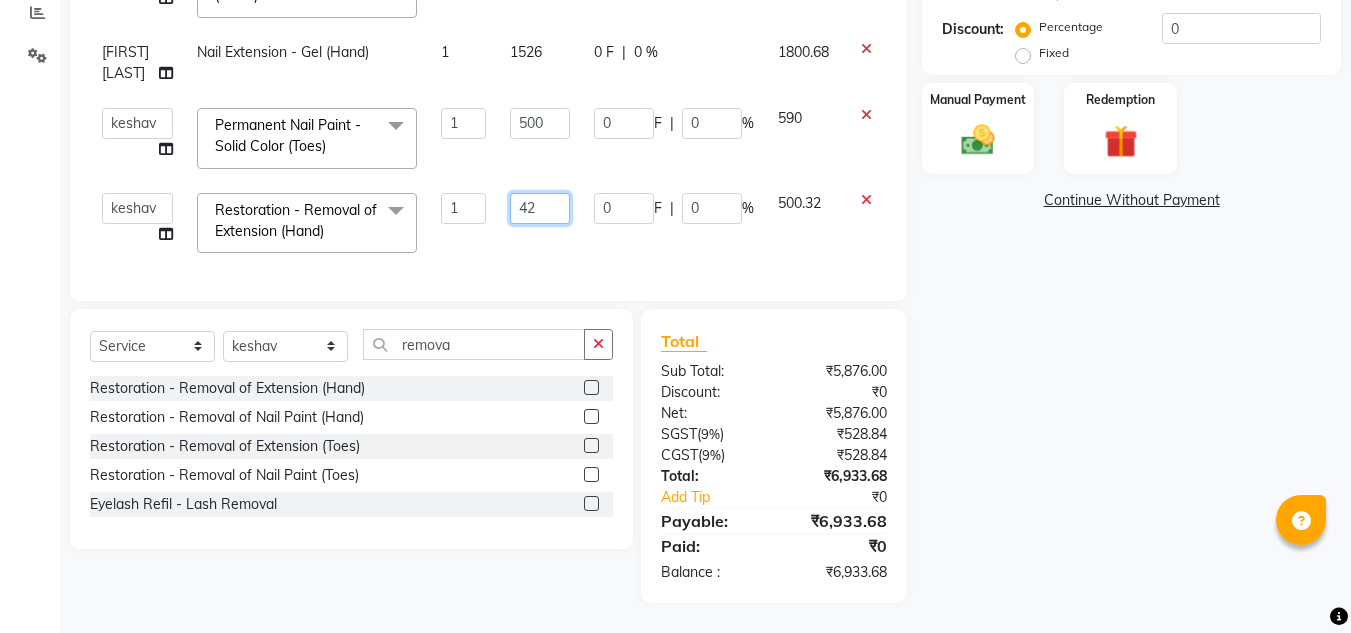 type on "4" 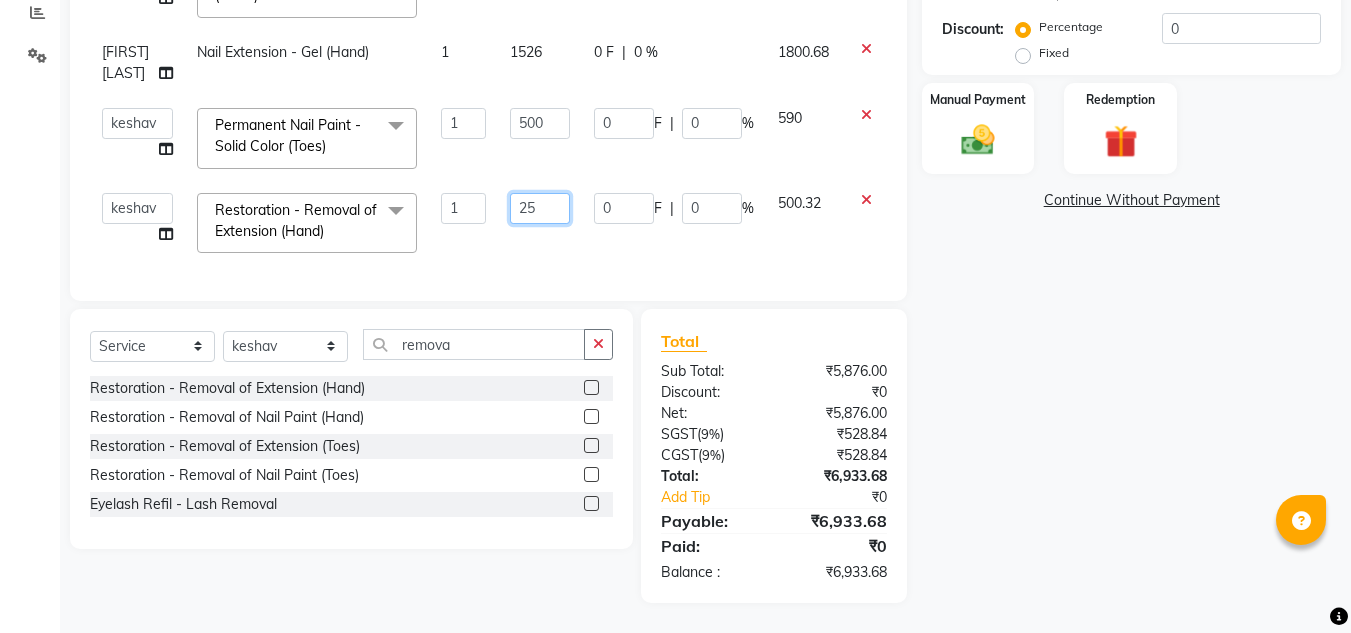 type on "255" 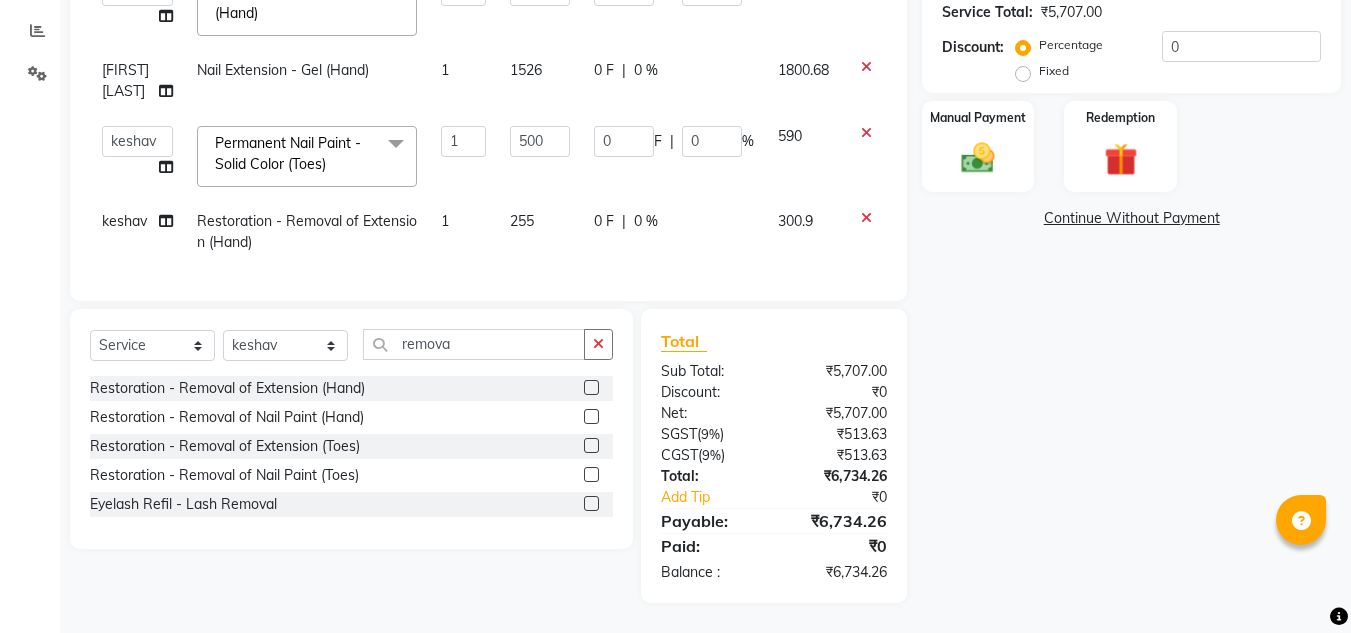 click on "0 F | 0 %" 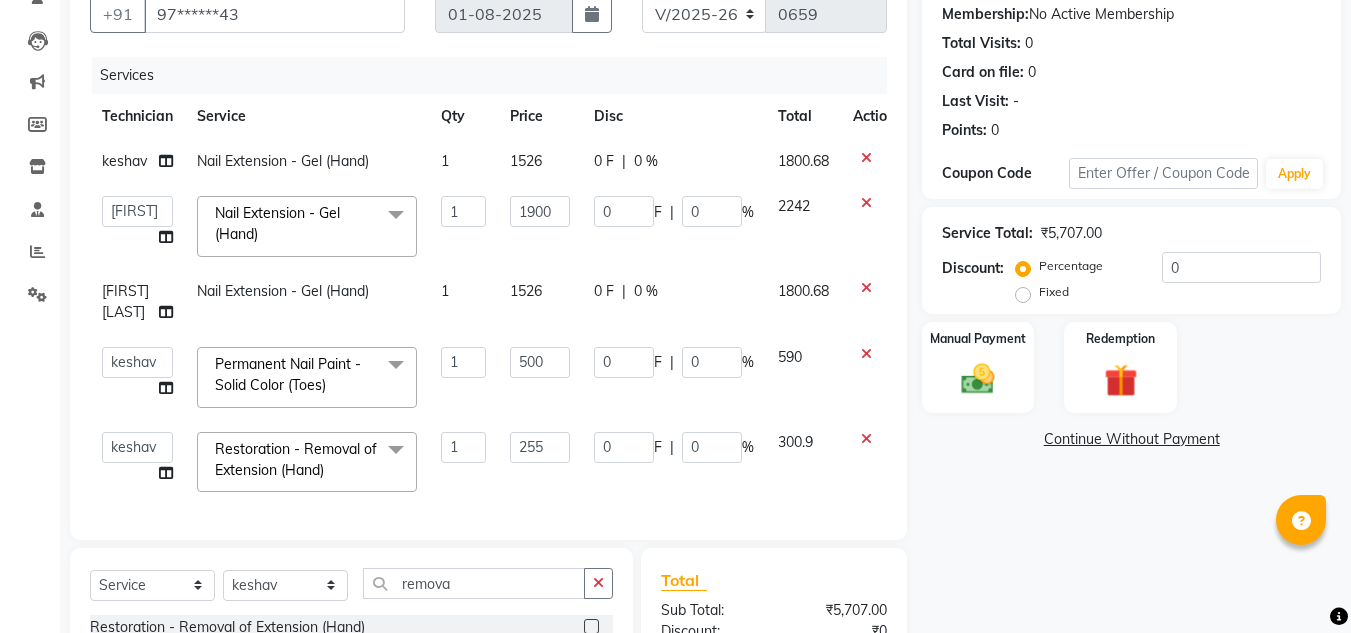 scroll, scrollTop: 190, scrollLeft: 0, axis: vertical 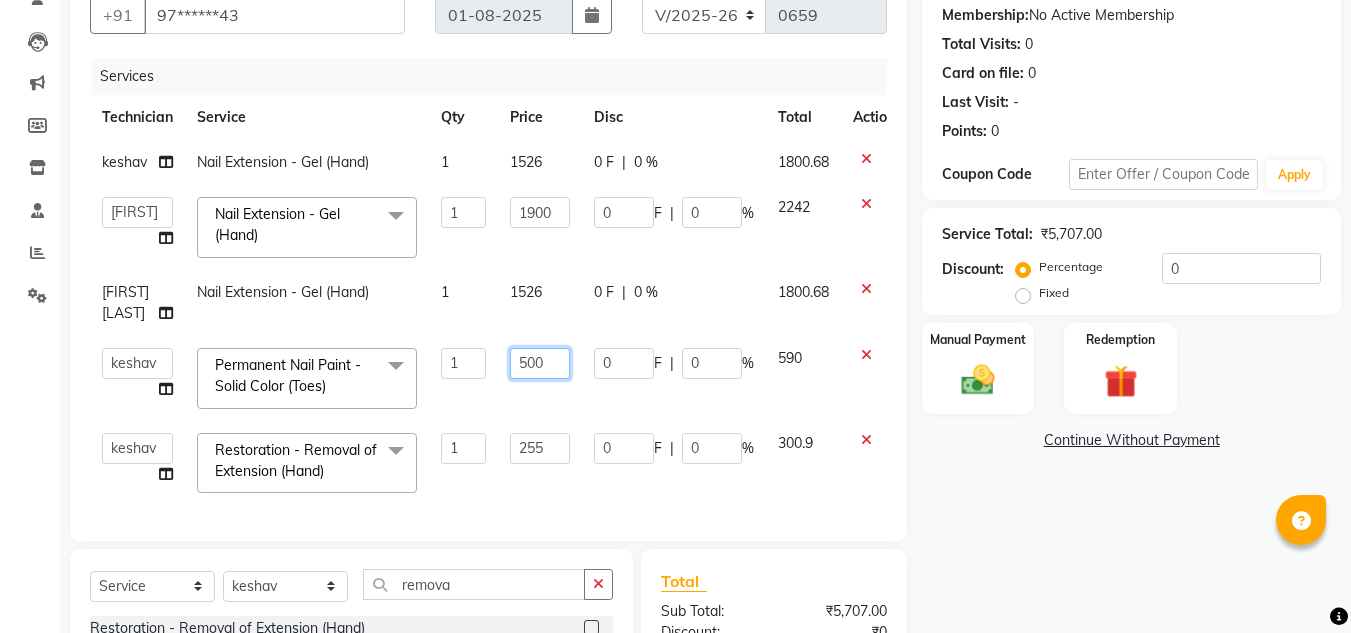 click on "500" 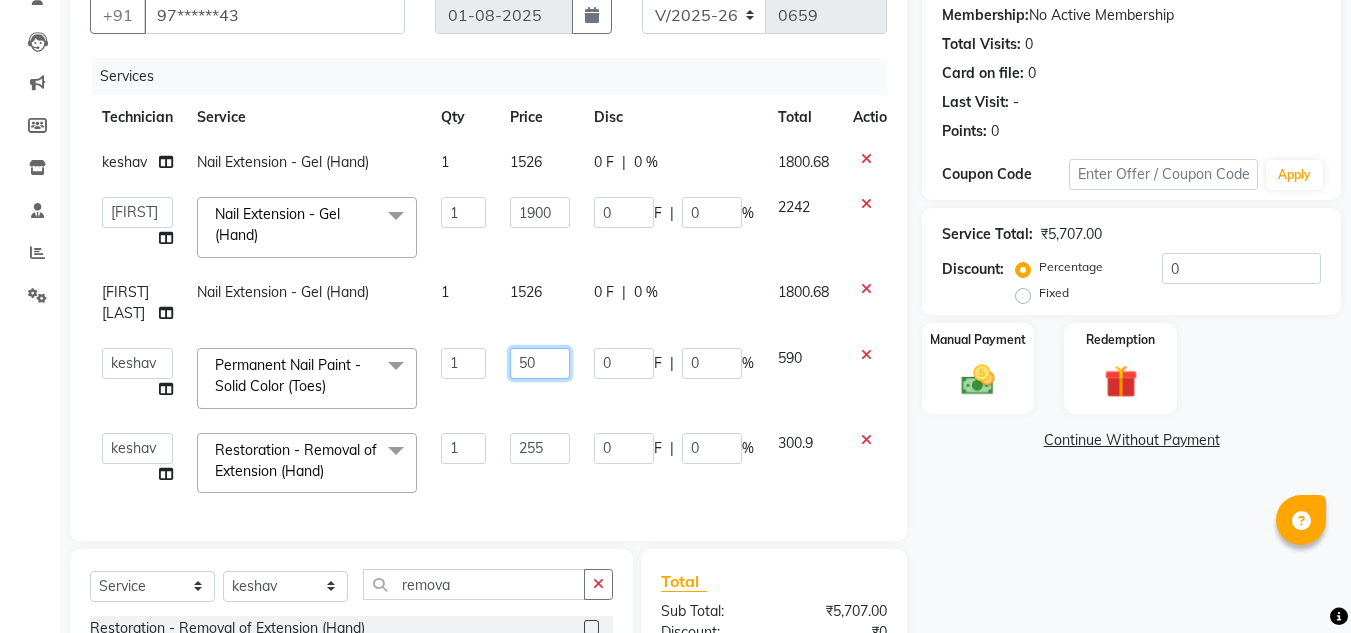 type on "5" 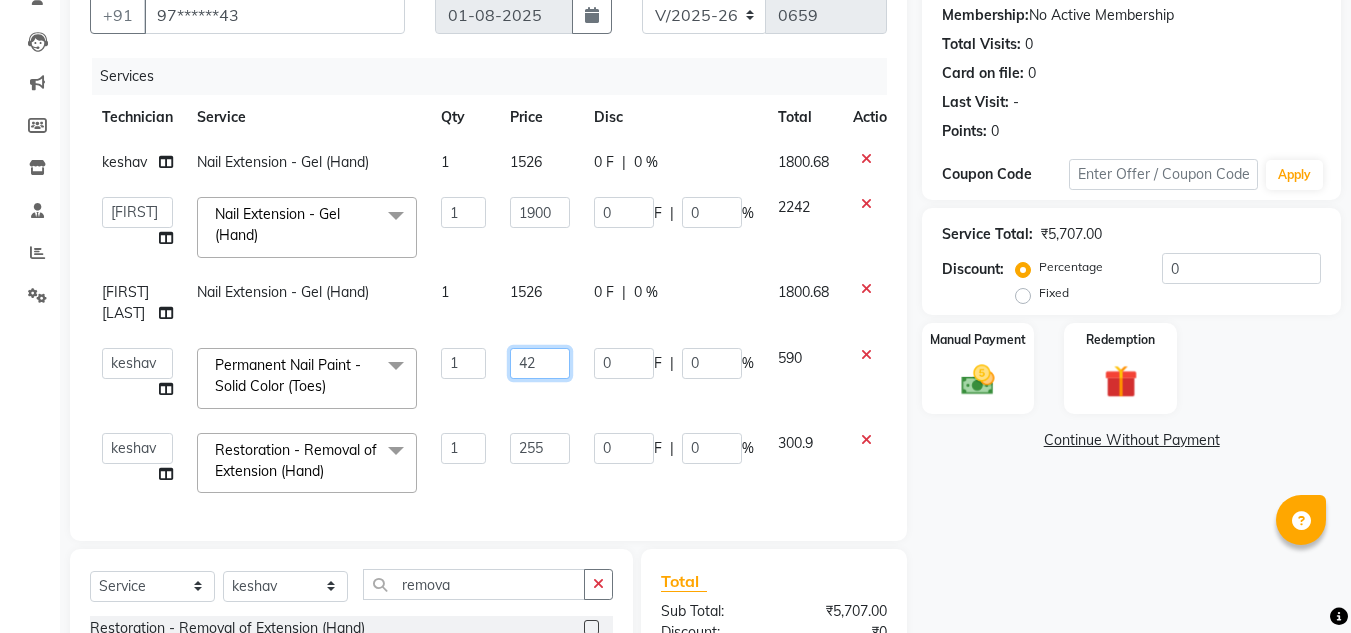 type on "424" 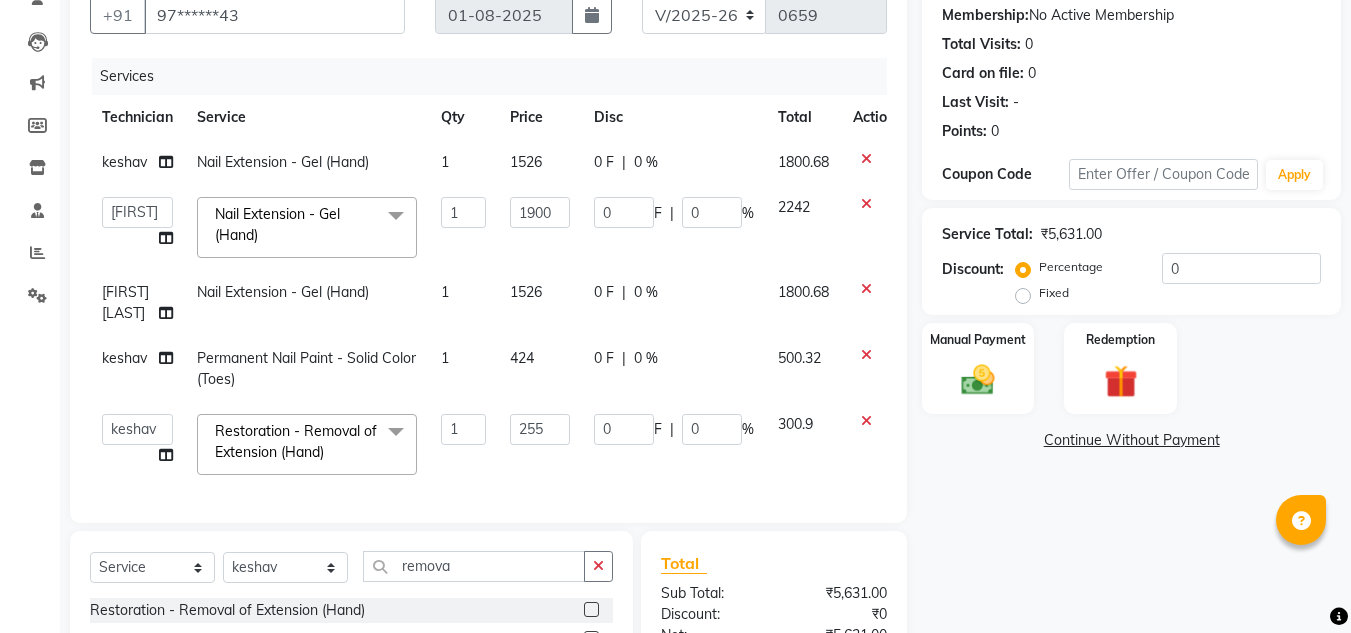 click on "0 F | 0 %" 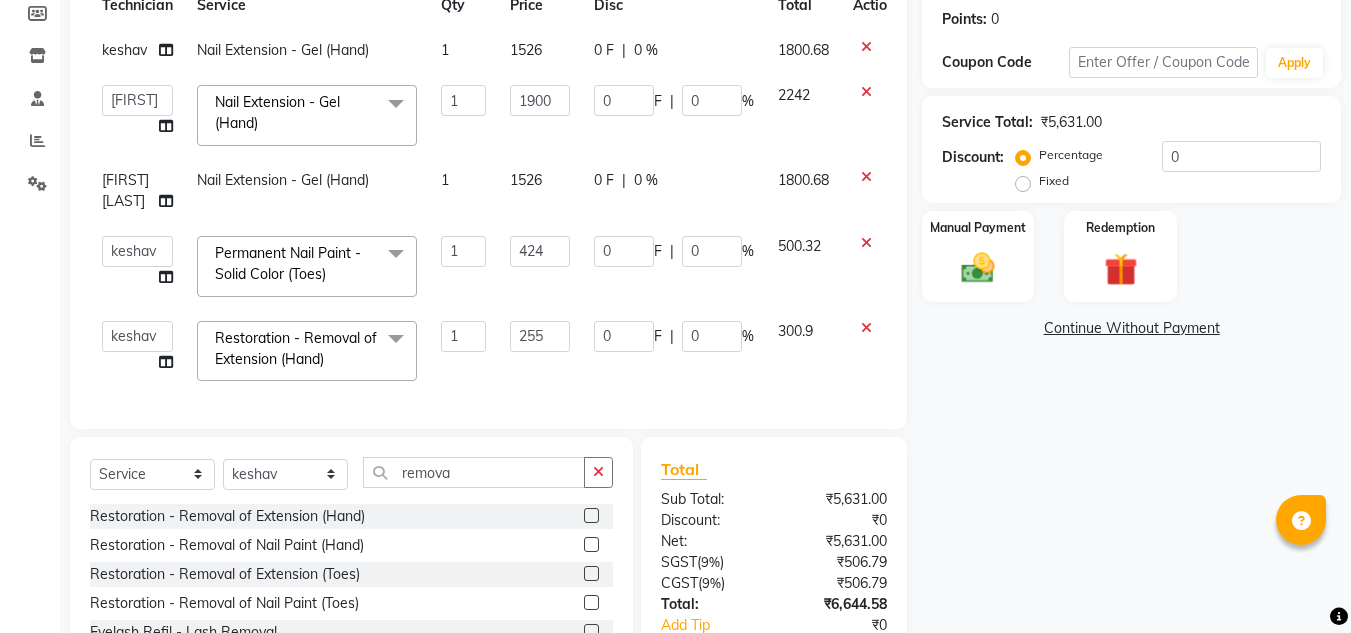 scroll, scrollTop: 303, scrollLeft: 0, axis: vertical 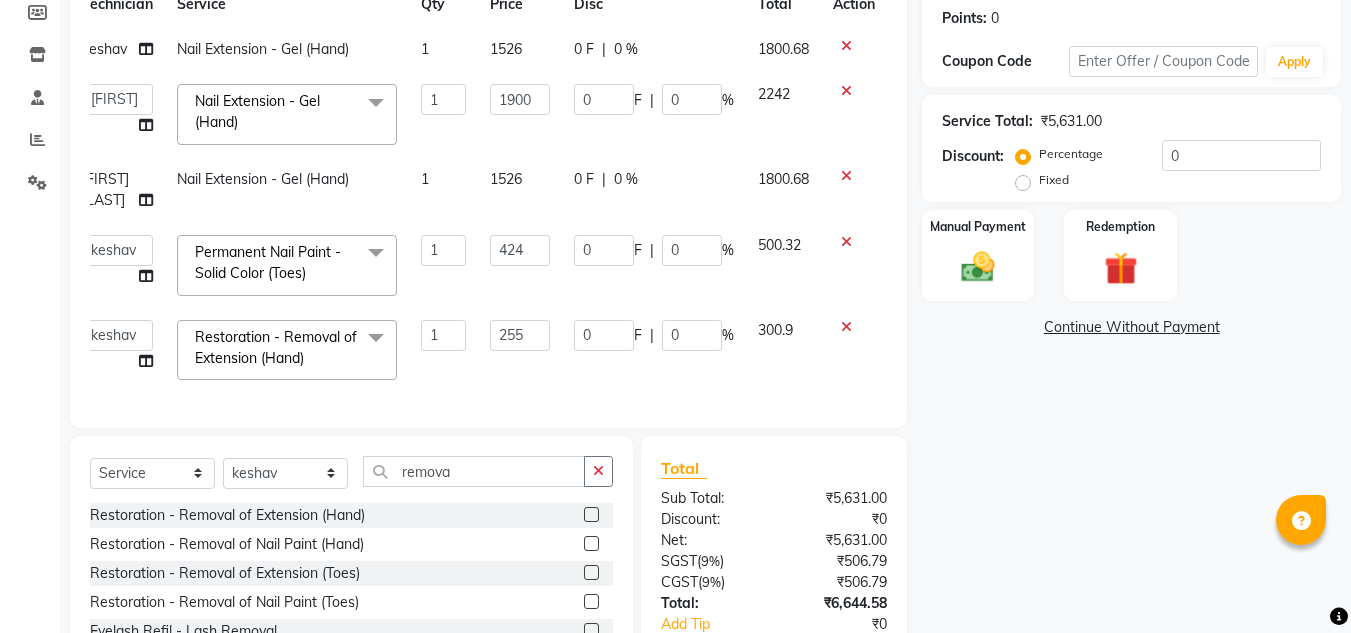 click 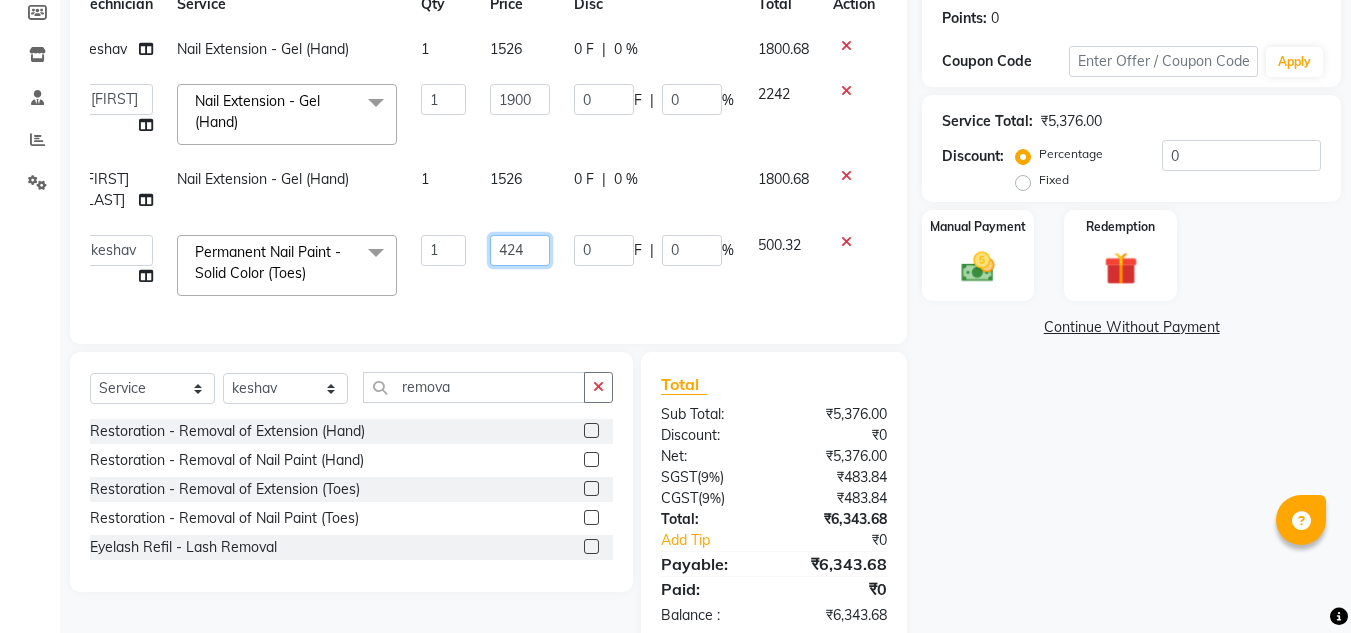 click on "424" 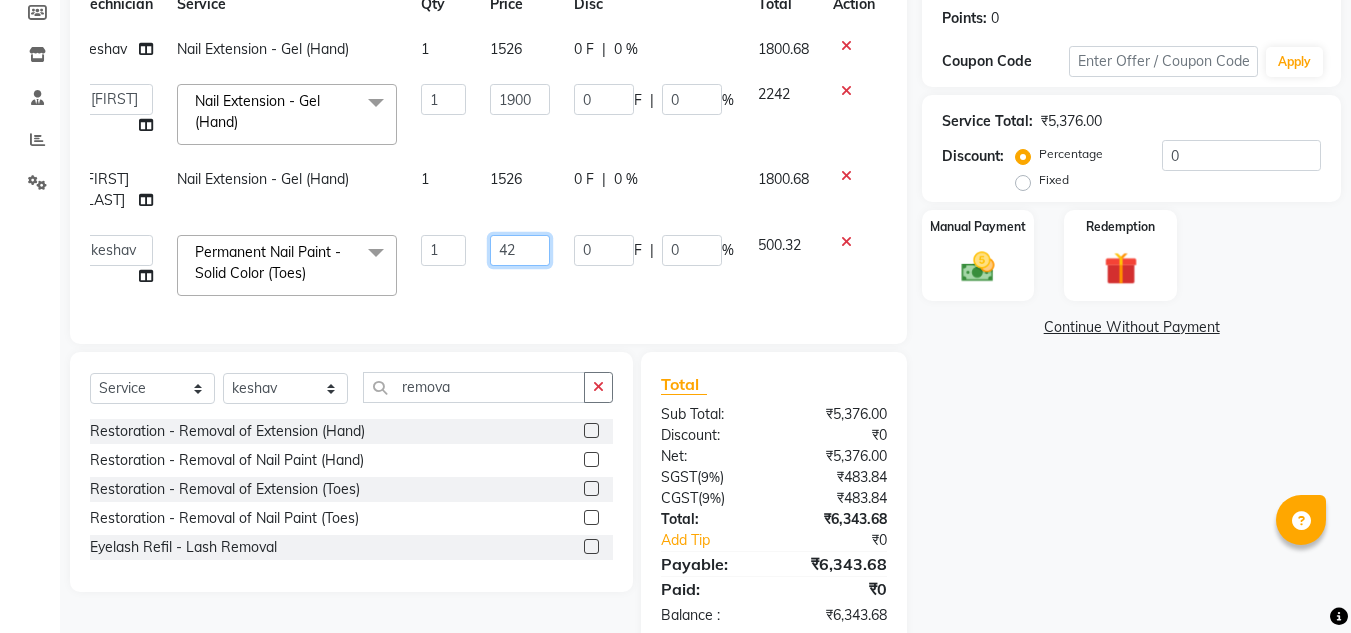 type on "4" 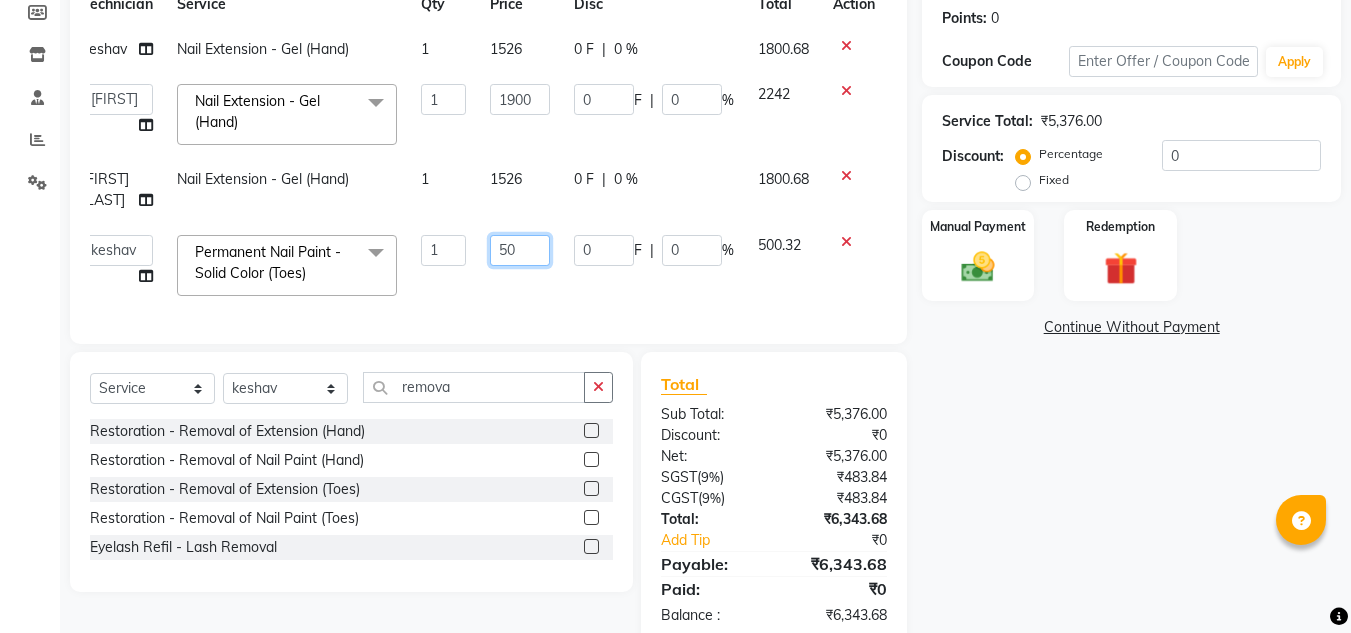 type on "500" 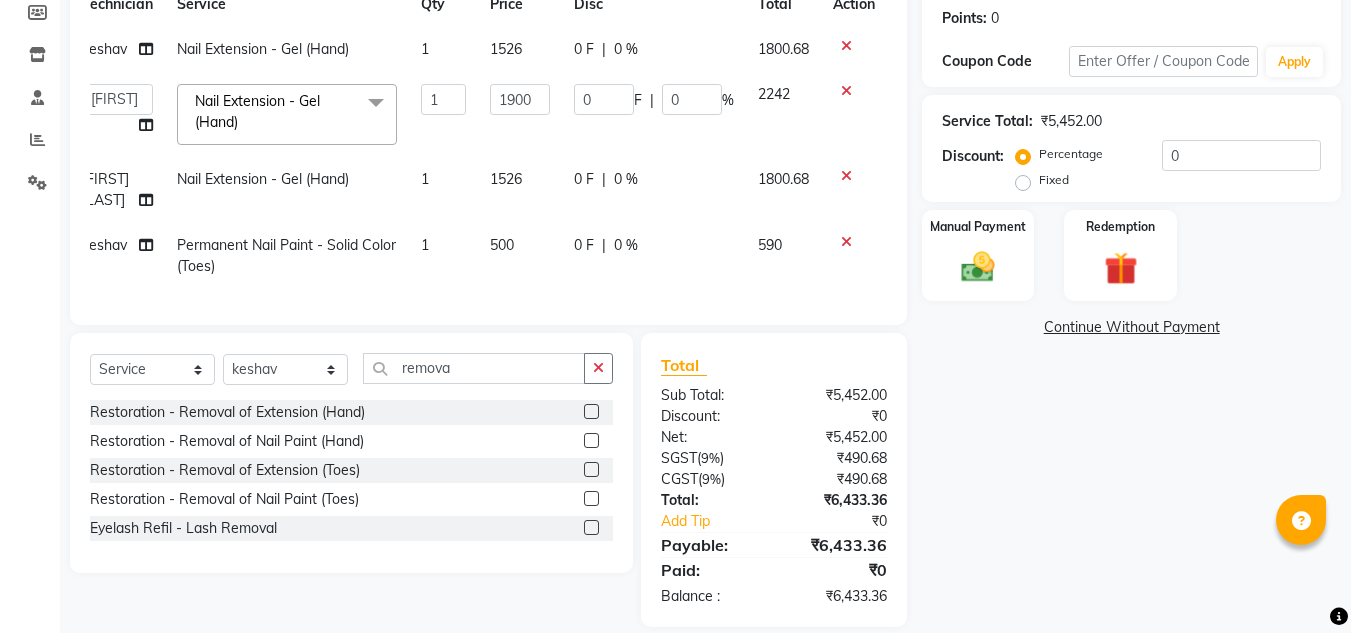 click on "Services Technician Service Qty Price Disc Total Action keshav Nail Extension - Gel (Hand) 1 1526 0 F | 0 % 1800.68 [FIRST] [LAST] keshav LAVANYA Manager Manpreet Nitika rishika Nail Extension - Gel (Hand) x Permanent Nail Paint - Solid Color (Hand) Permanent Nail Paint - French (Hand) Permanent Nail Paint - Solid Color (Toes) Permanent Nail Paint - French (Toes) Restoration - Gel (Hand) Restoration - Tip Replacement (Hand) Restoration - Touch -up (Hand) Restoration - Gel Color Changes (Hand) Restoration - Removal of Extension (Hand) Restoration - Removal of Nail Paint (Hand) Restoration - Gel (Toes) Restoration - Tip Replacement (Toes) Restoration - Touch -up (Toes) Restoration - Gel Color Changes (Toes) Restoration - Removal of Extension (Toes) Restoration - Removal of Nail Paint (Toes) Pedicure - Classic Pedicure - Deluxe Pedicure - Premium Pedicure - Platinum Manicure - Classic Manicure - Deluxe Manicure - Premium Eyelash Refil - Classic Eyelash Refil - Hybrid Eyelash Refil - Volume Legs Wax" 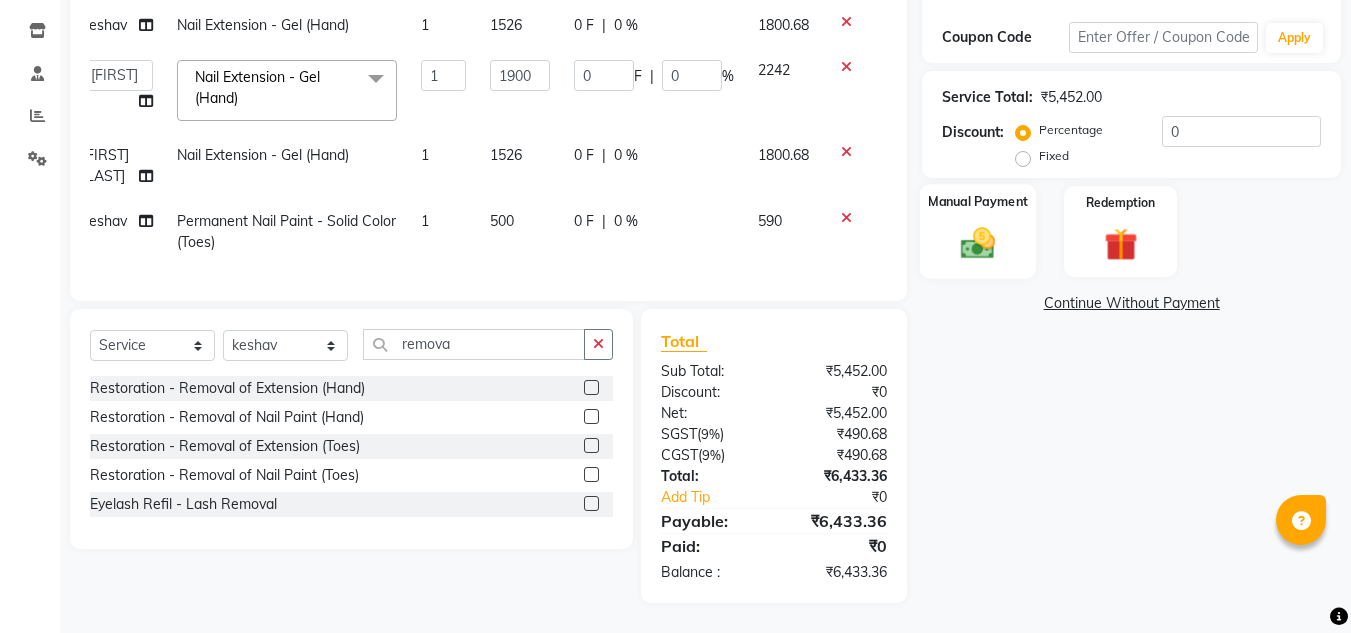 click 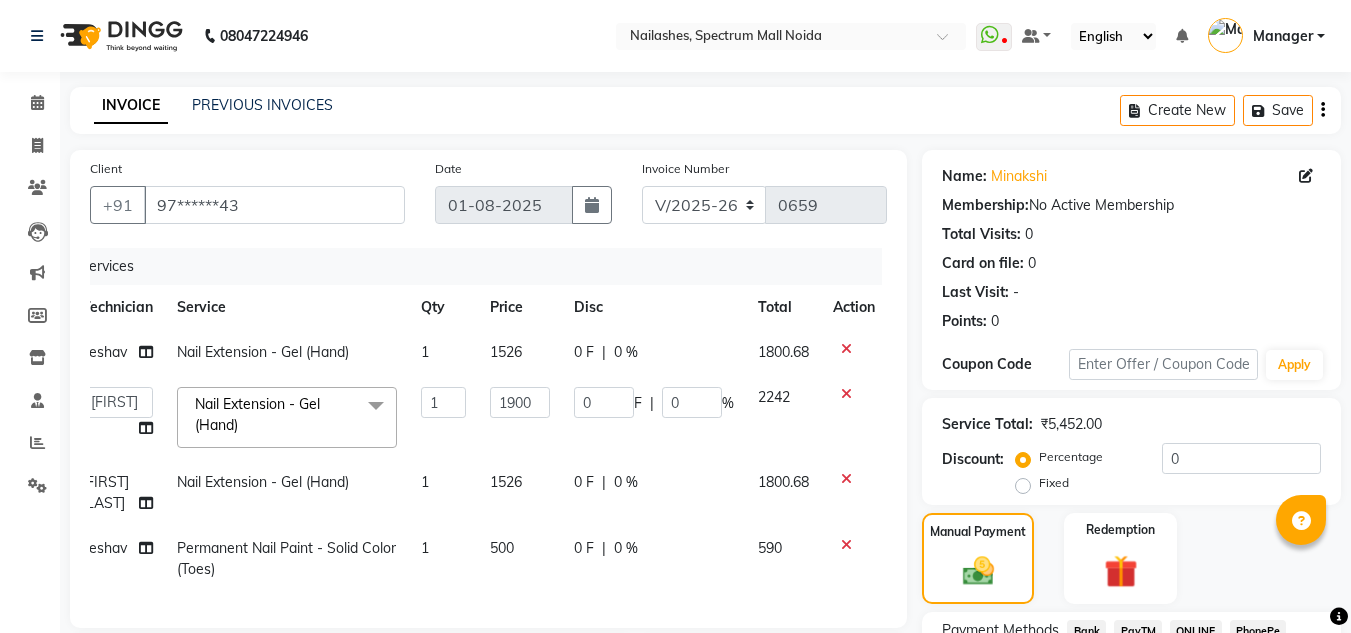 scroll, scrollTop: 342, scrollLeft: 0, axis: vertical 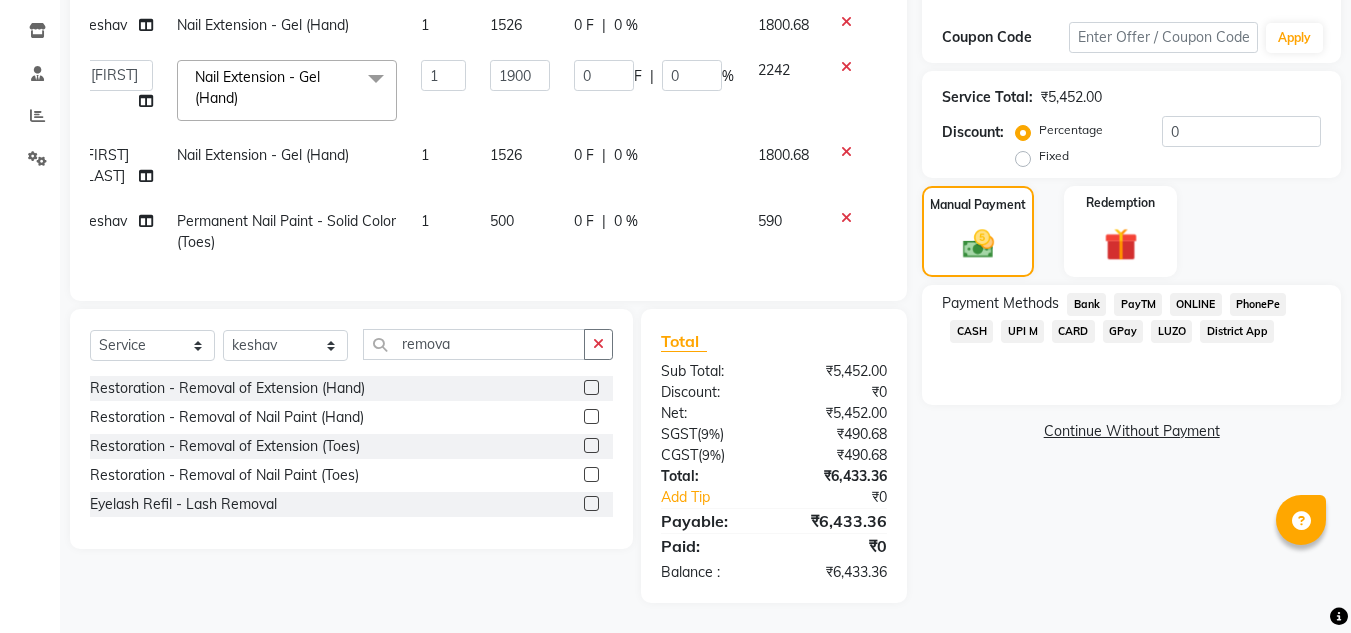 click on "CARD" 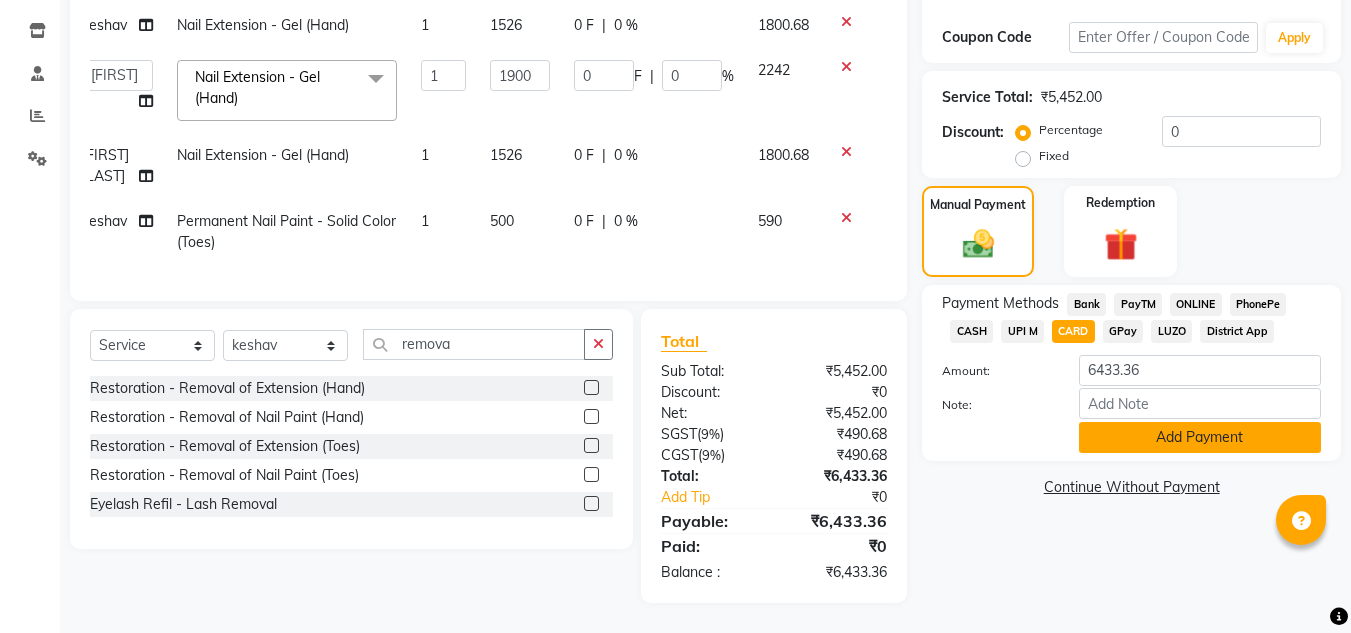click on "Add Payment" 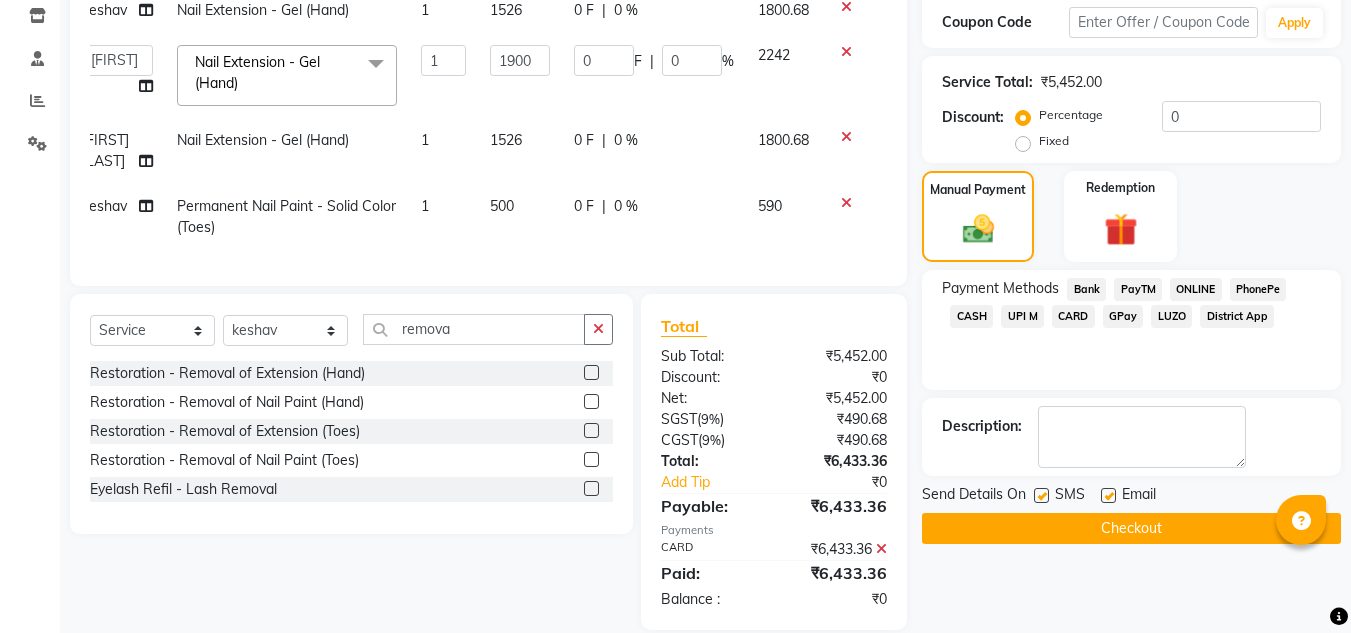 scroll, scrollTop: 384, scrollLeft: 0, axis: vertical 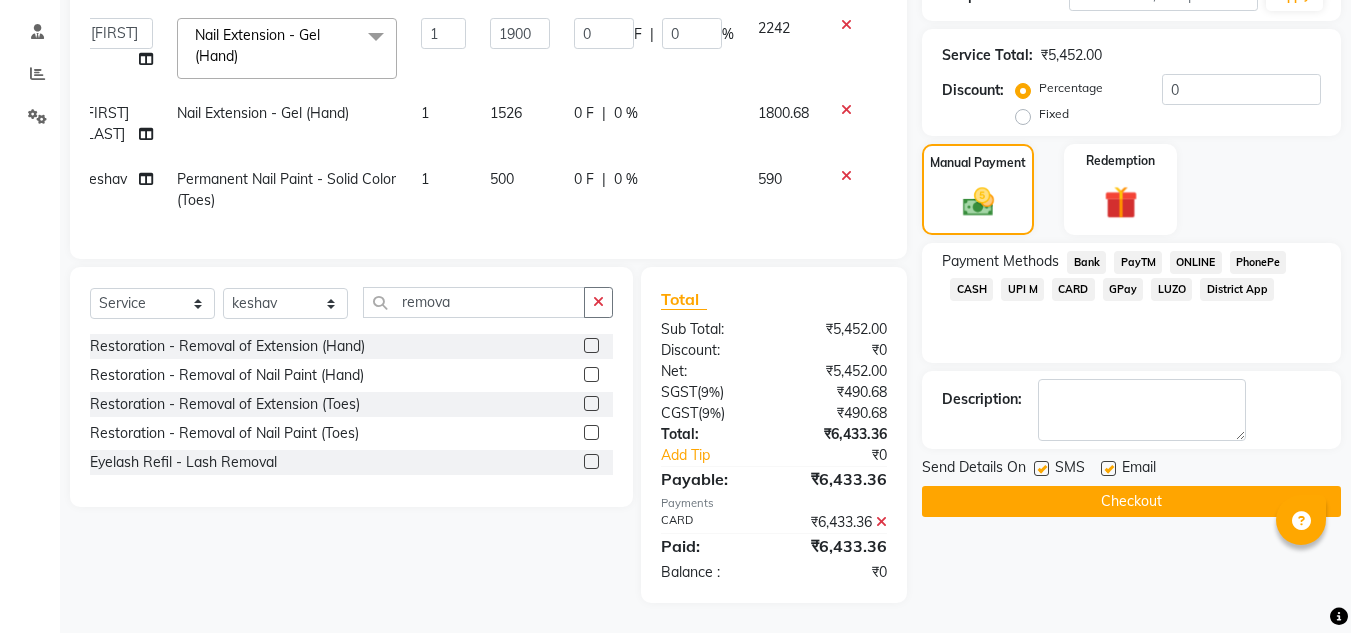 click on "Checkout" 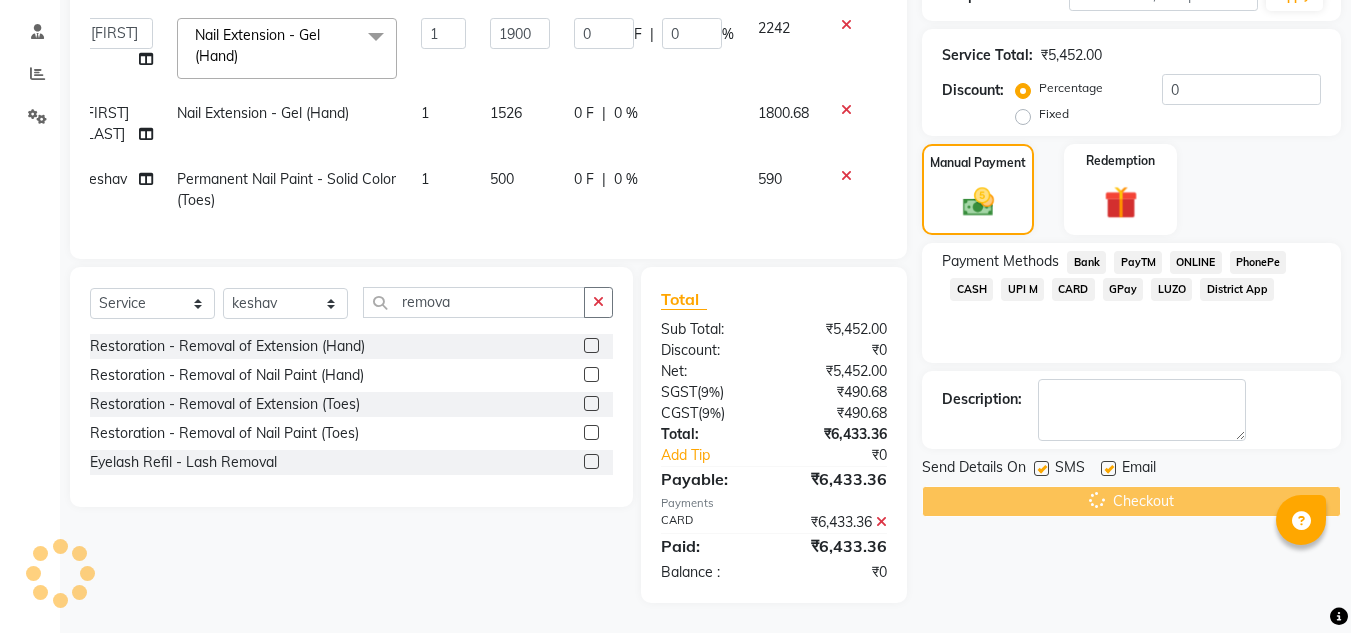 scroll, scrollTop: 0, scrollLeft: 0, axis: both 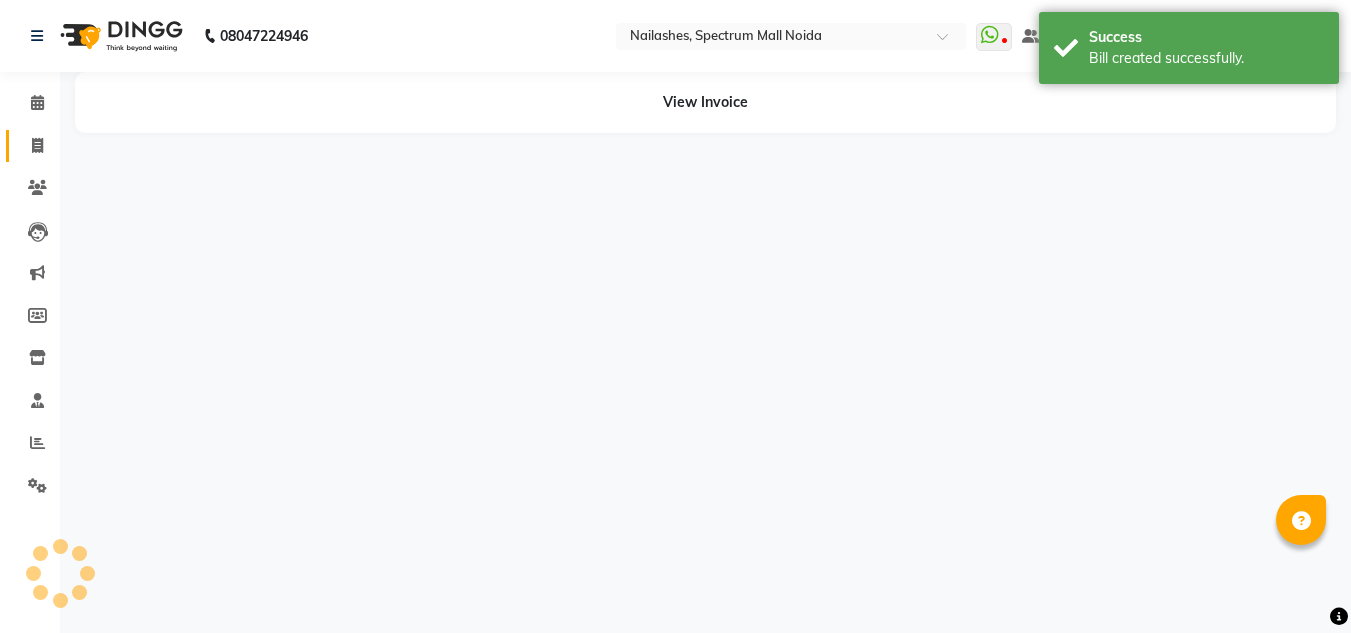click on "Invoice" 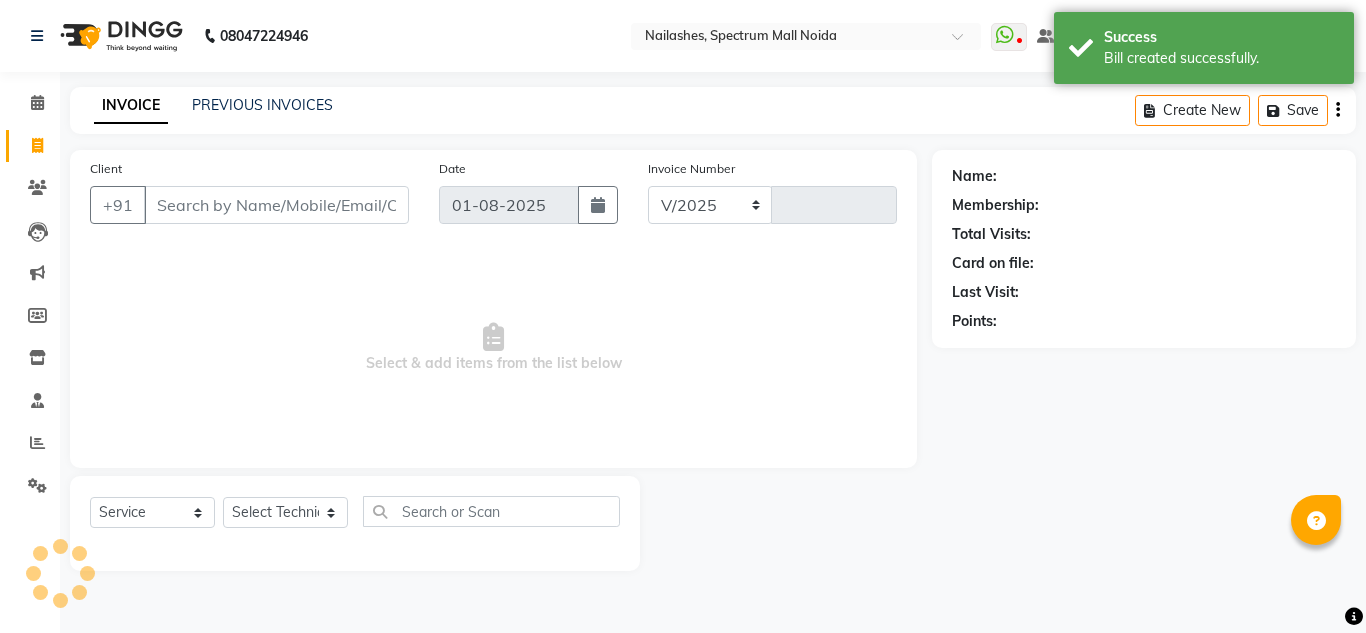 select on "6068" 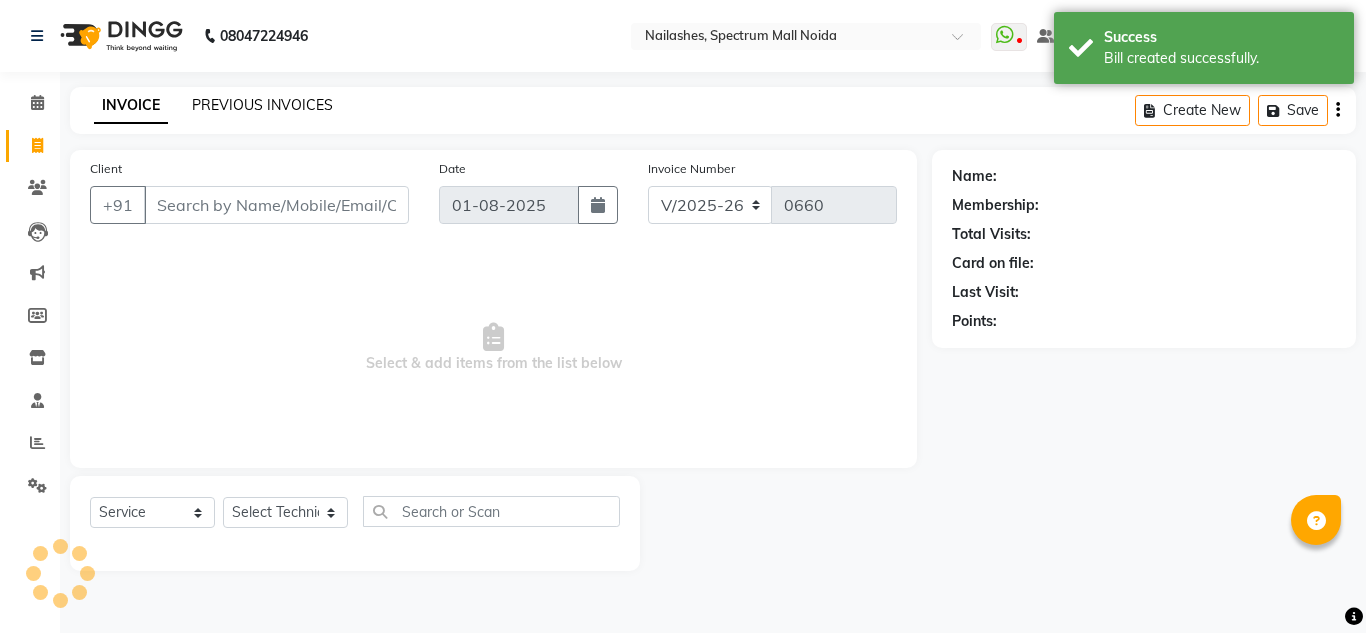 click on "PREVIOUS INVOICES" 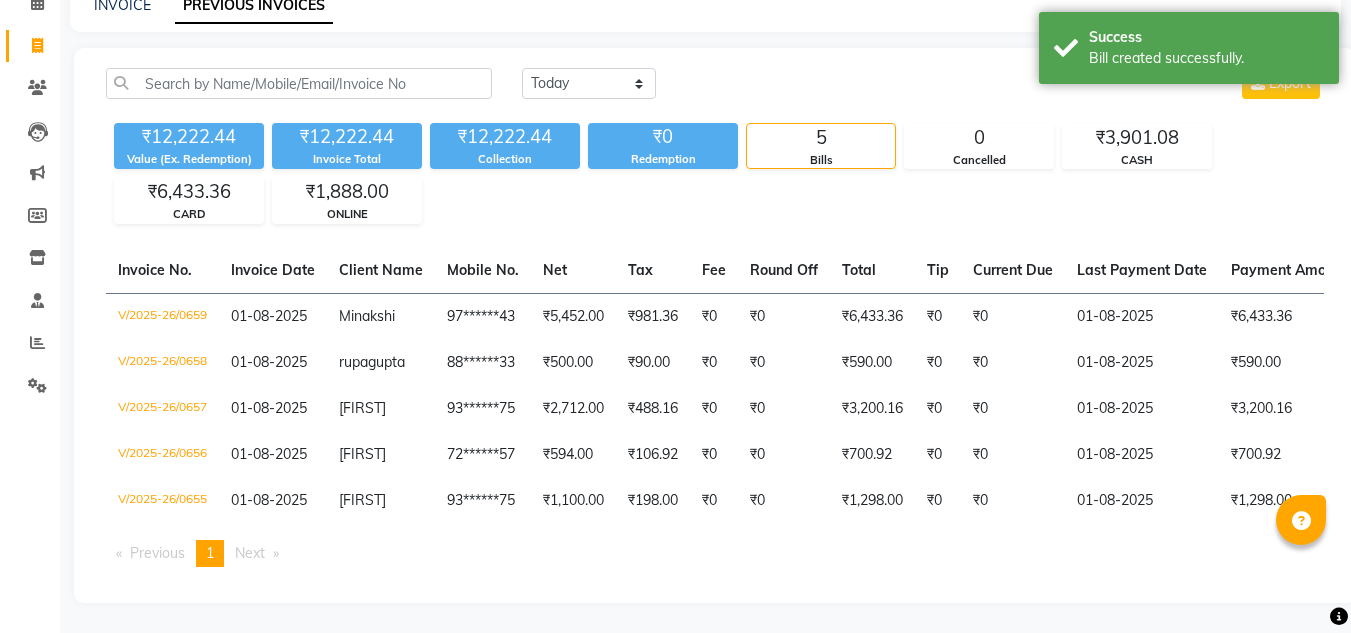 scroll, scrollTop: 0, scrollLeft: 0, axis: both 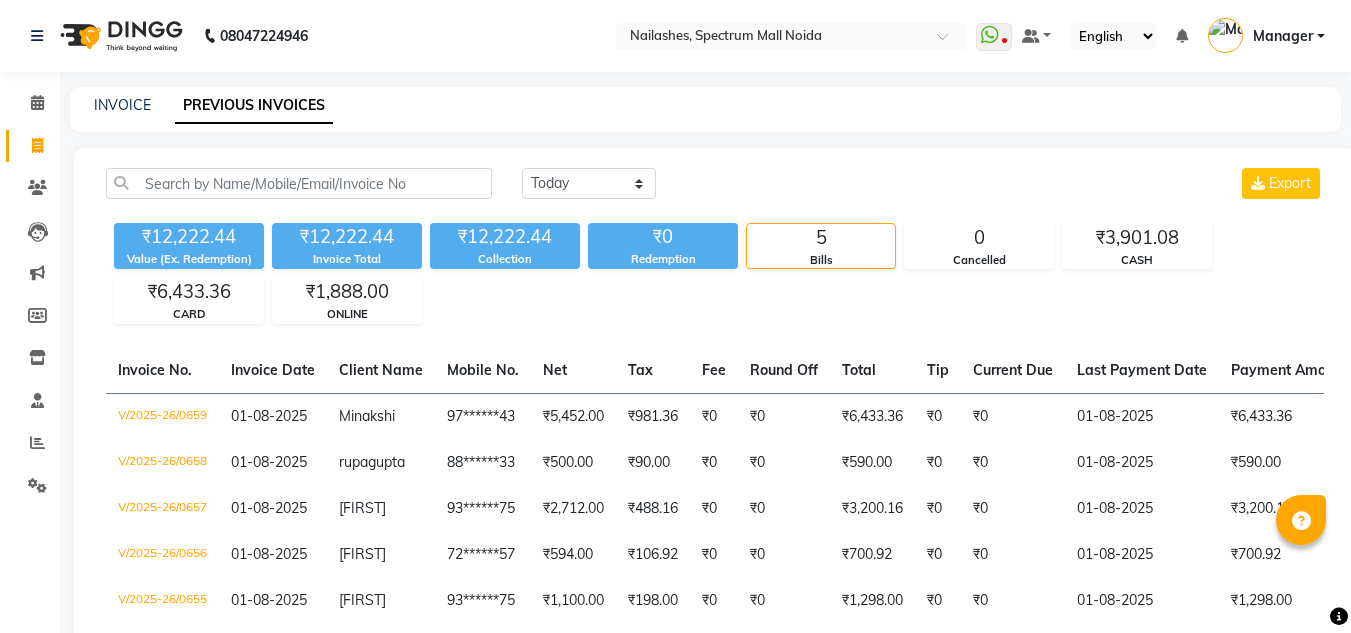 click on "INVOICE" 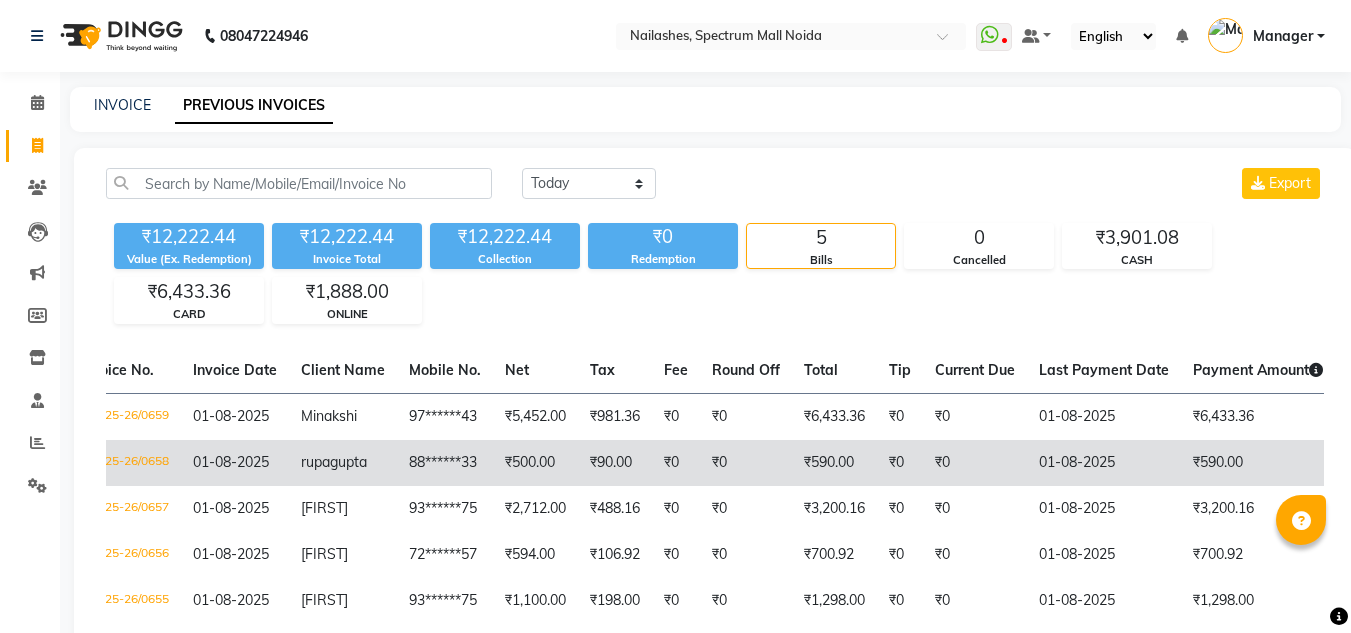 scroll, scrollTop: 0, scrollLeft: 0, axis: both 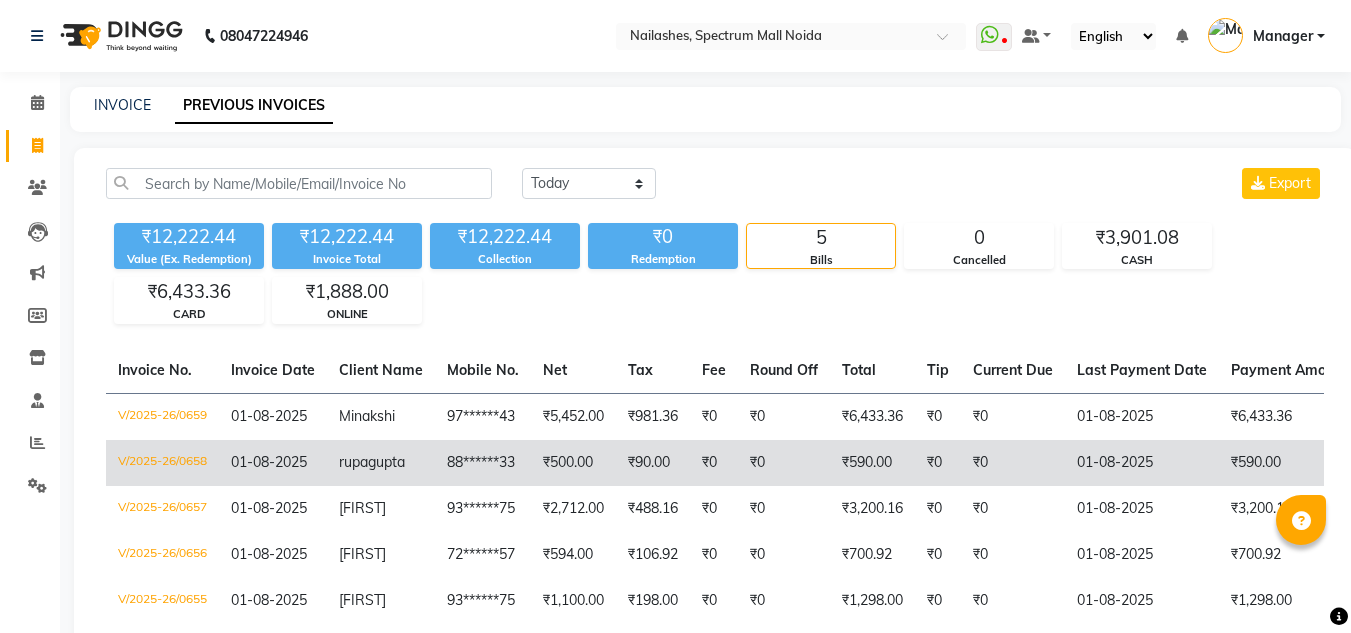 select on "service" 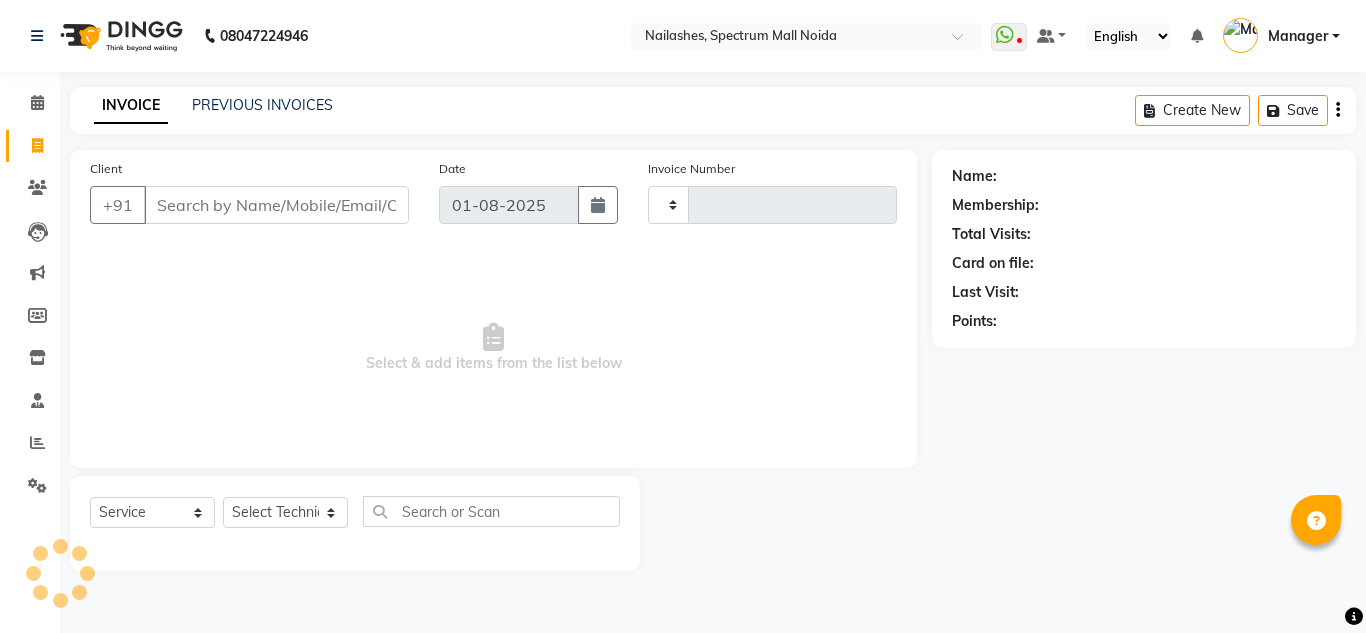 type on "0660" 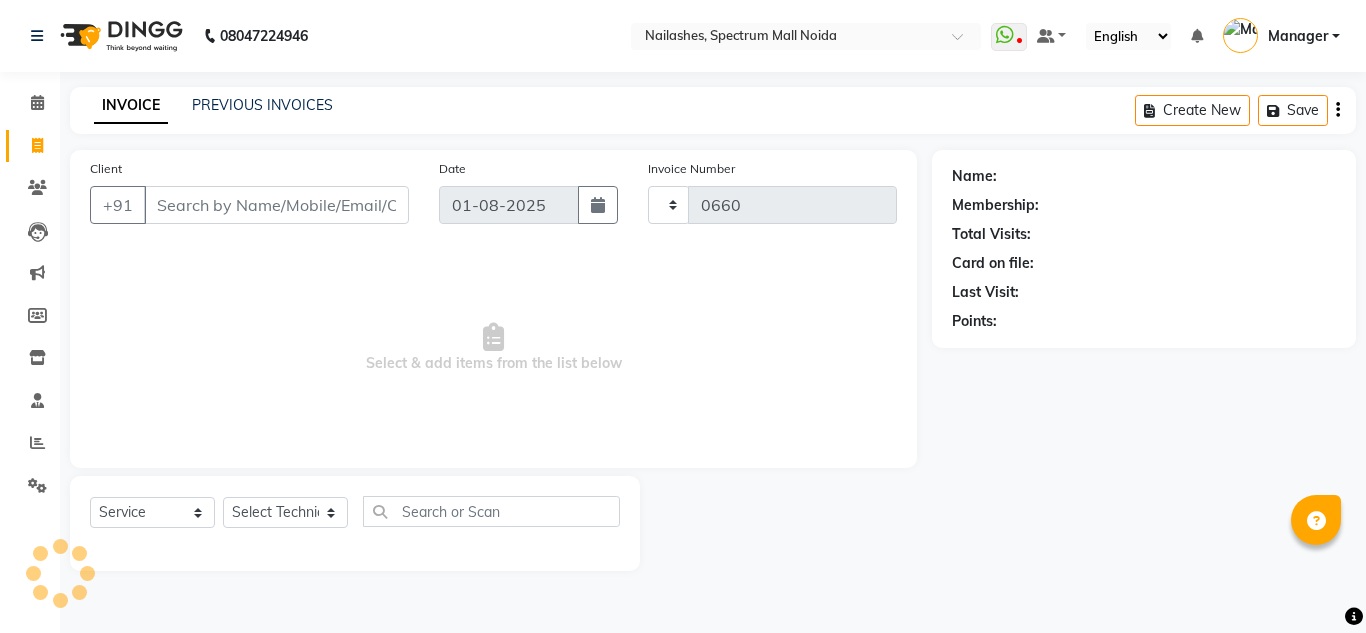 select on "6068" 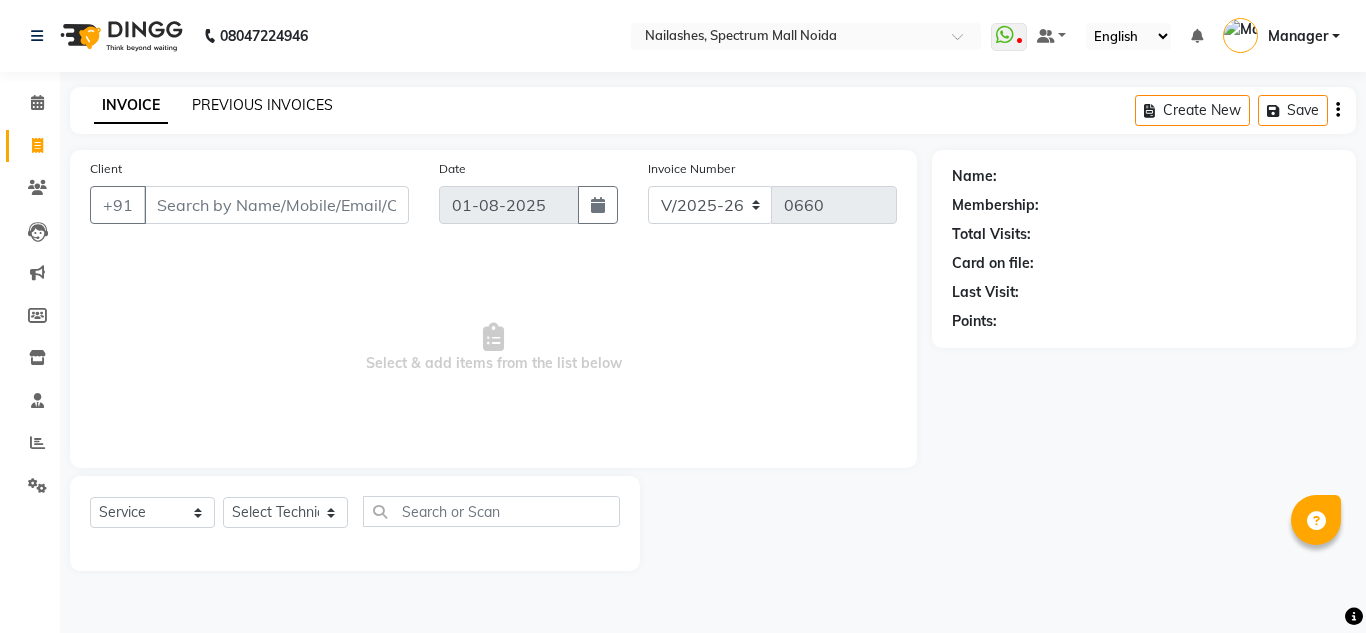click on "PREVIOUS INVOICES" 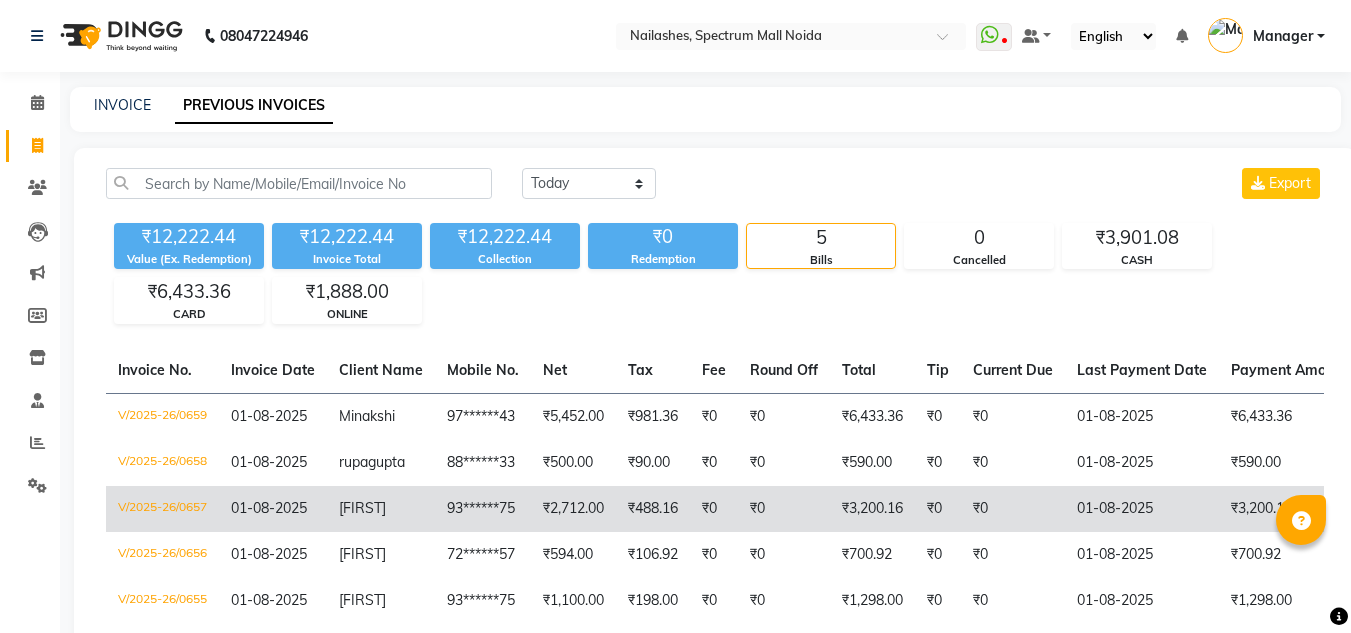 scroll, scrollTop: 115, scrollLeft: 0, axis: vertical 